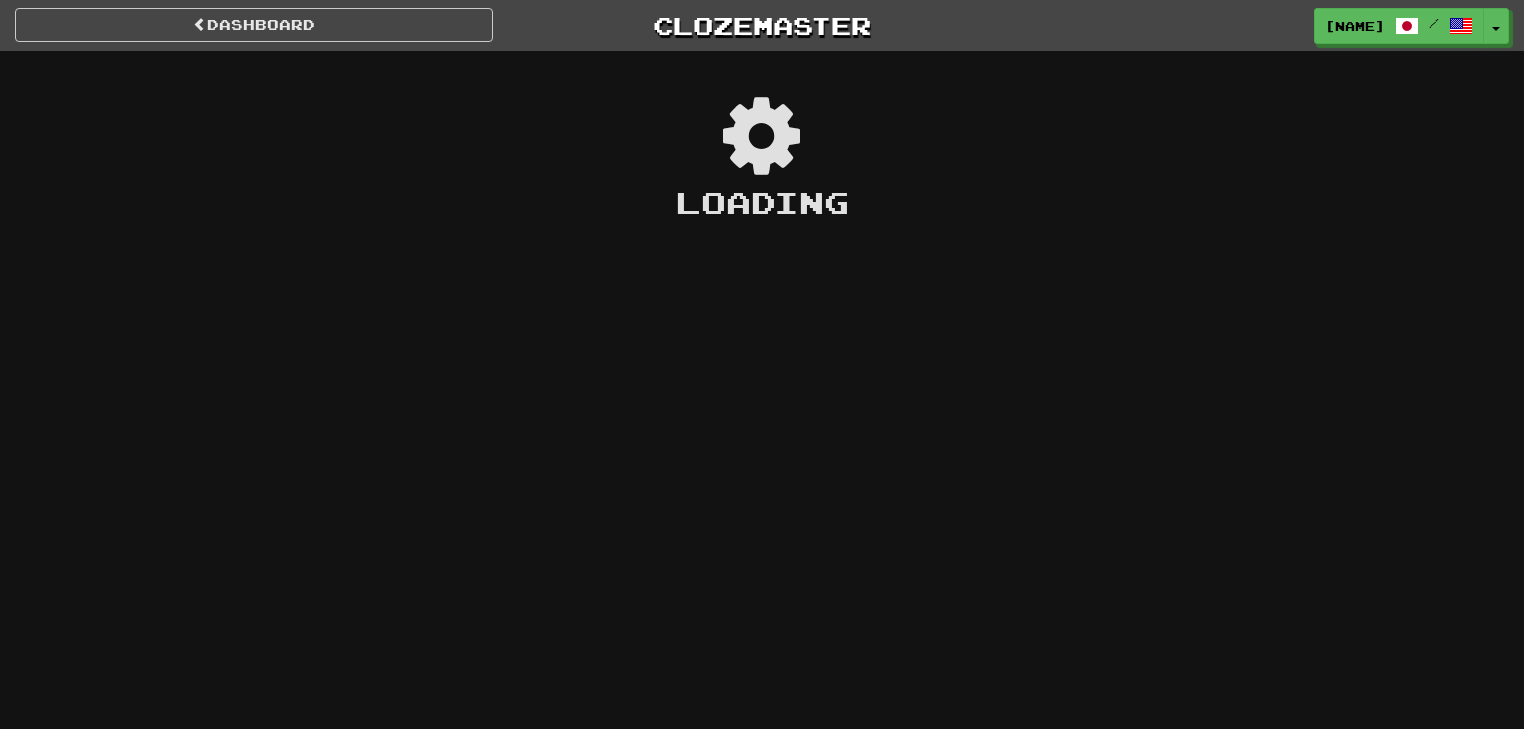 scroll, scrollTop: 0, scrollLeft: 0, axis: both 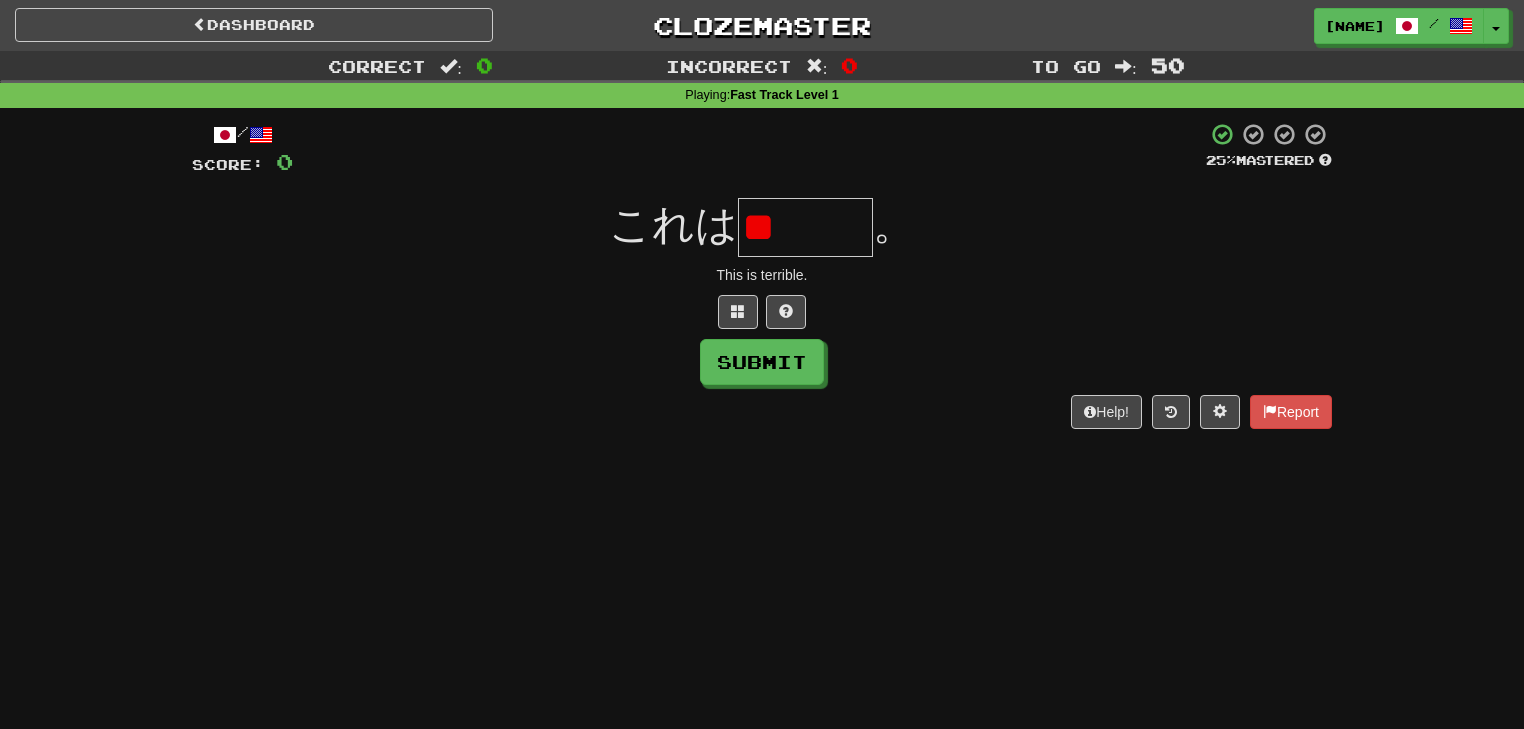 type on "*" 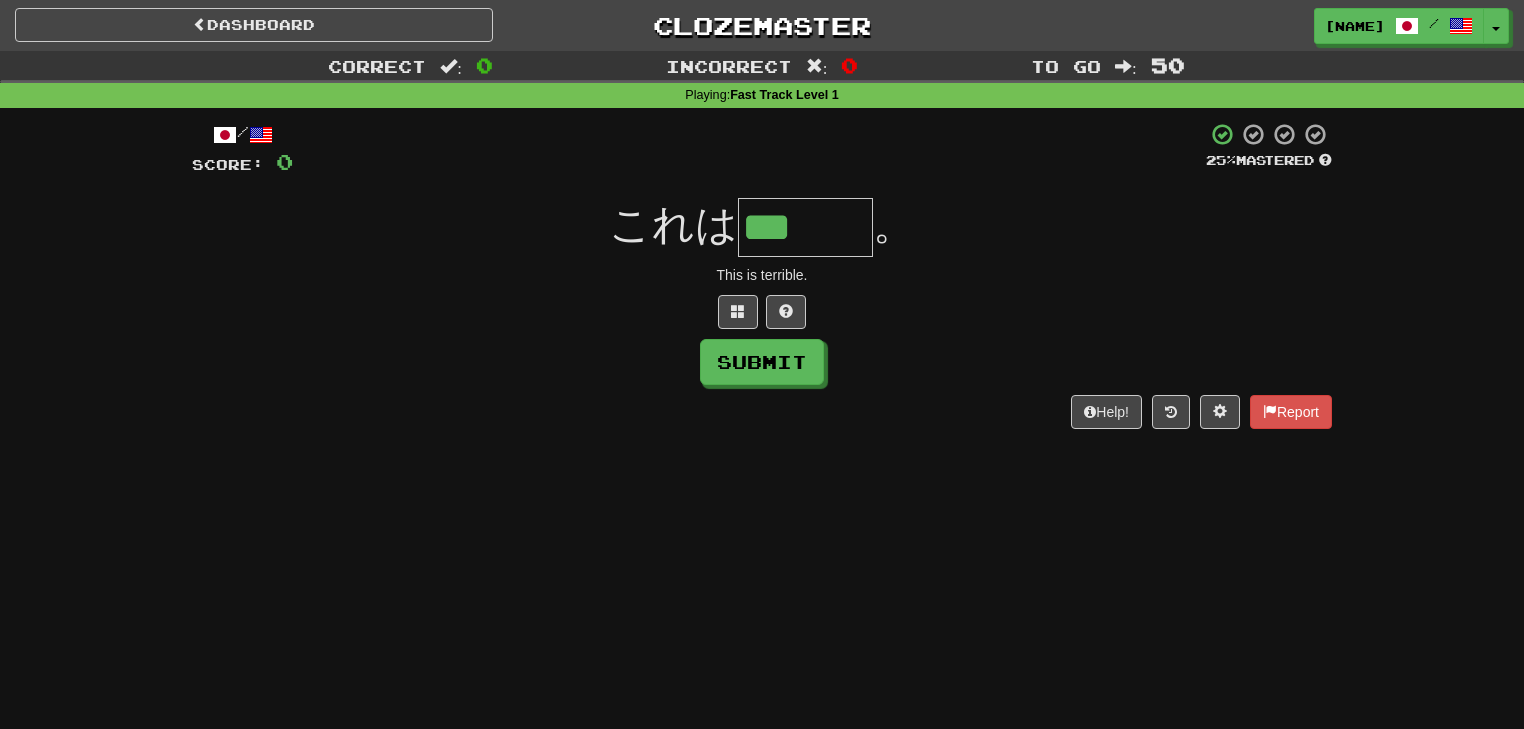 type on "***" 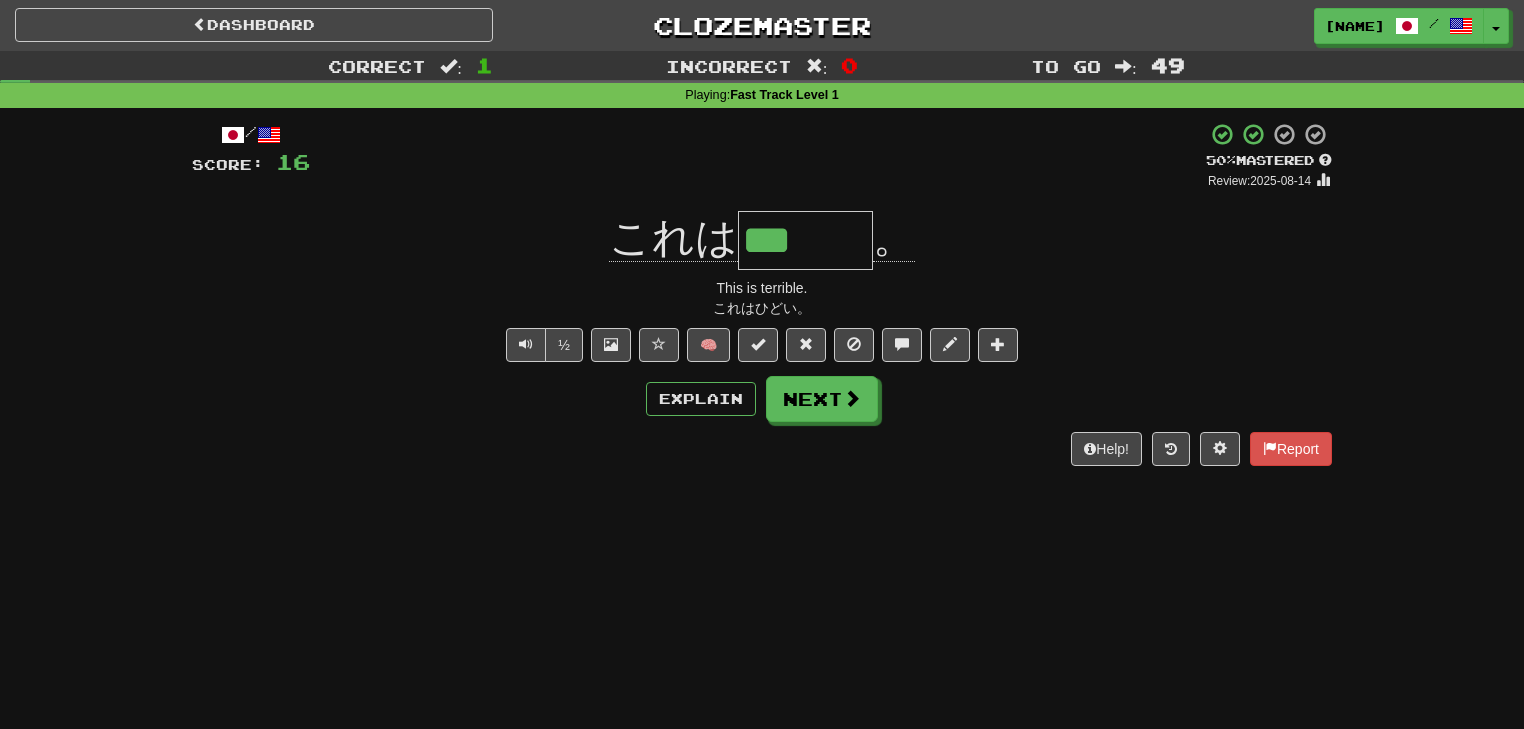 type 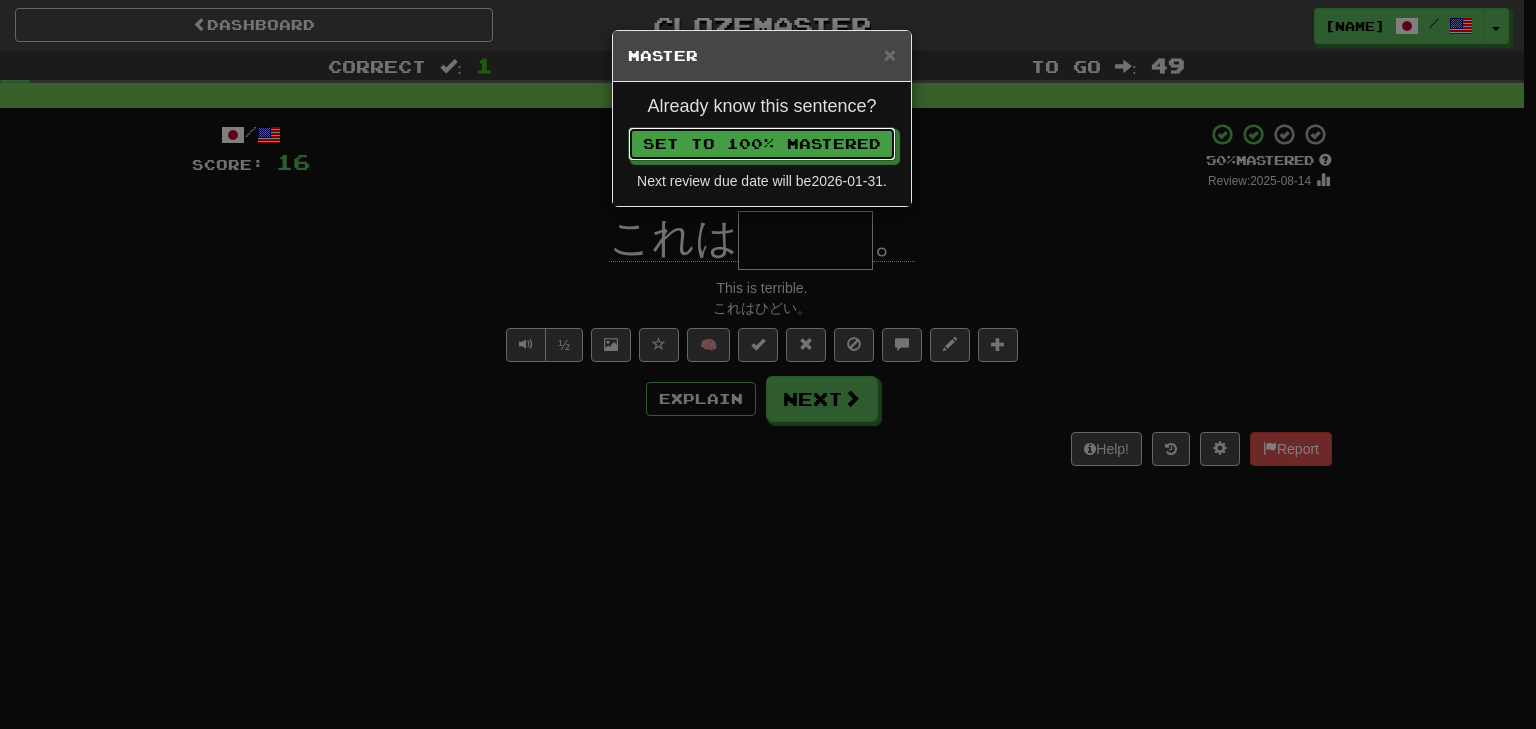 type 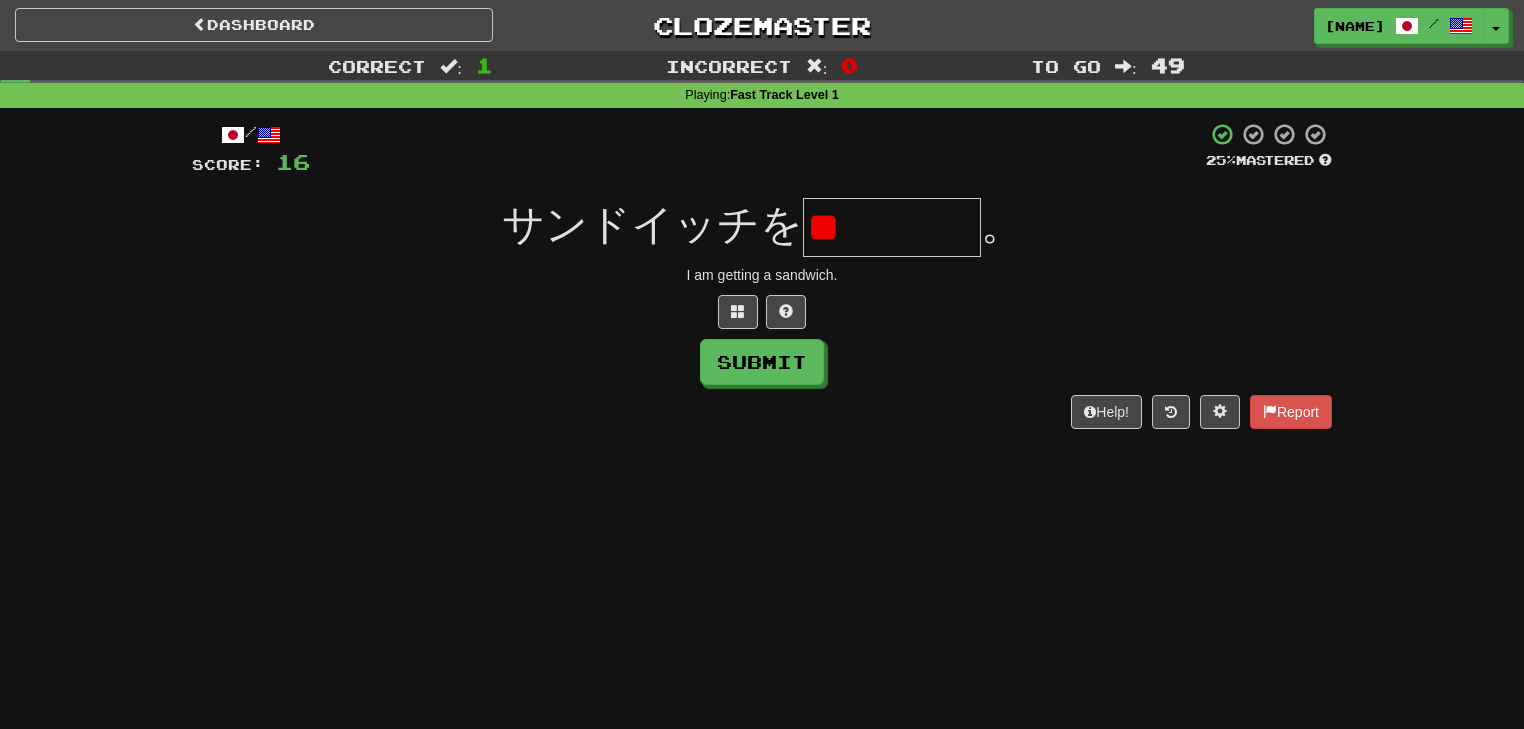 type on "*" 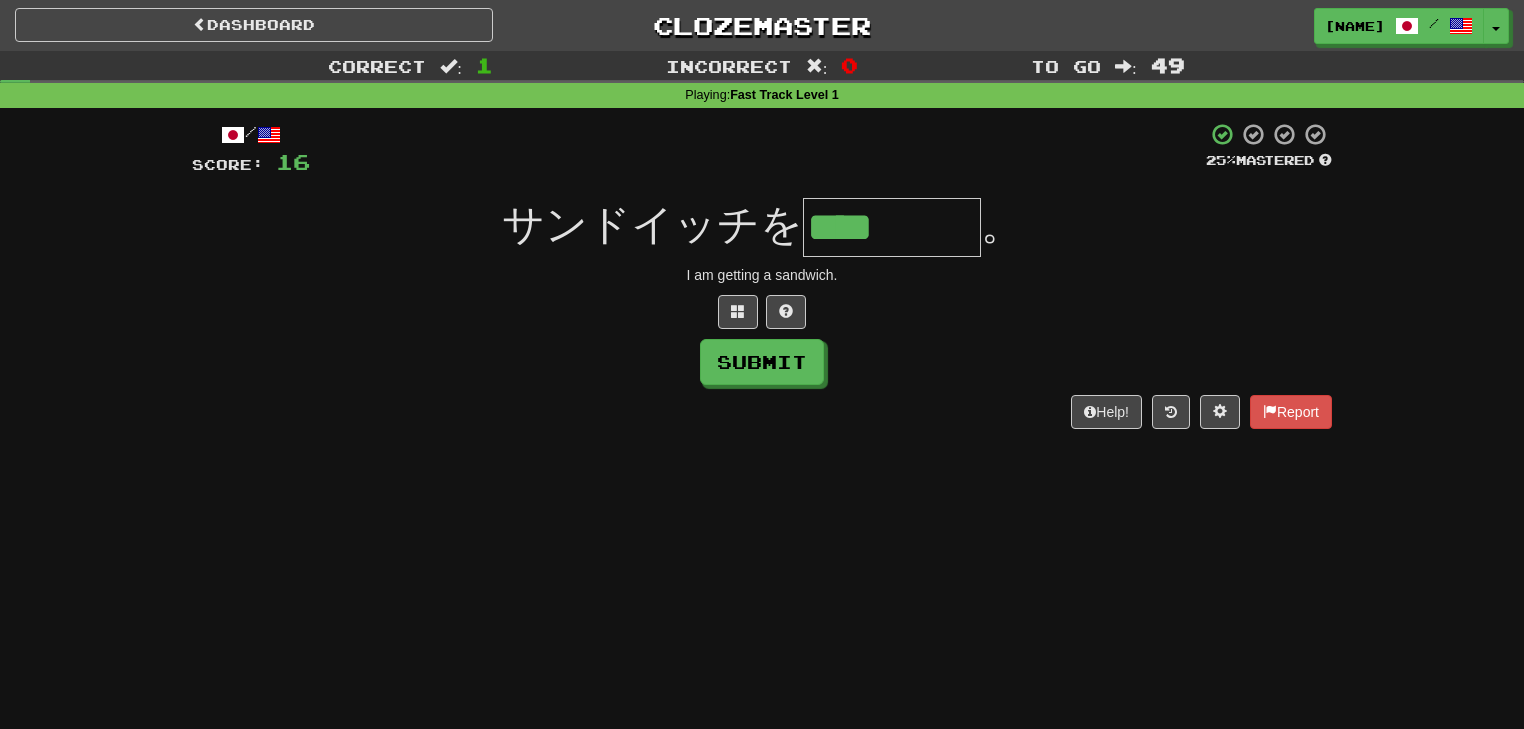 type on "****" 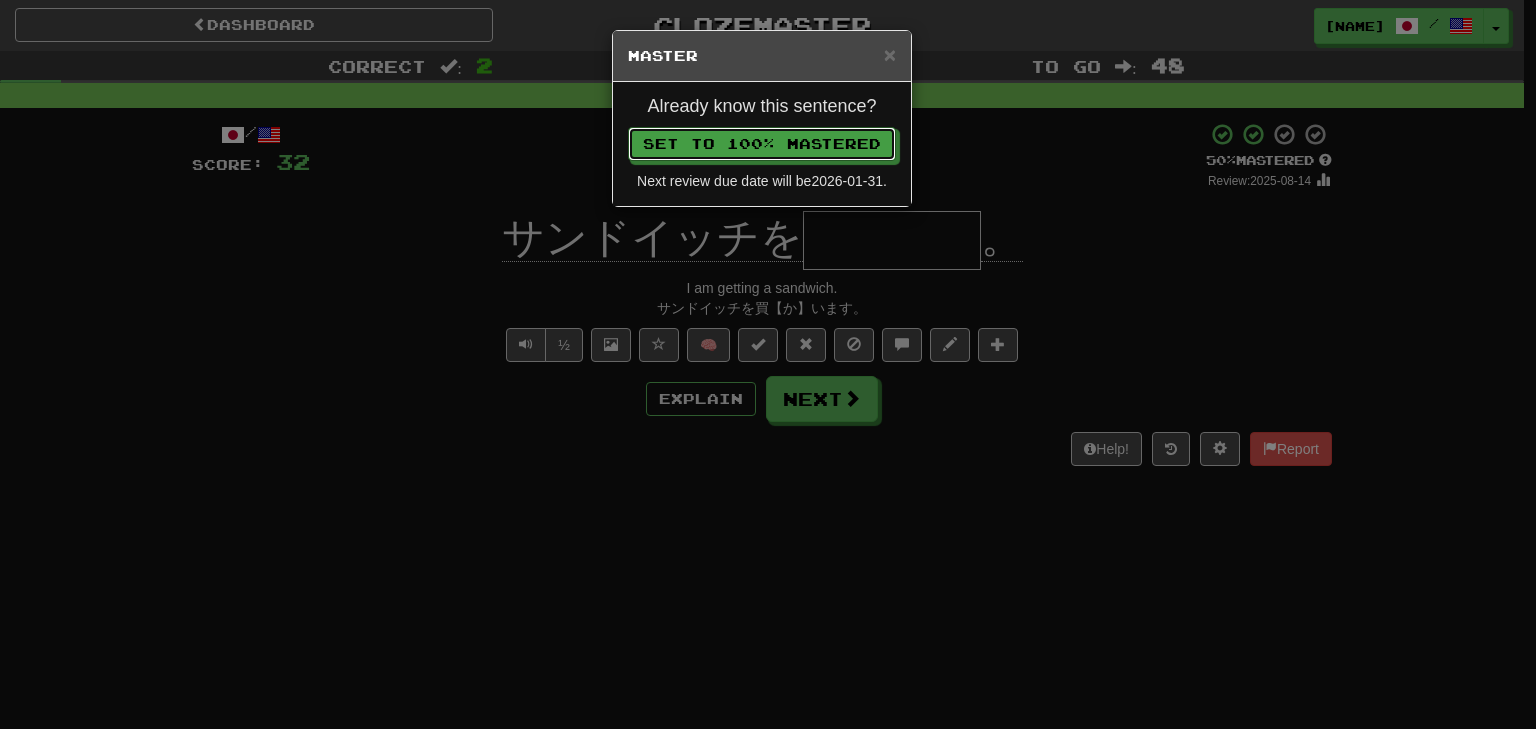 click on "Set to 100% Mastered" at bounding box center (762, 144) 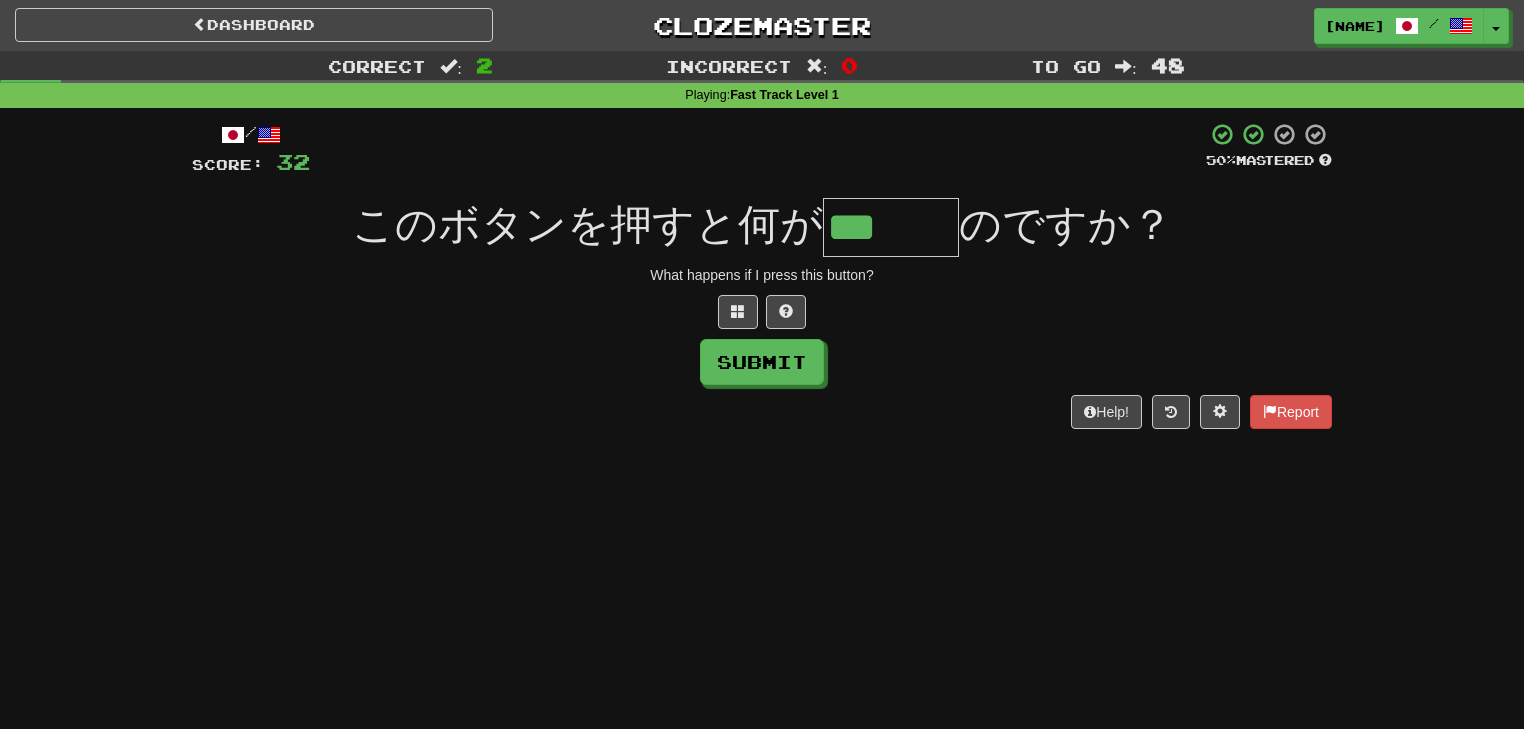 type on "***" 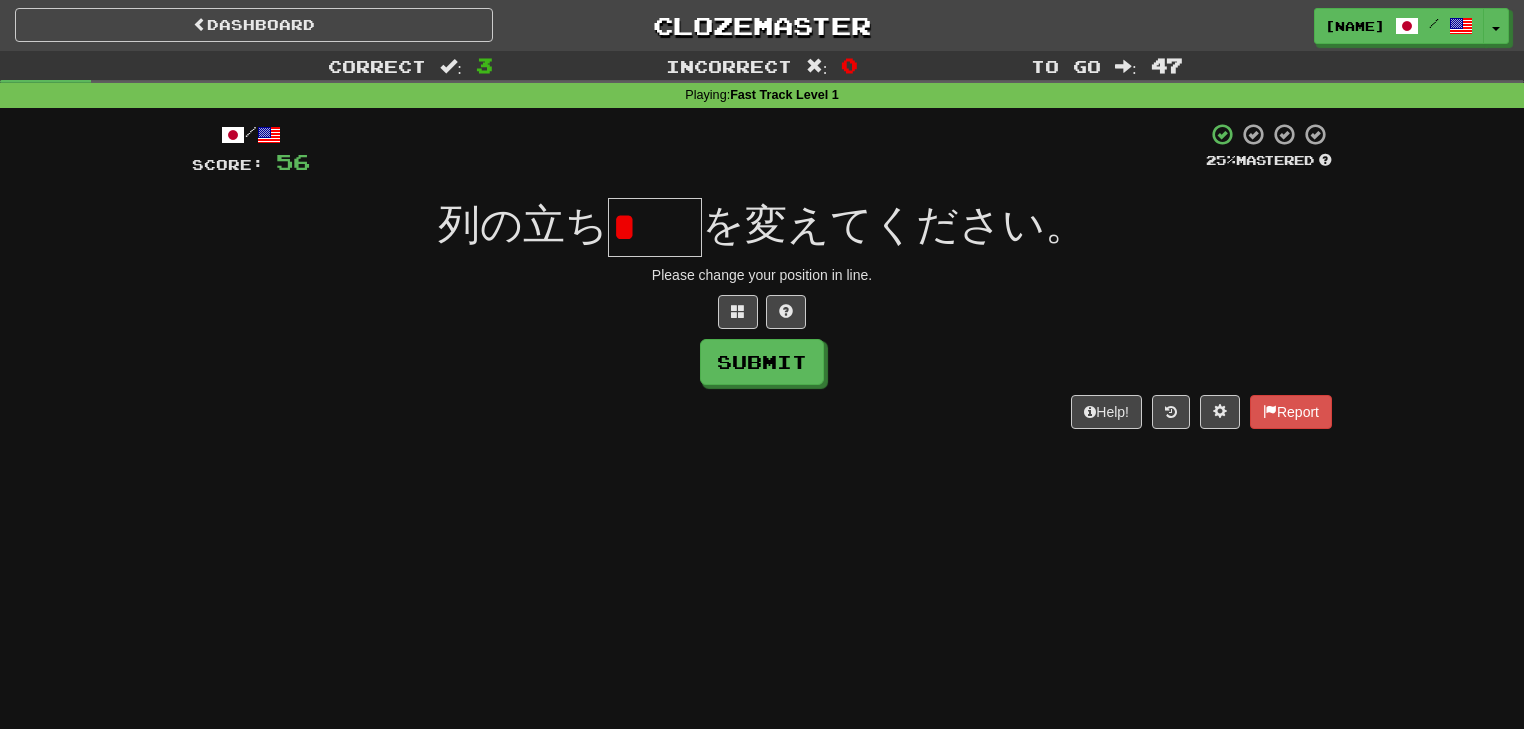 type on "*" 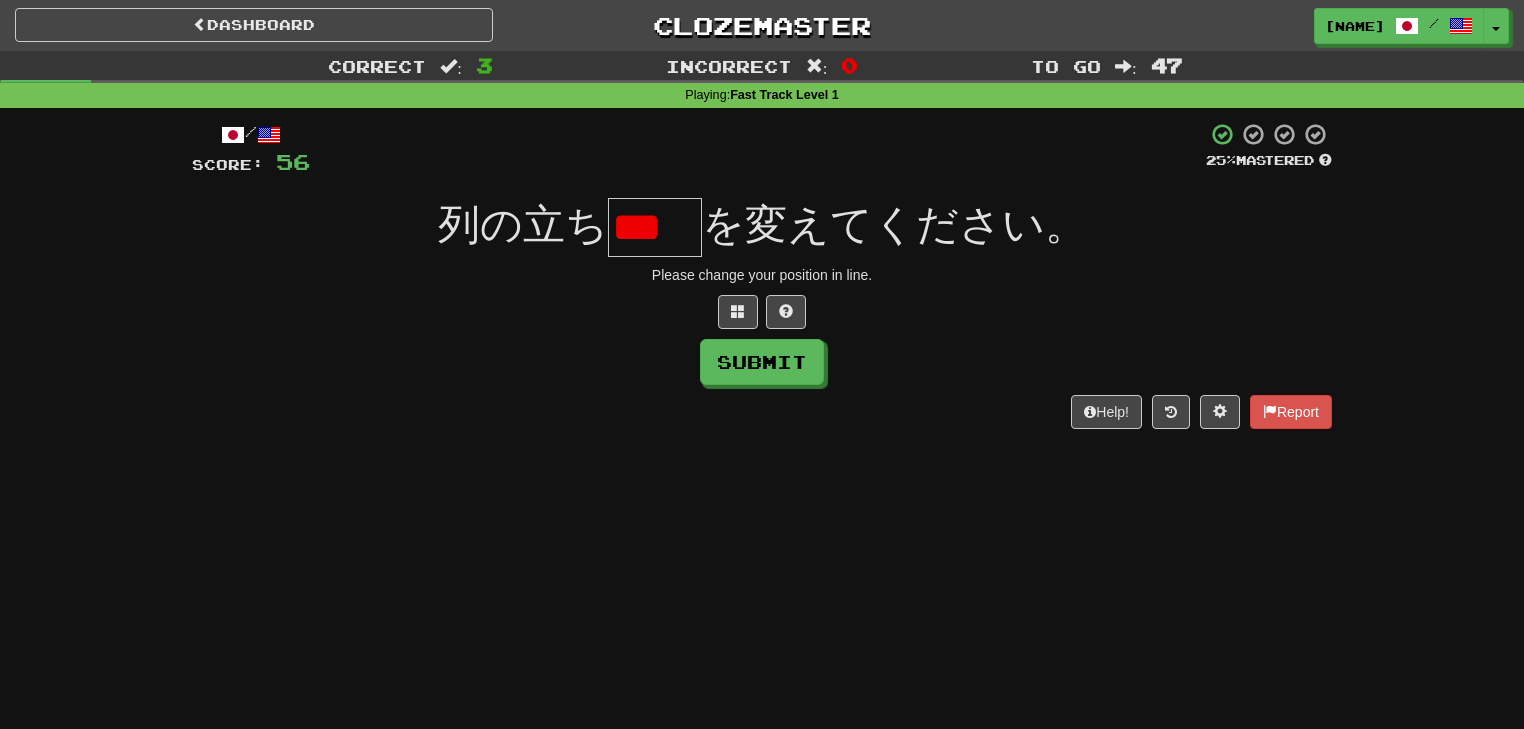 scroll, scrollTop: 0, scrollLeft: 38, axis: horizontal 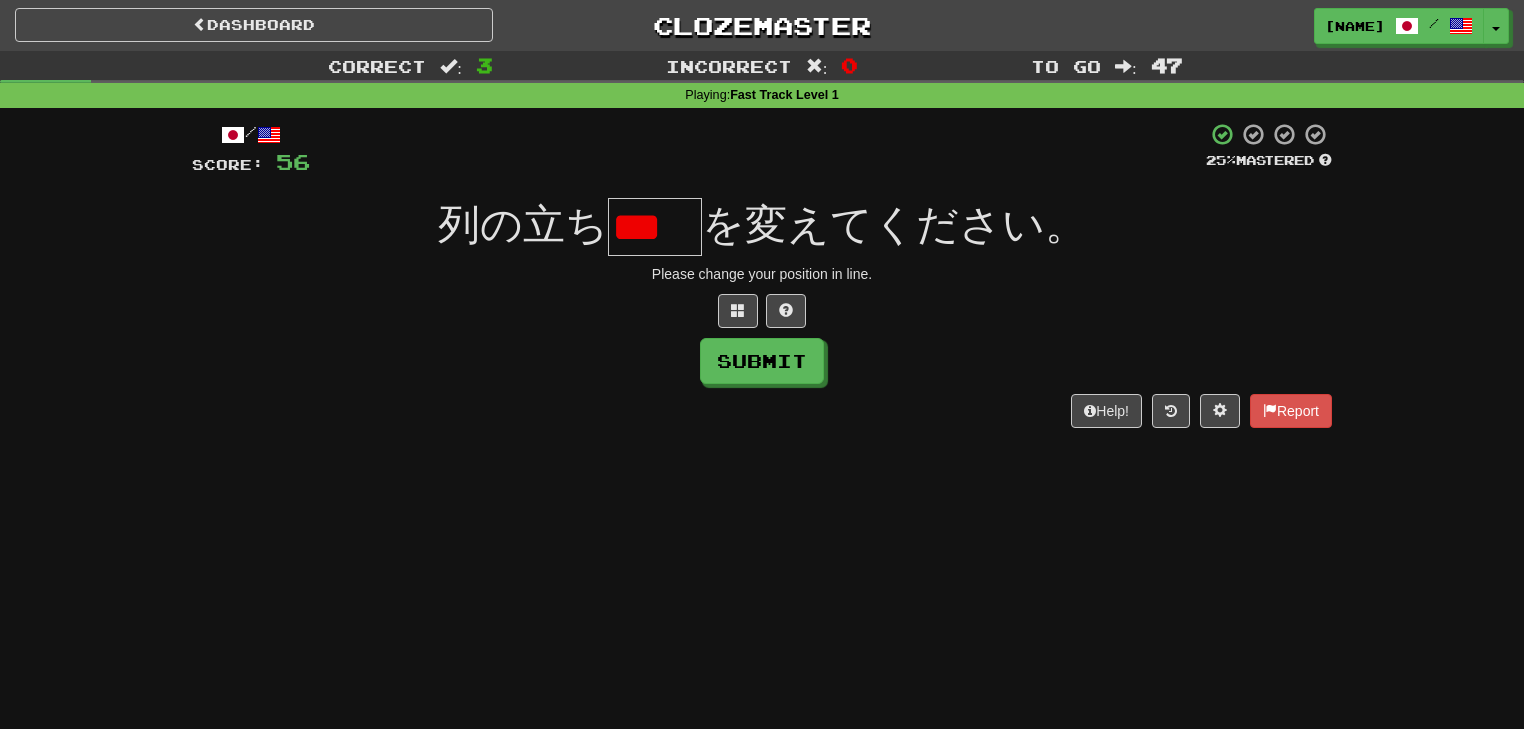 type on "*" 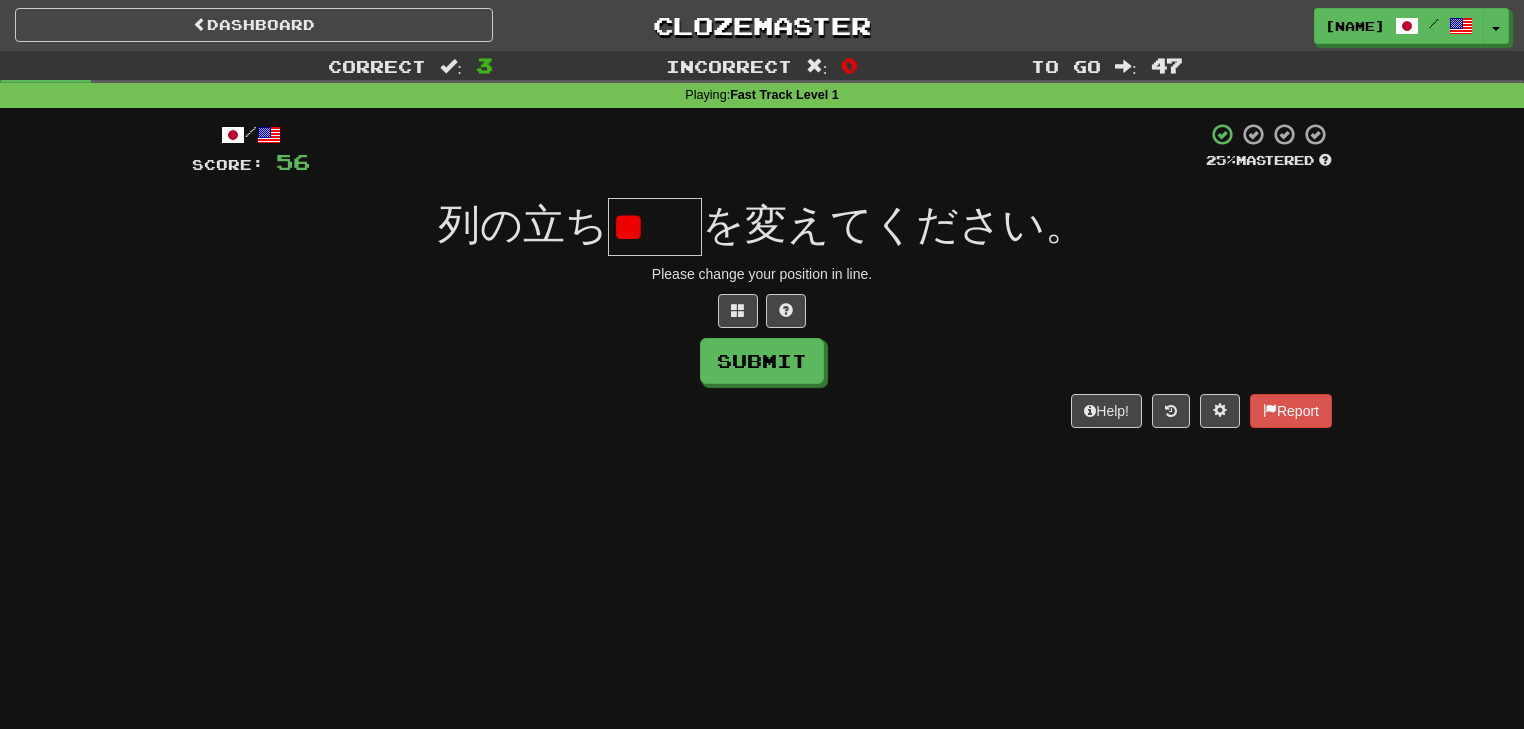 scroll, scrollTop: 0, scrollLeft: 0, axis: both 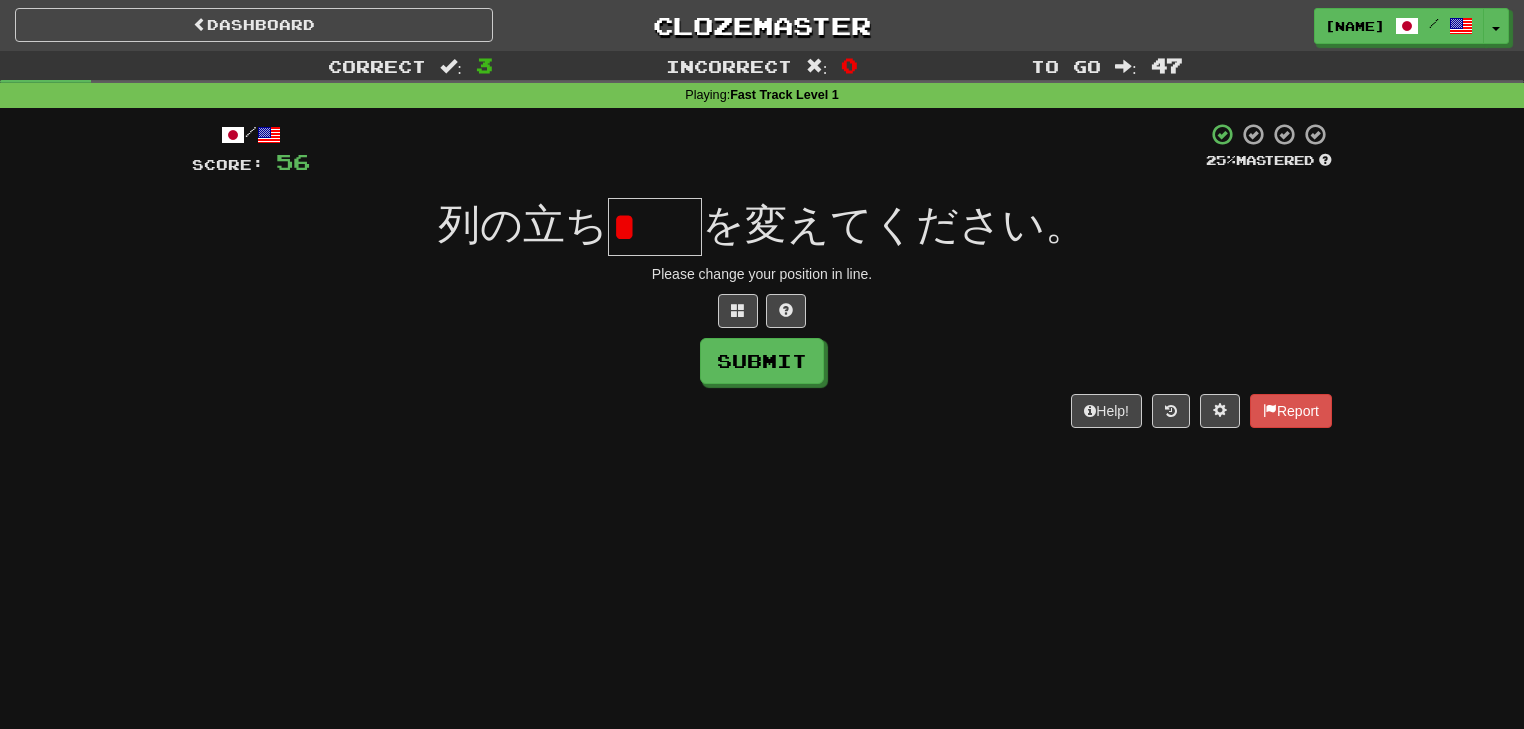 type on "*" 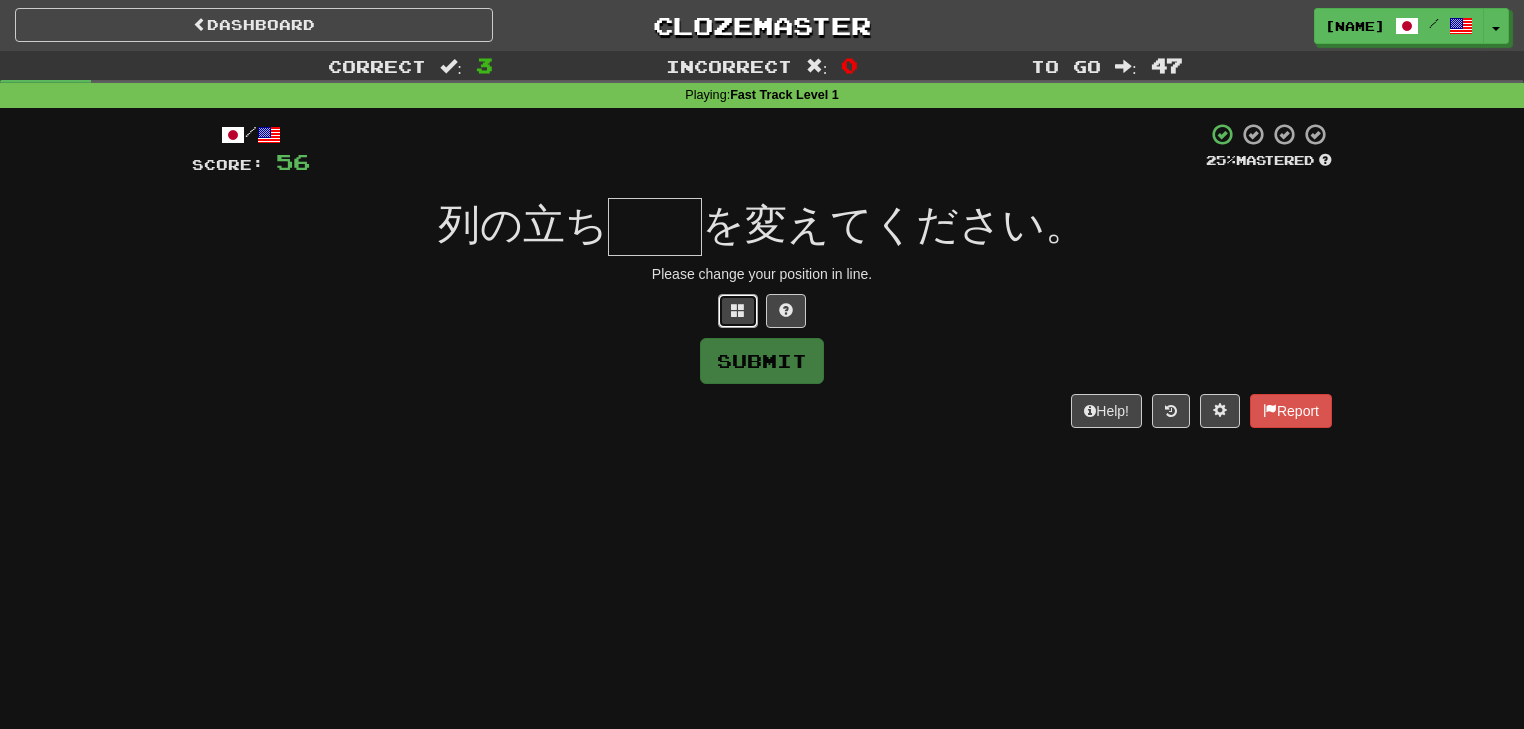 click at bounding box center (738, 311) 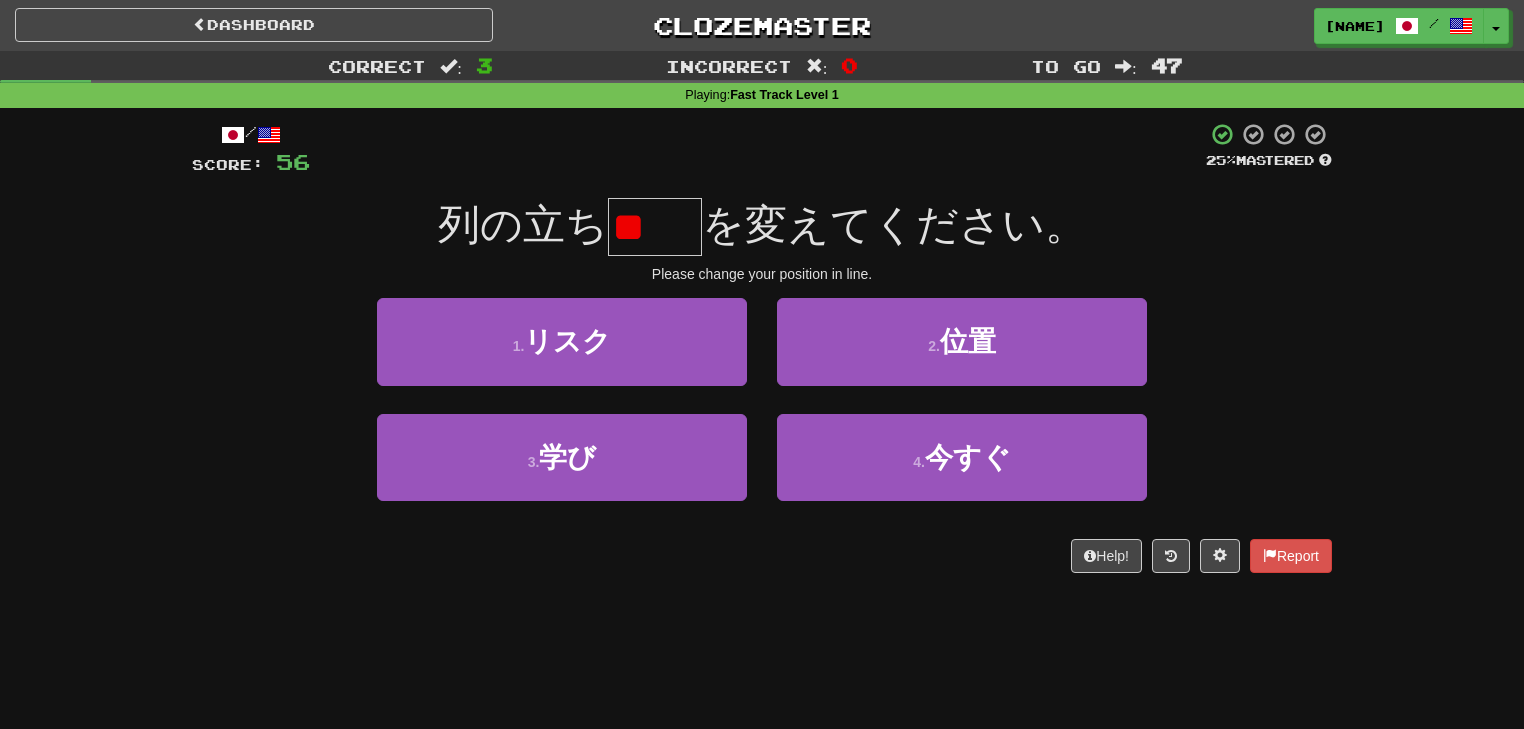 scroll, scrollTop: 0, scrollLeft: 0, axis: both 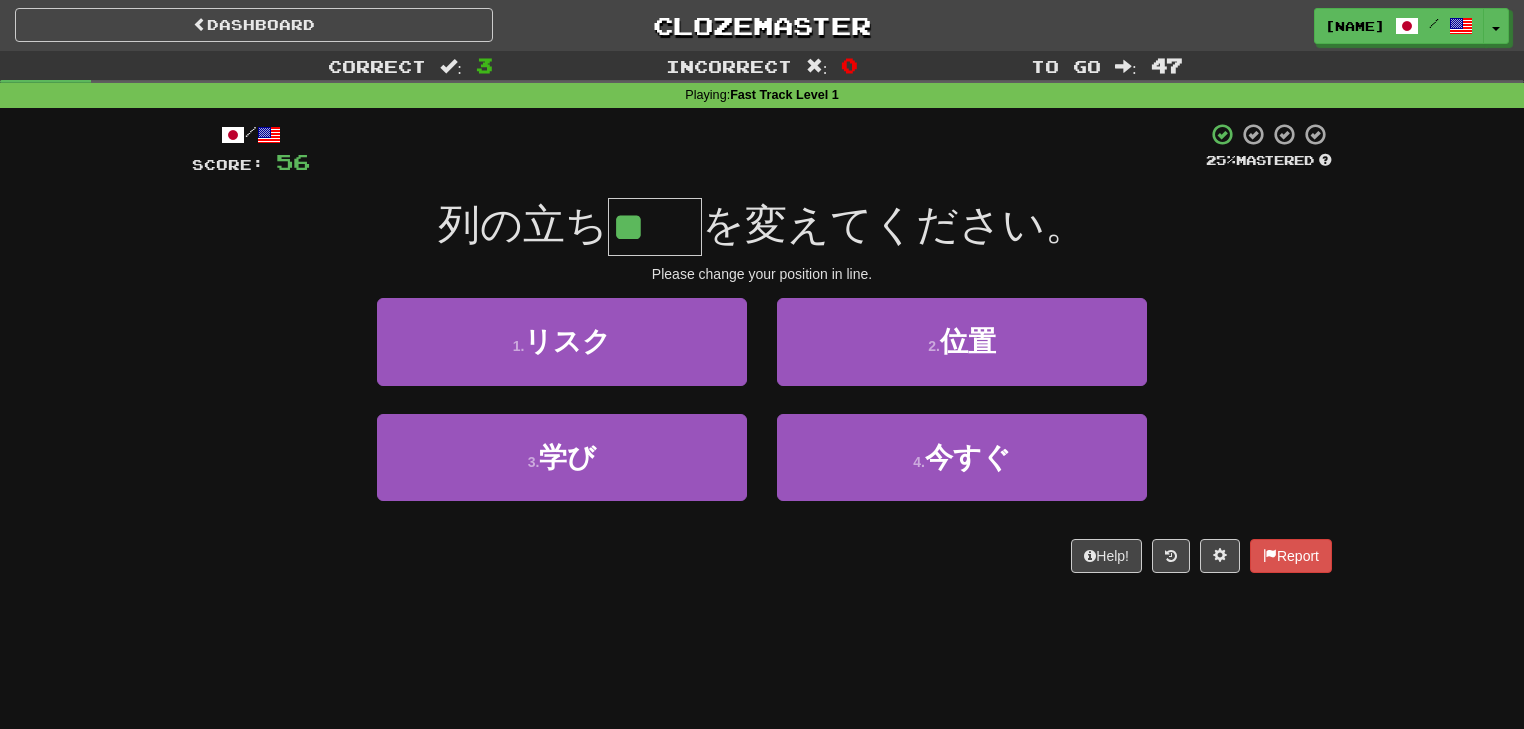 type on "**" 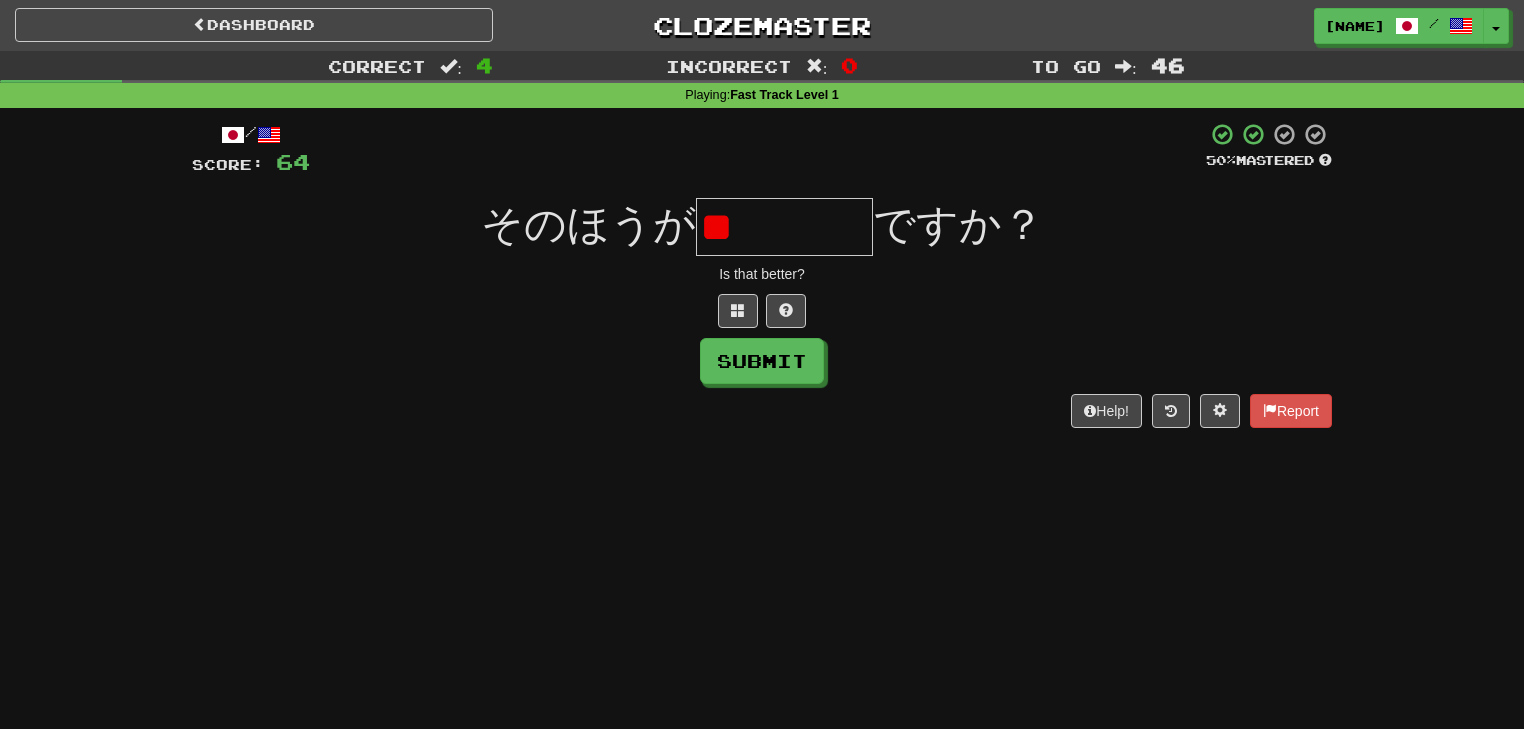 type on "*" 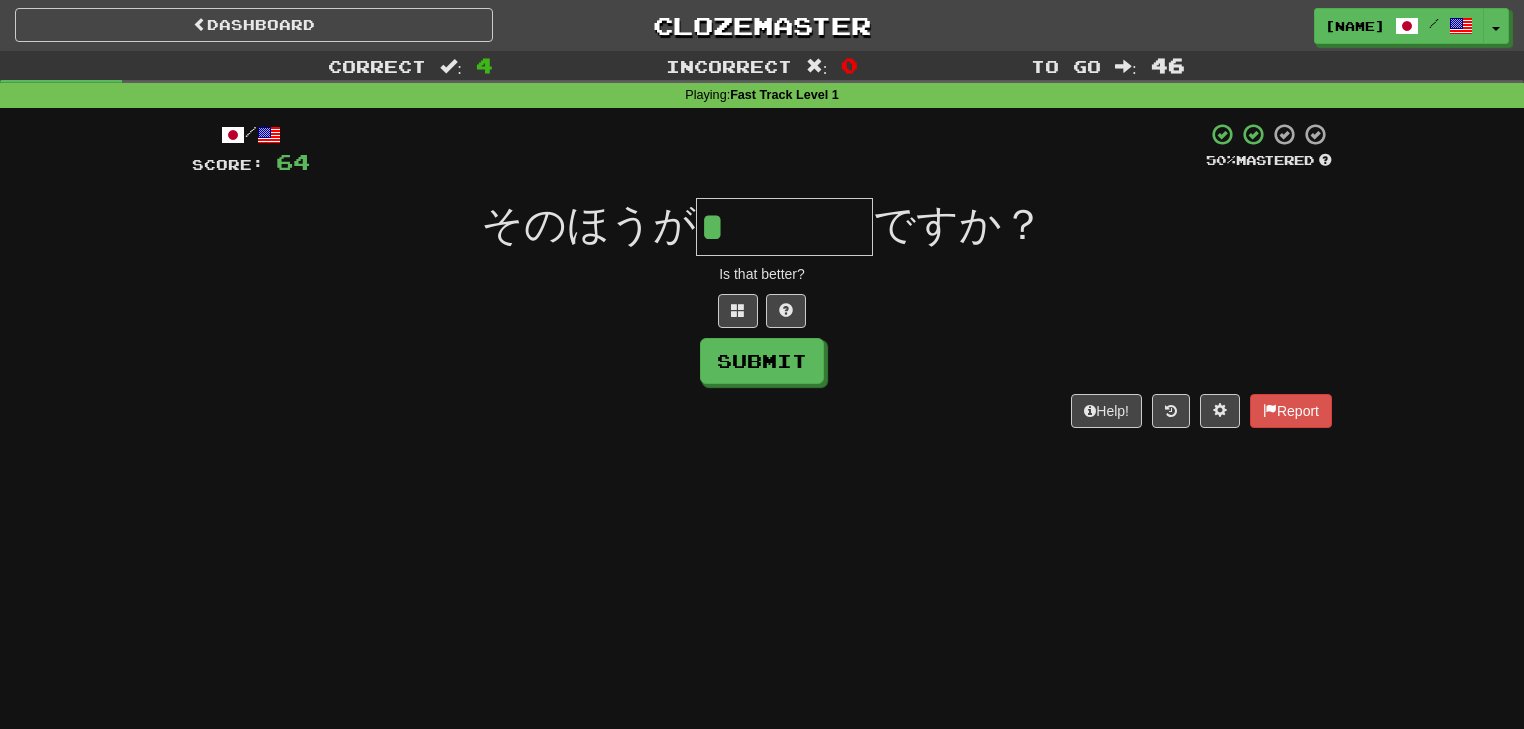 type on "*" 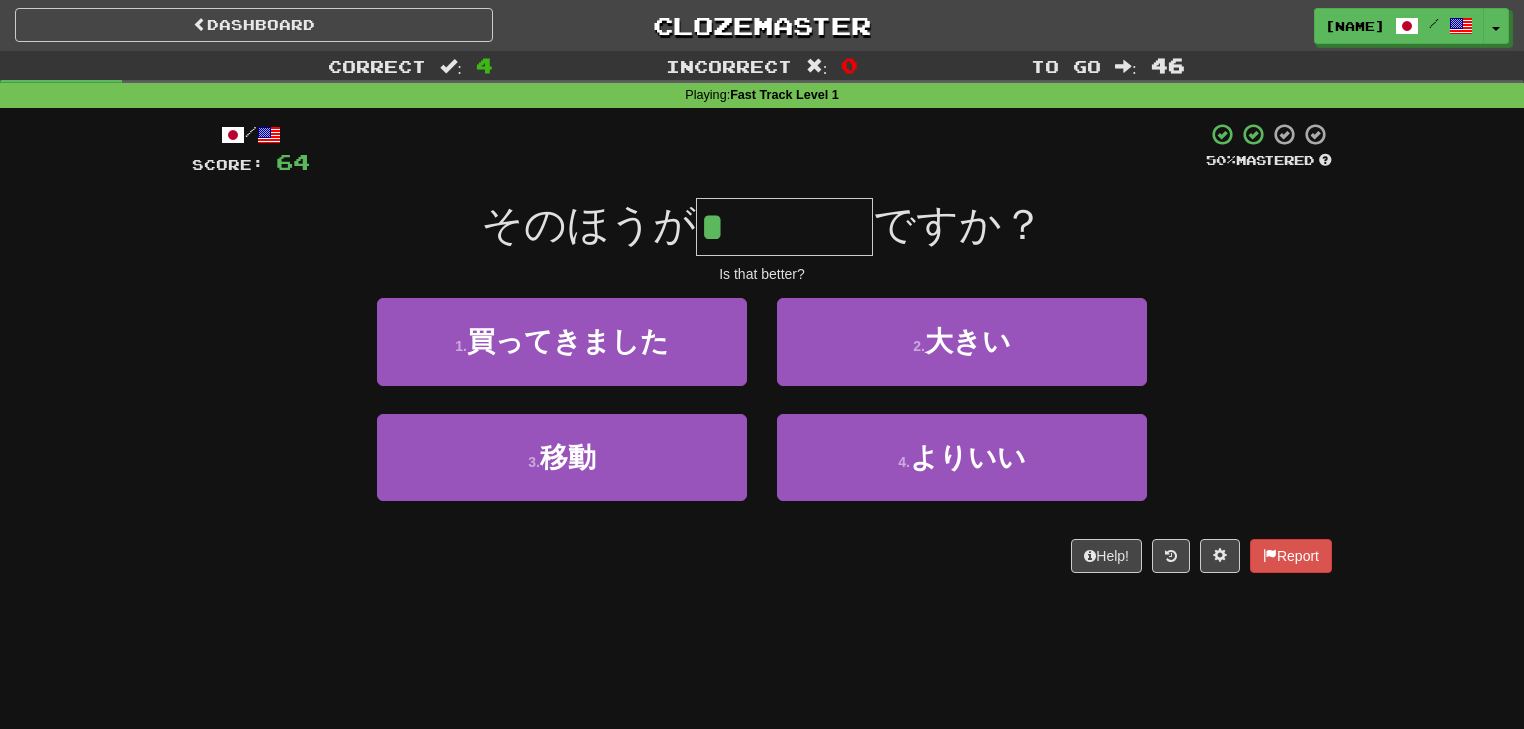 click on "*" at bounding box center [784, 227] 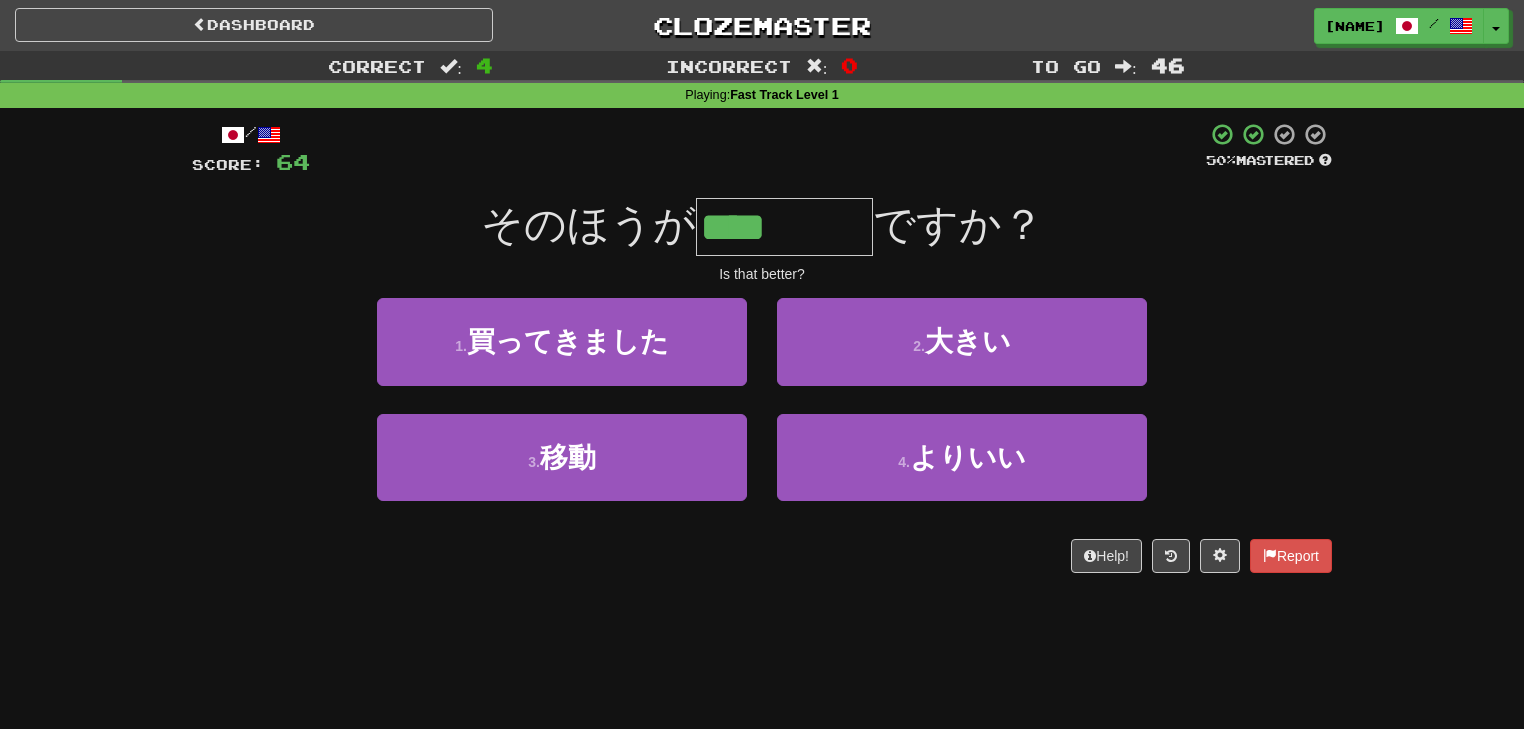 type on "****" 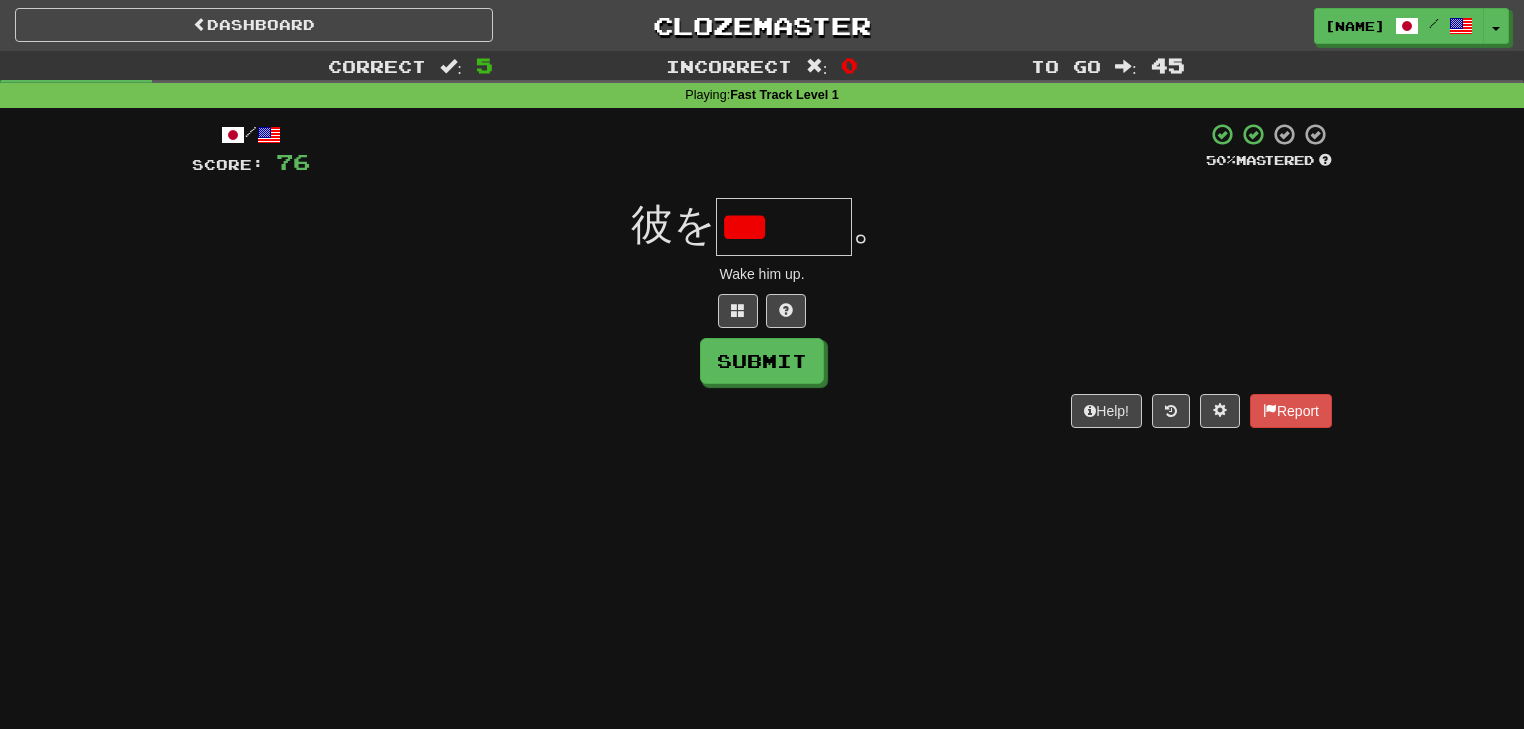scroll, scrollTop: 0, scrollLeft: 0, axis: both 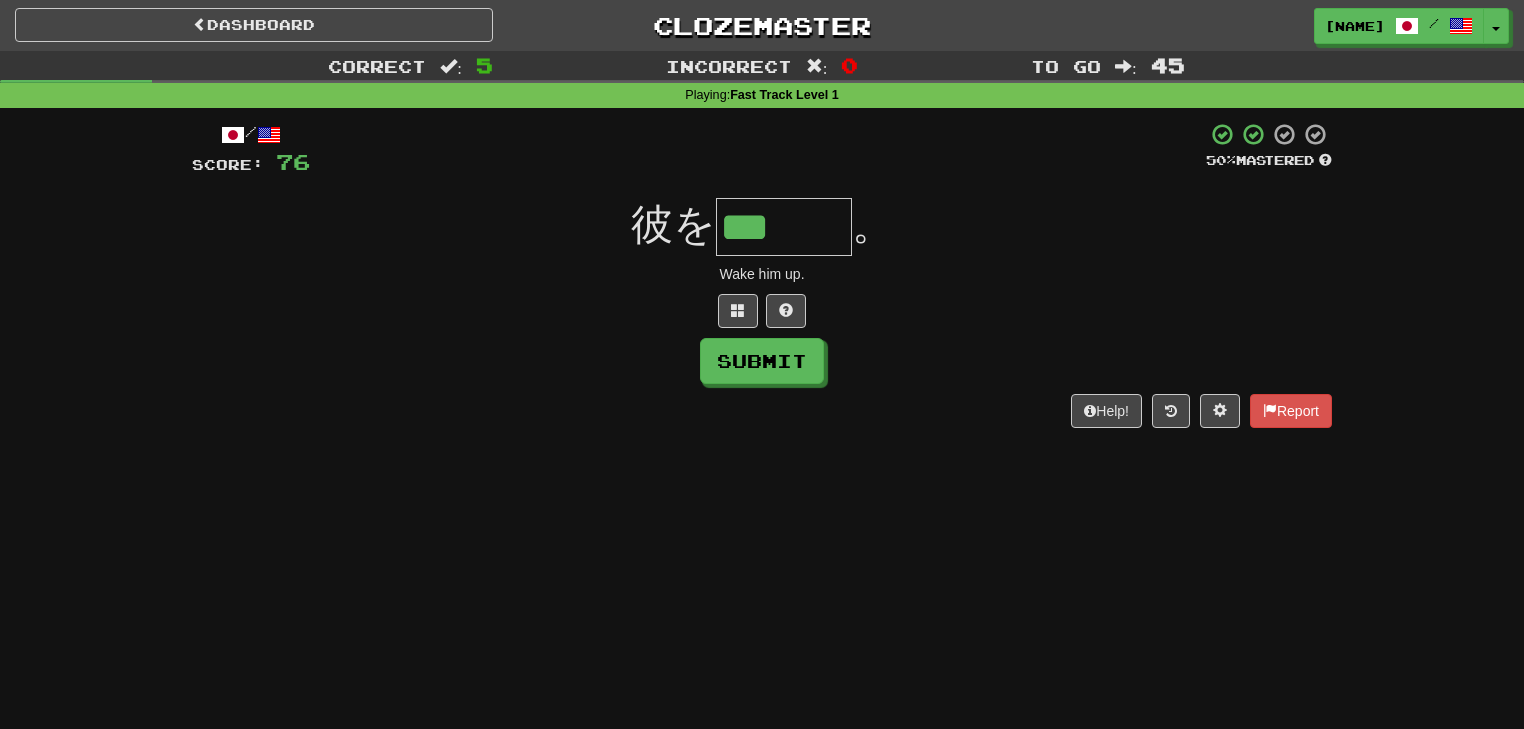 type on "***" 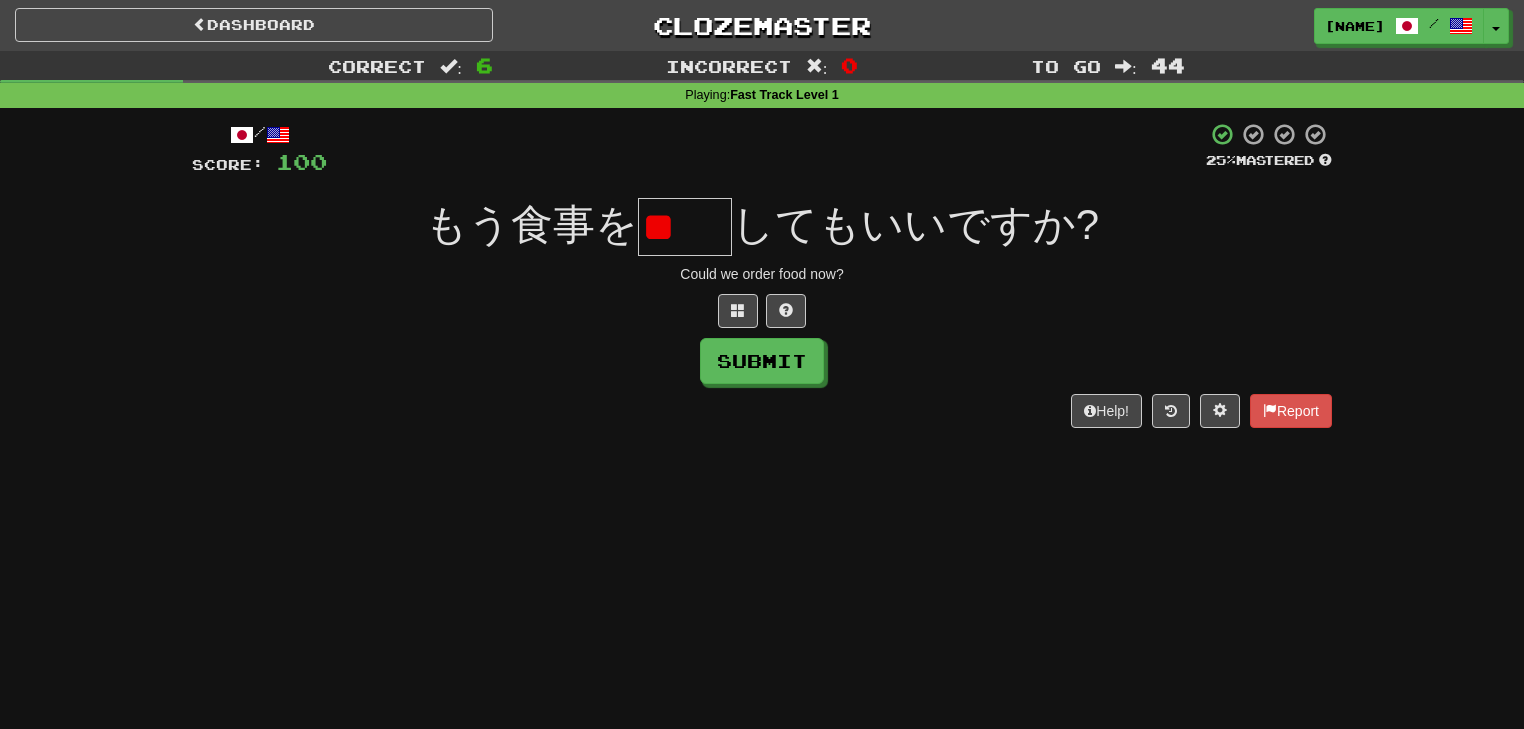 scroll, scrollTop: 0, scrollLeft: 0, axis: both 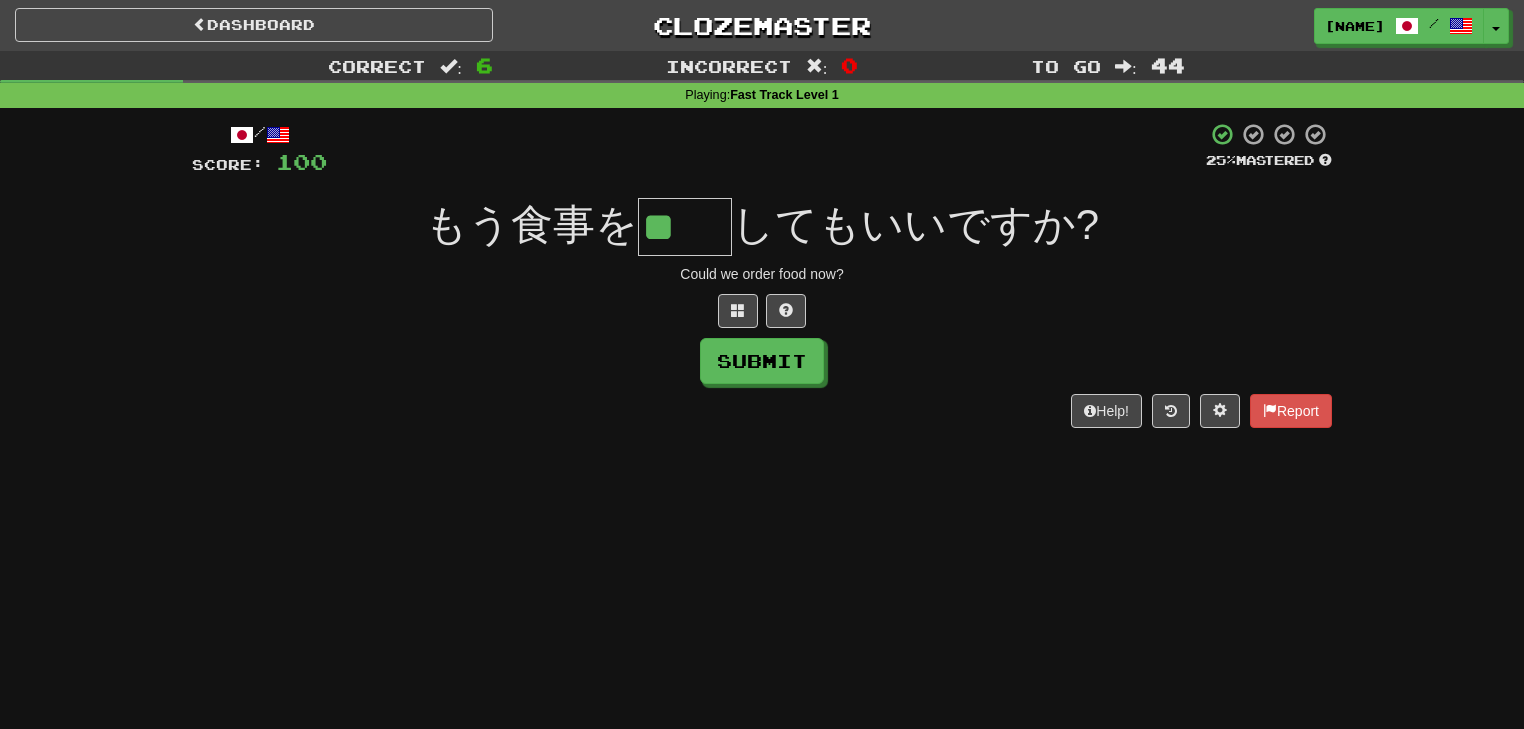 type on "**" 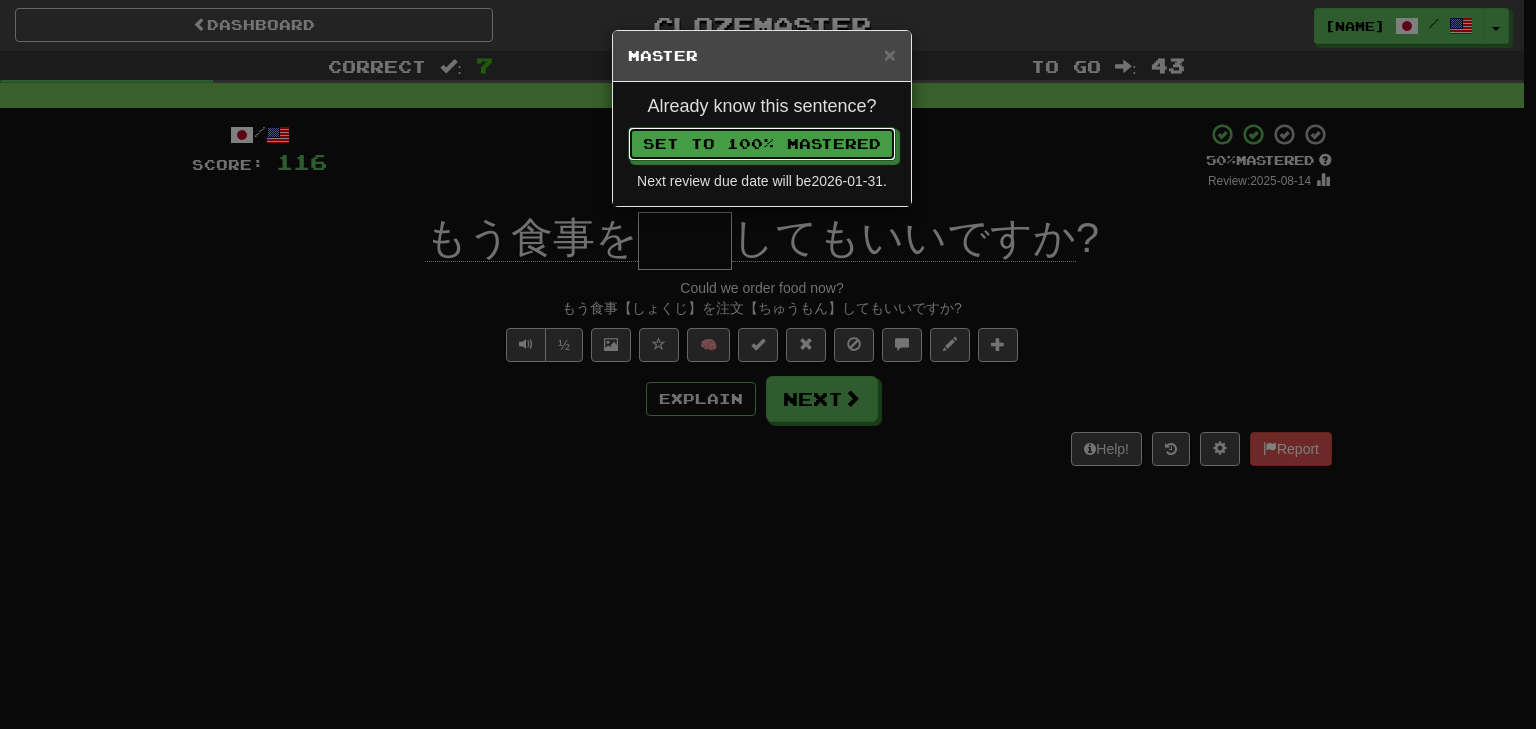 click on "Set to 100% Mastered" at bounding box center (762, 144) 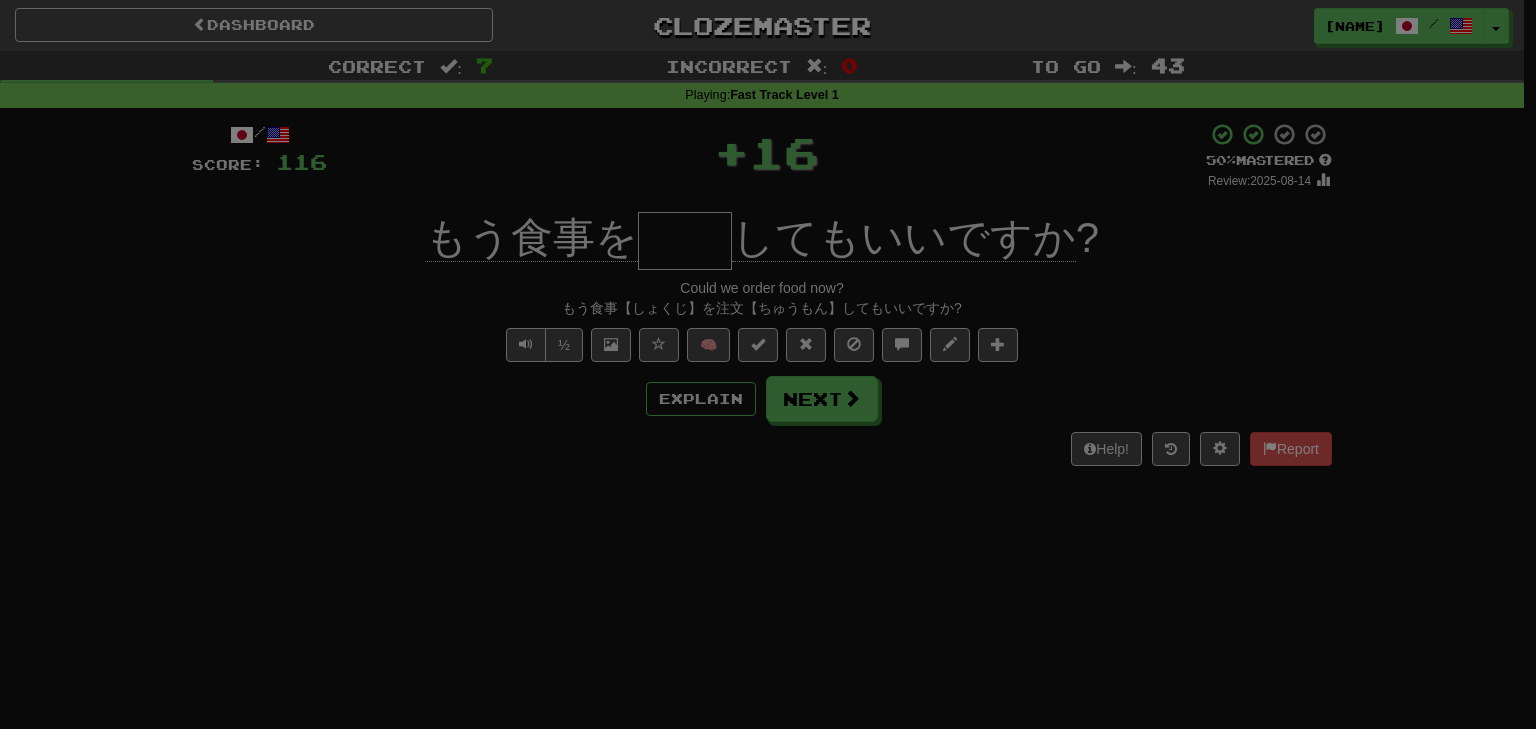 click on "Set to 100% Mastered" at bounding box center [762, 100] 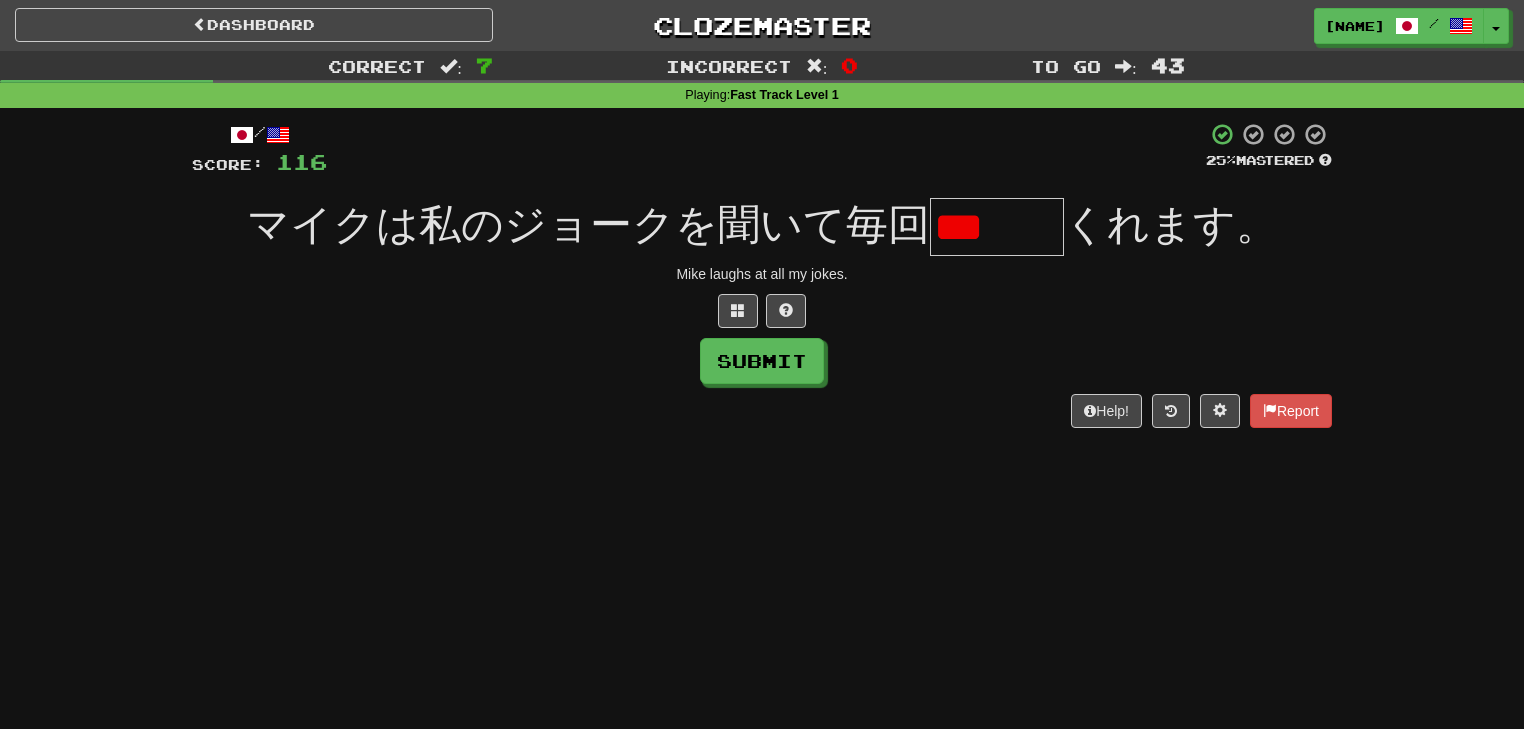 scroll, scrollTop: 0, scrollLeft: 0, axis: both 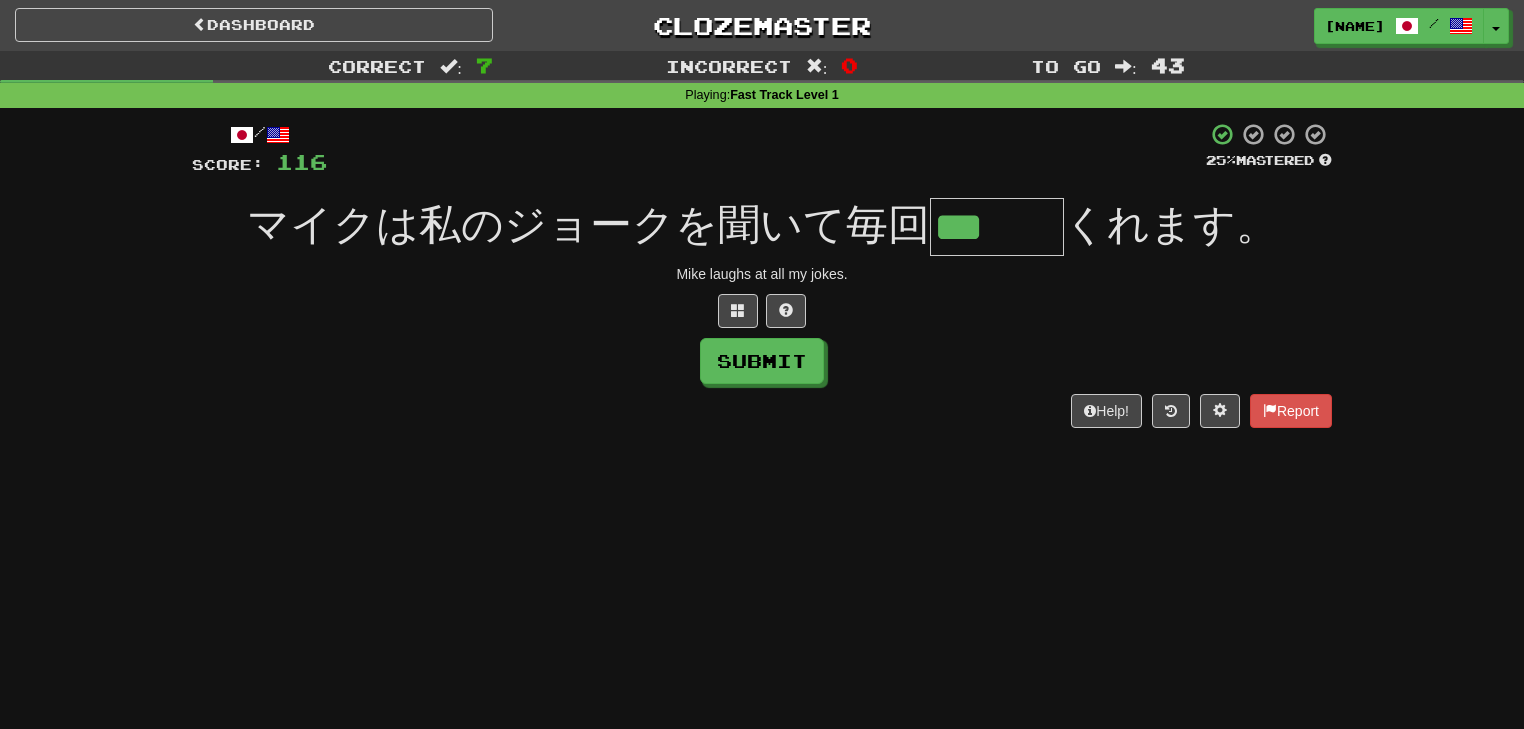 type on "***" 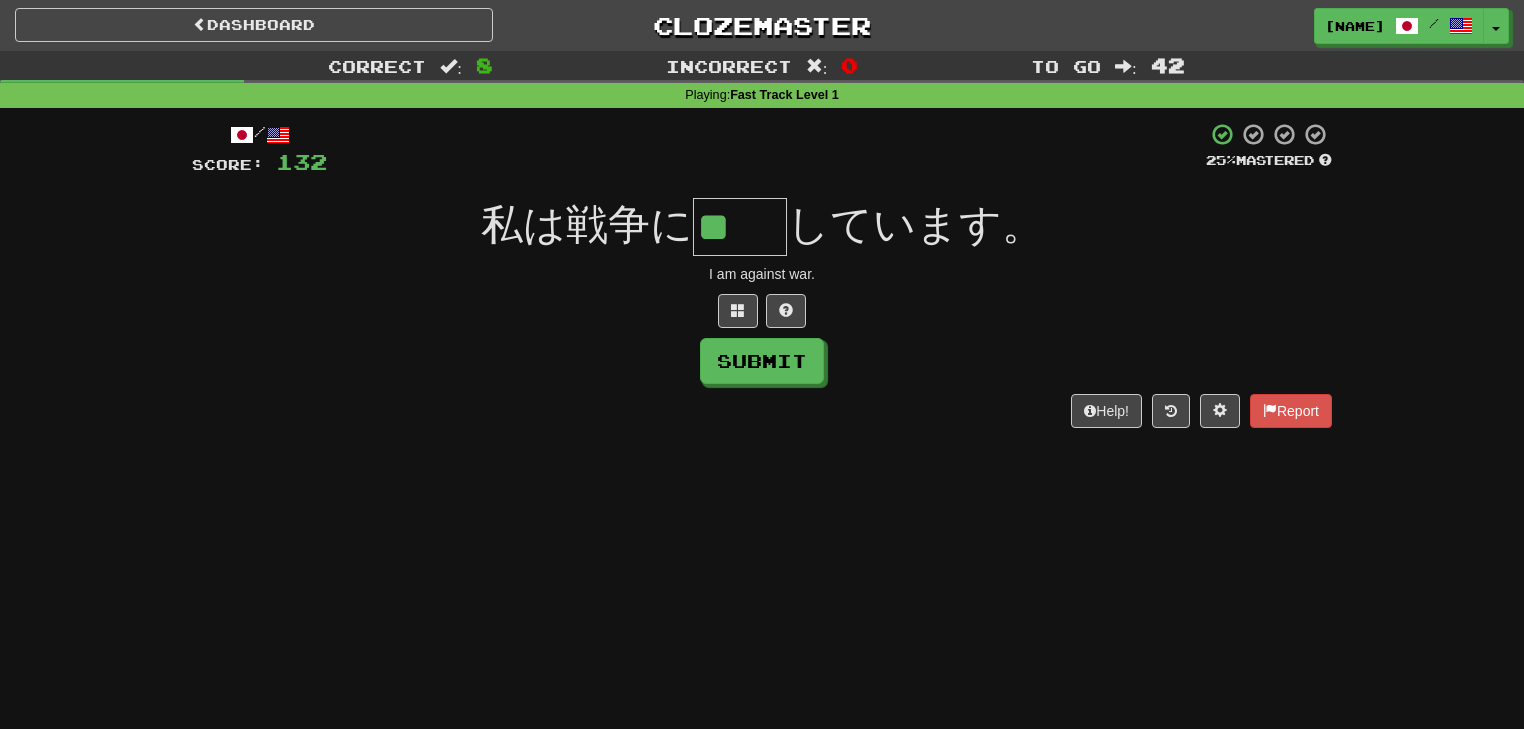scroll, scrollTop: 0, scrollLeft: 0, axis: both 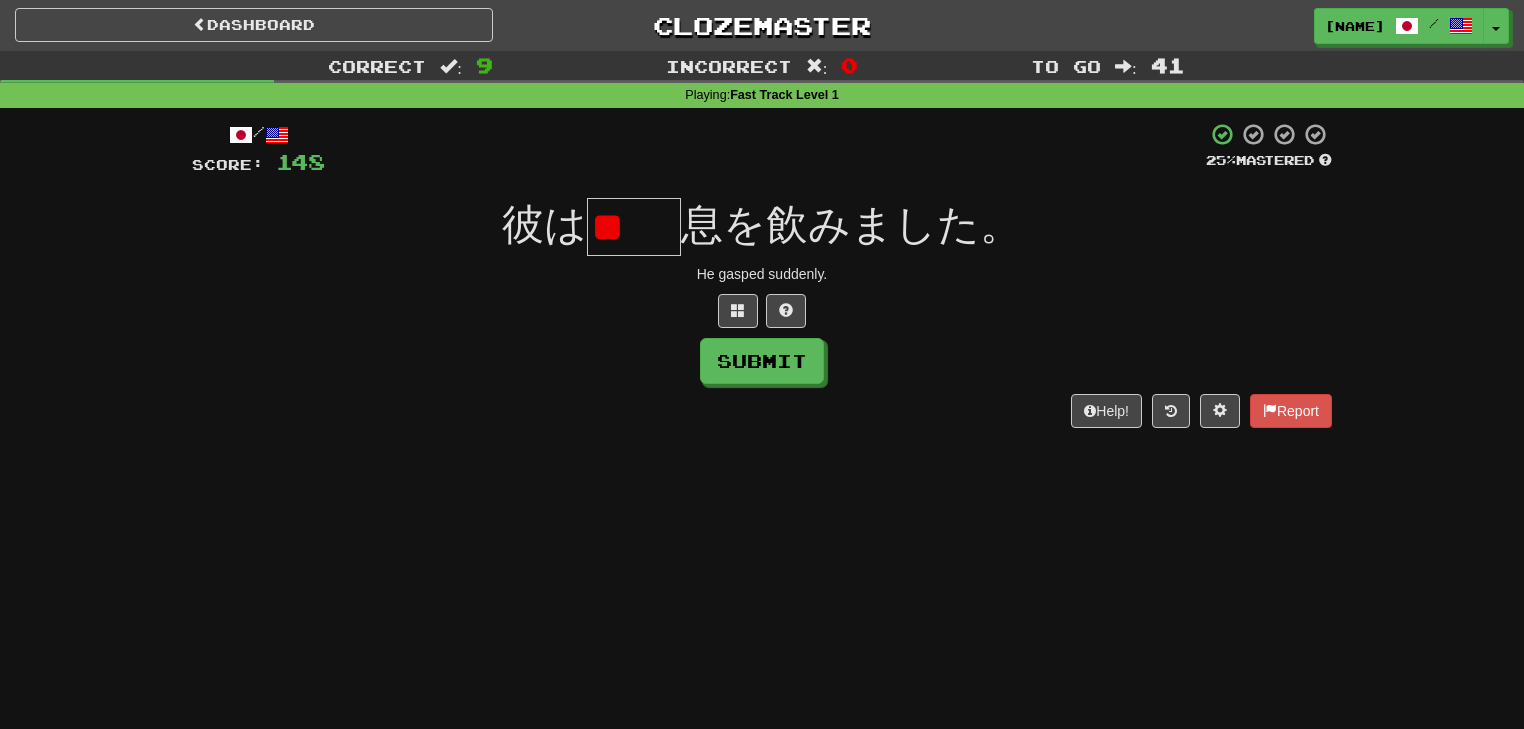 type on "*" 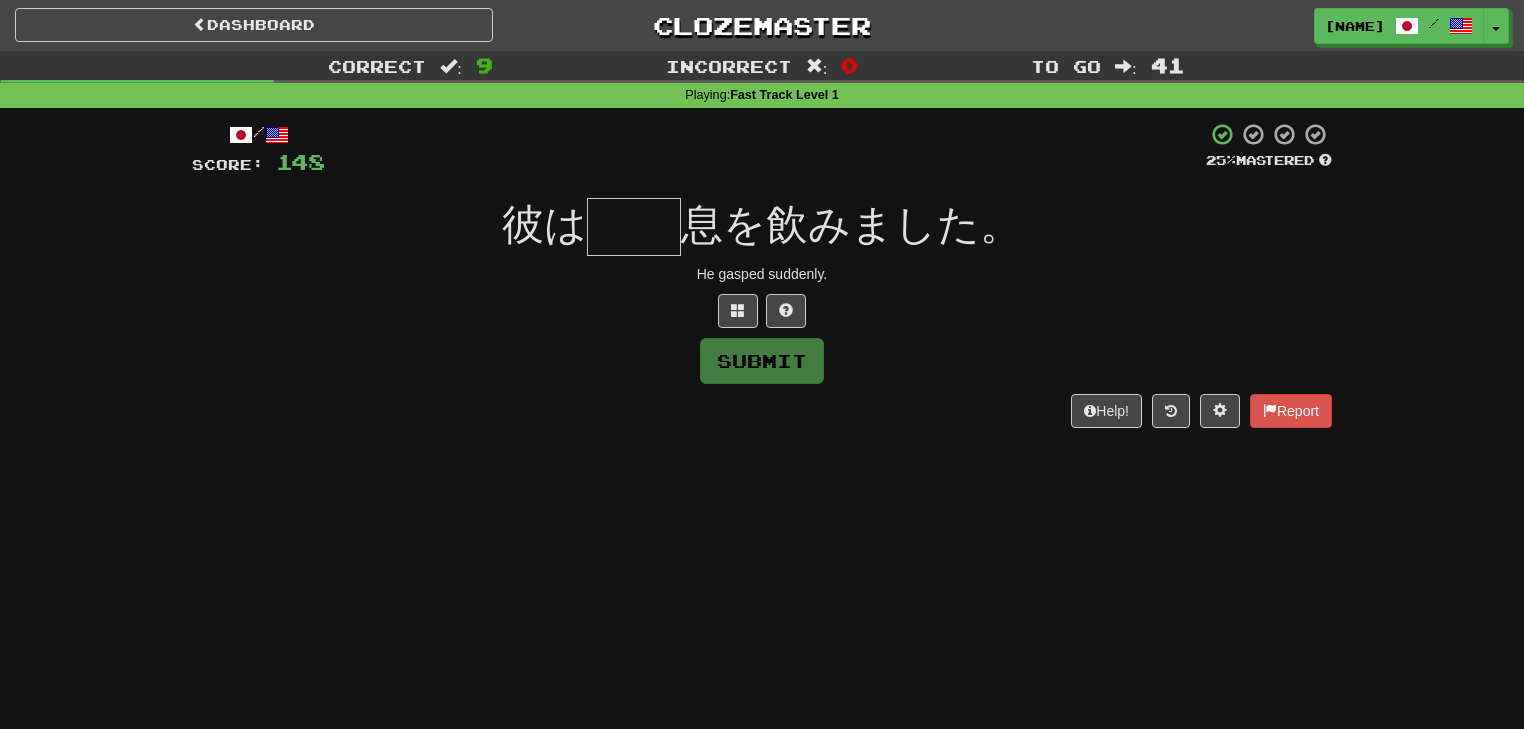 type on "*" 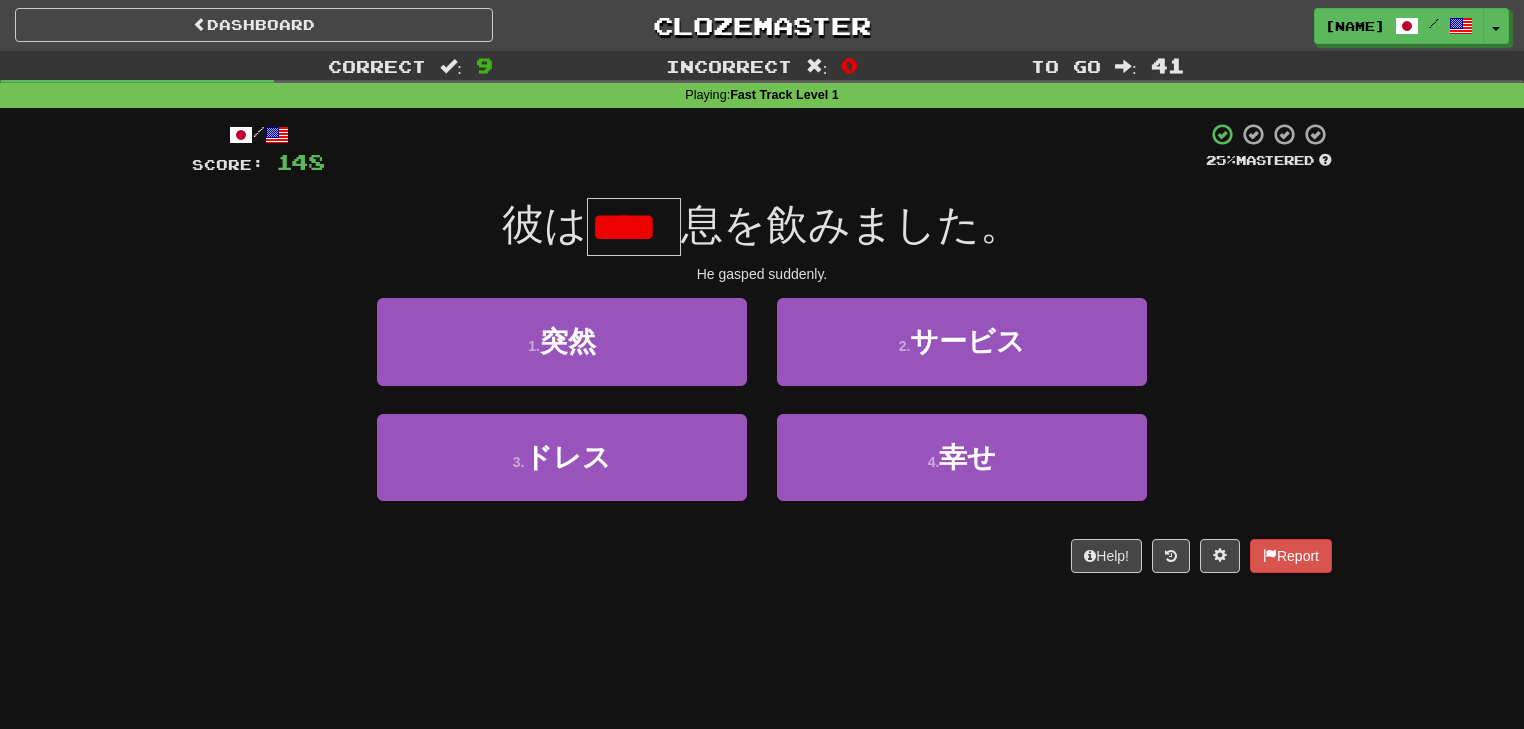 scroll, scrollTop: 0, scrollLeft: 0, axis: both 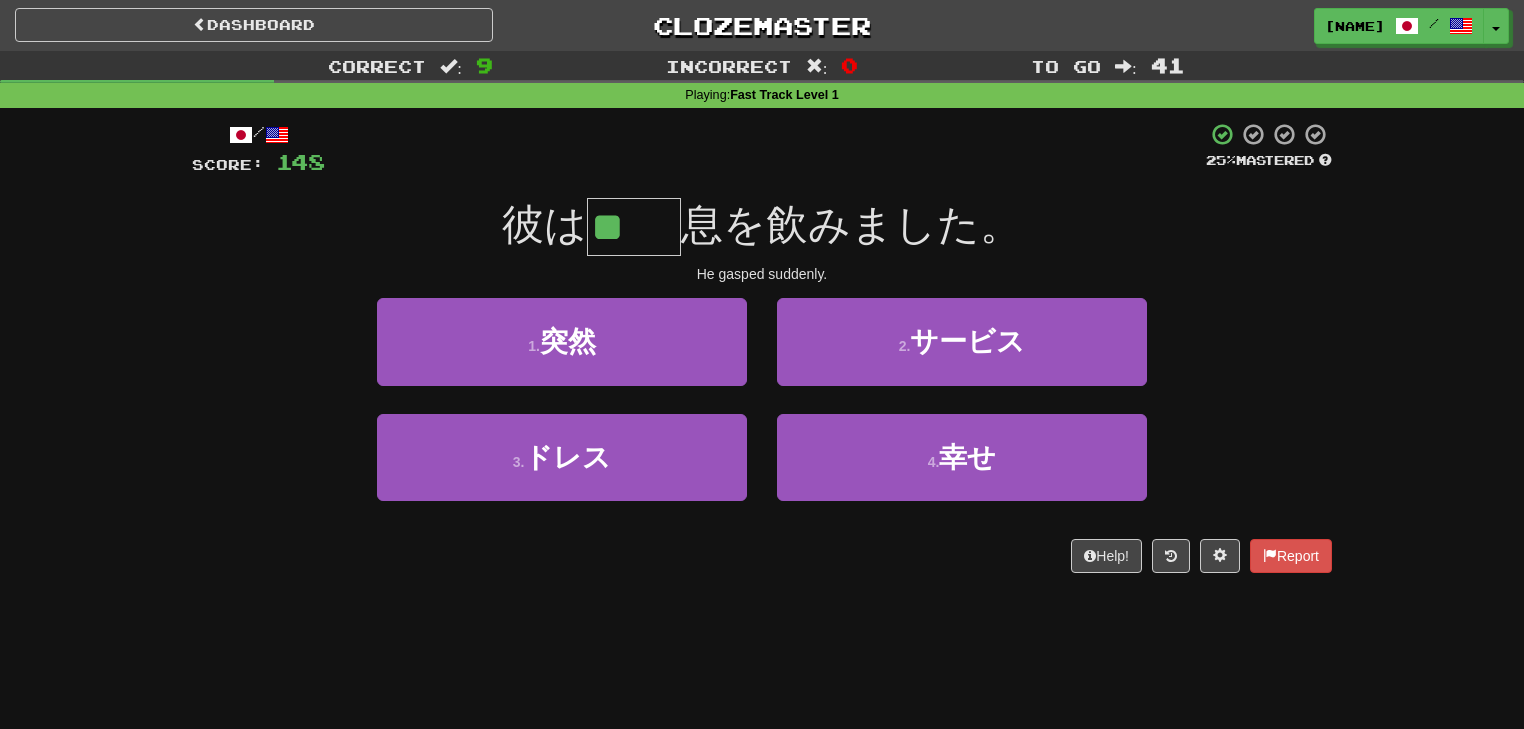 type on "**" 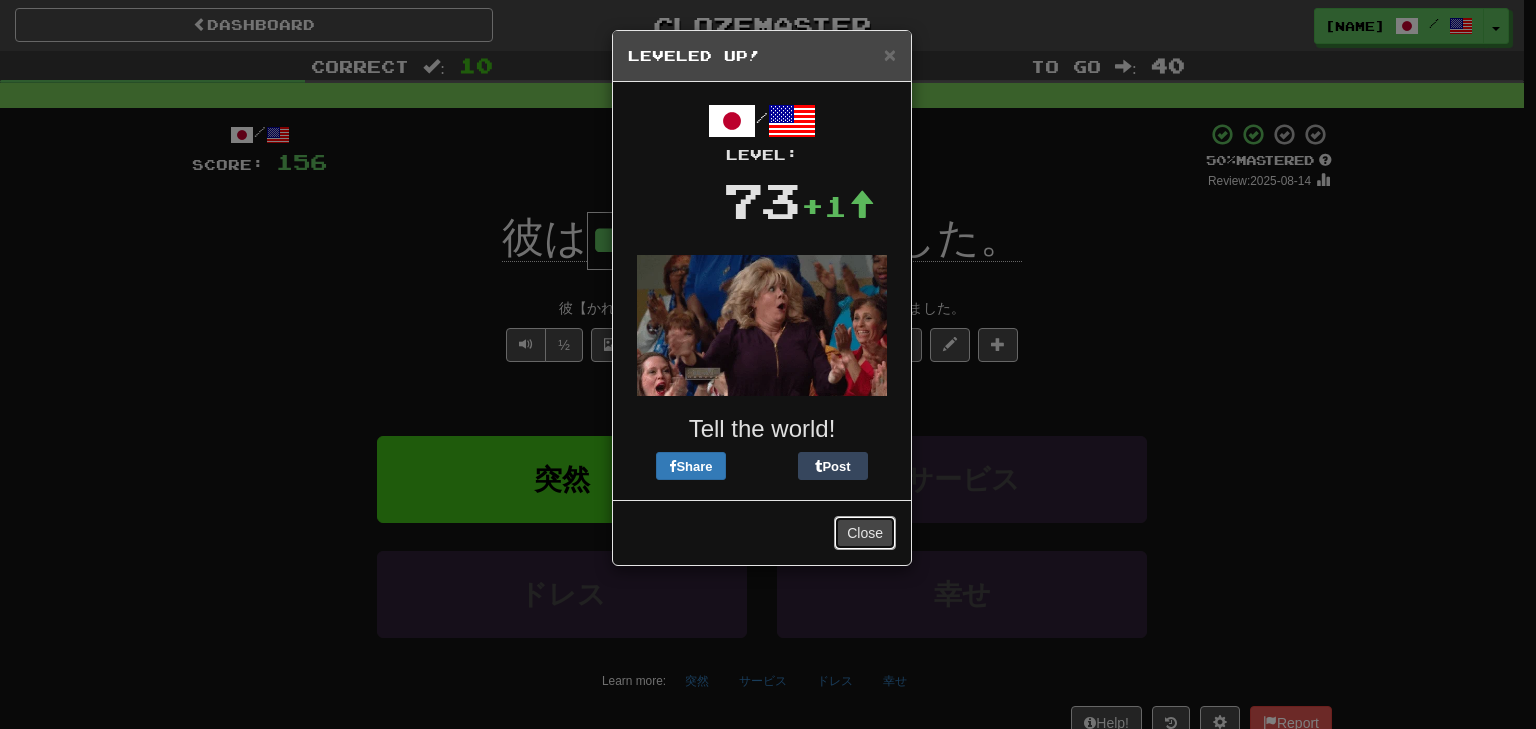 click on "Close" at bounding box center [865, 533] 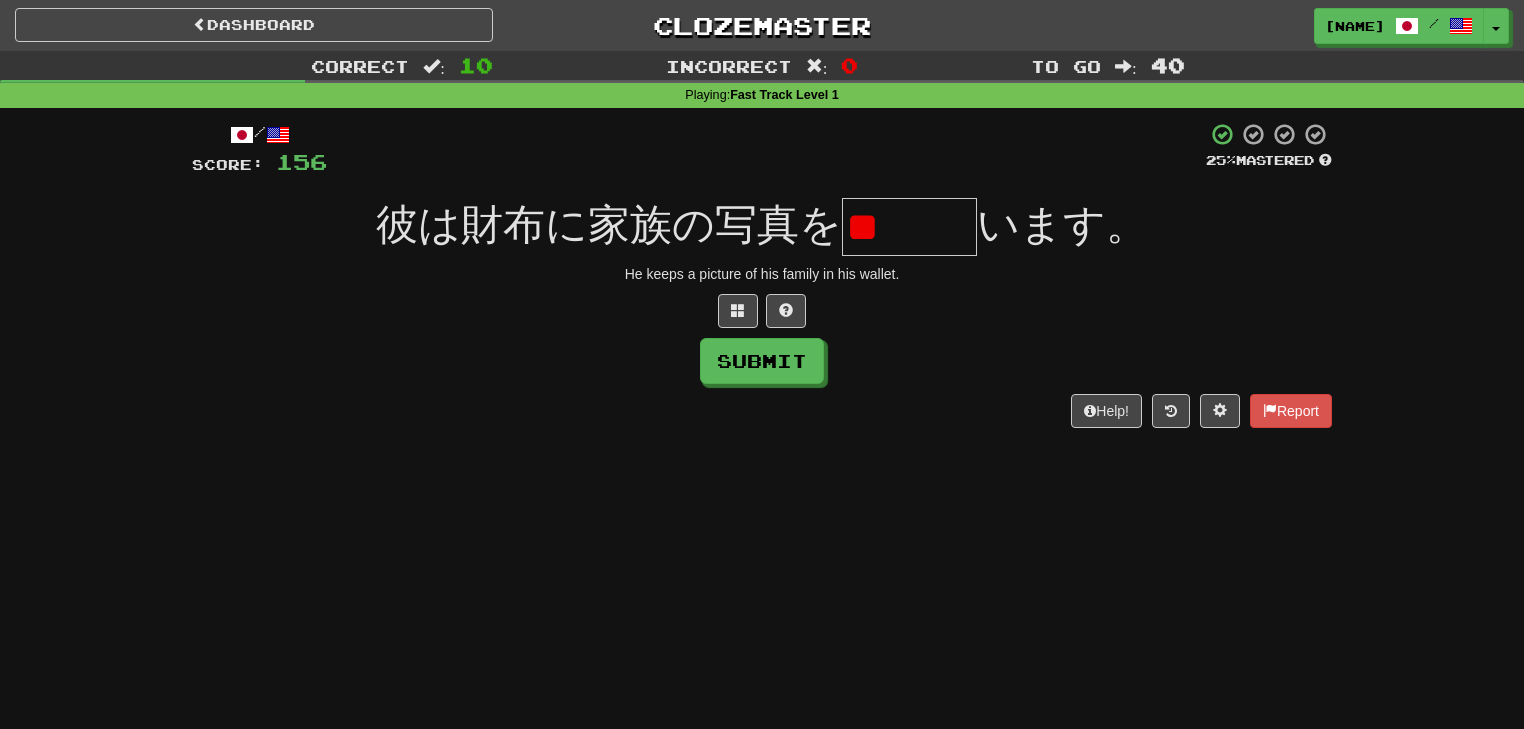type on "*" 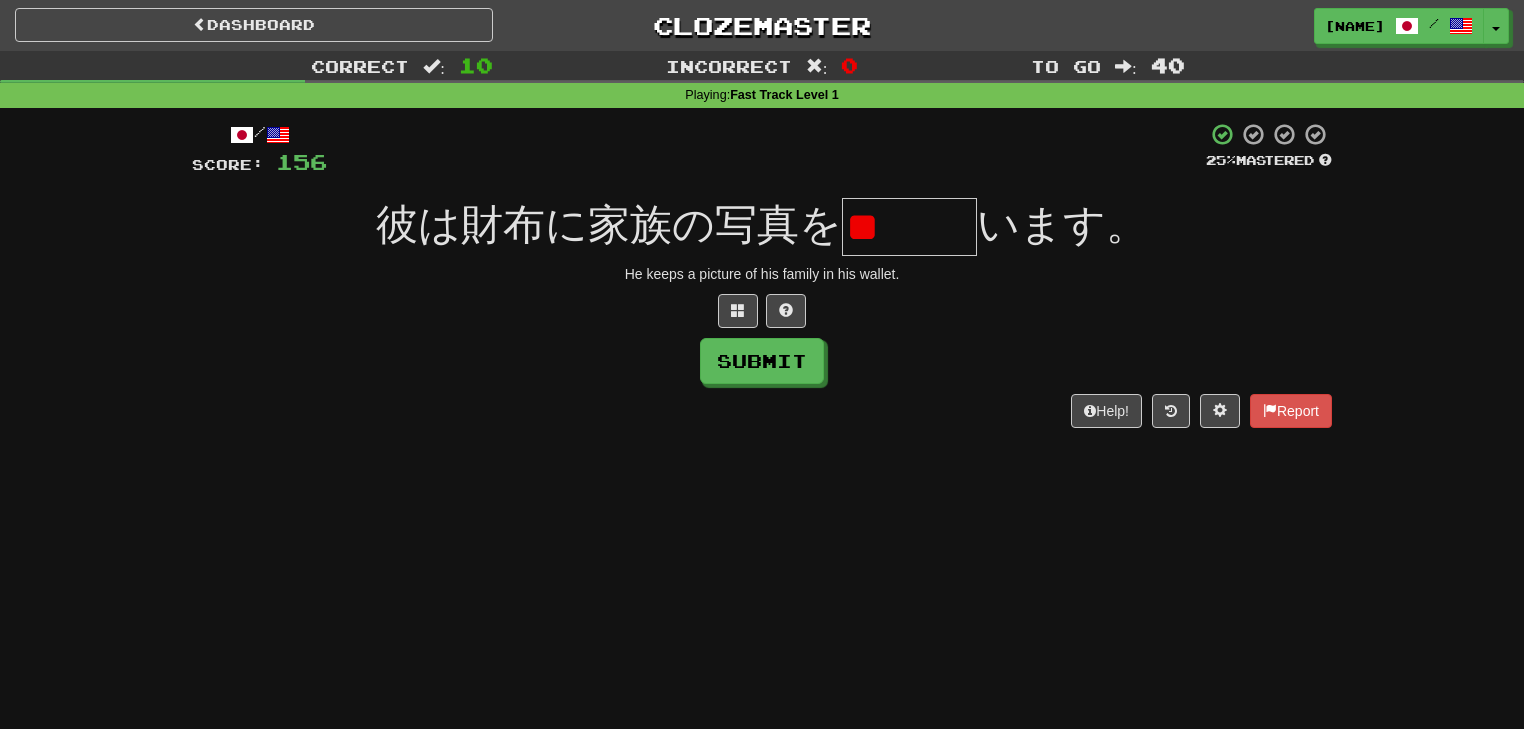 type on "*" 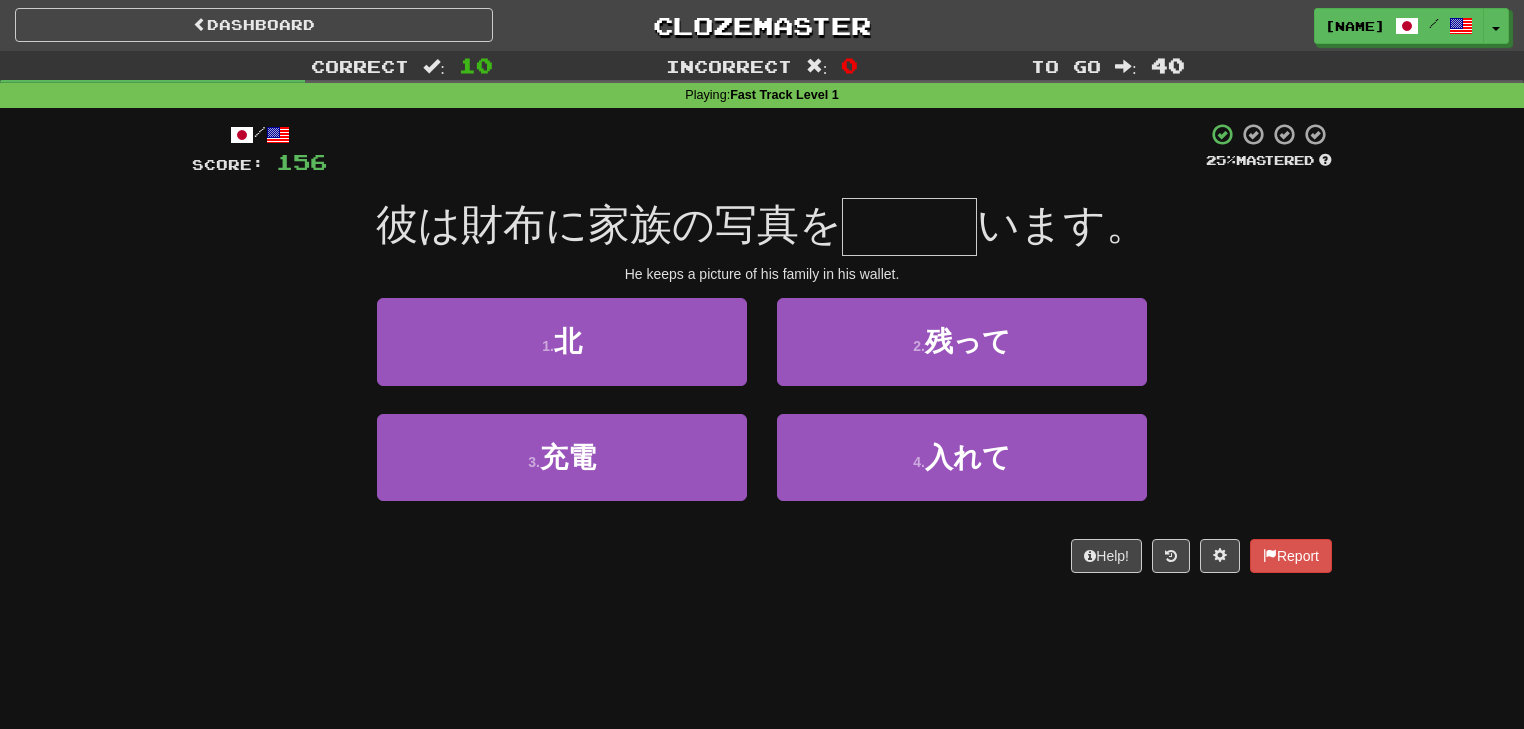type on "*" 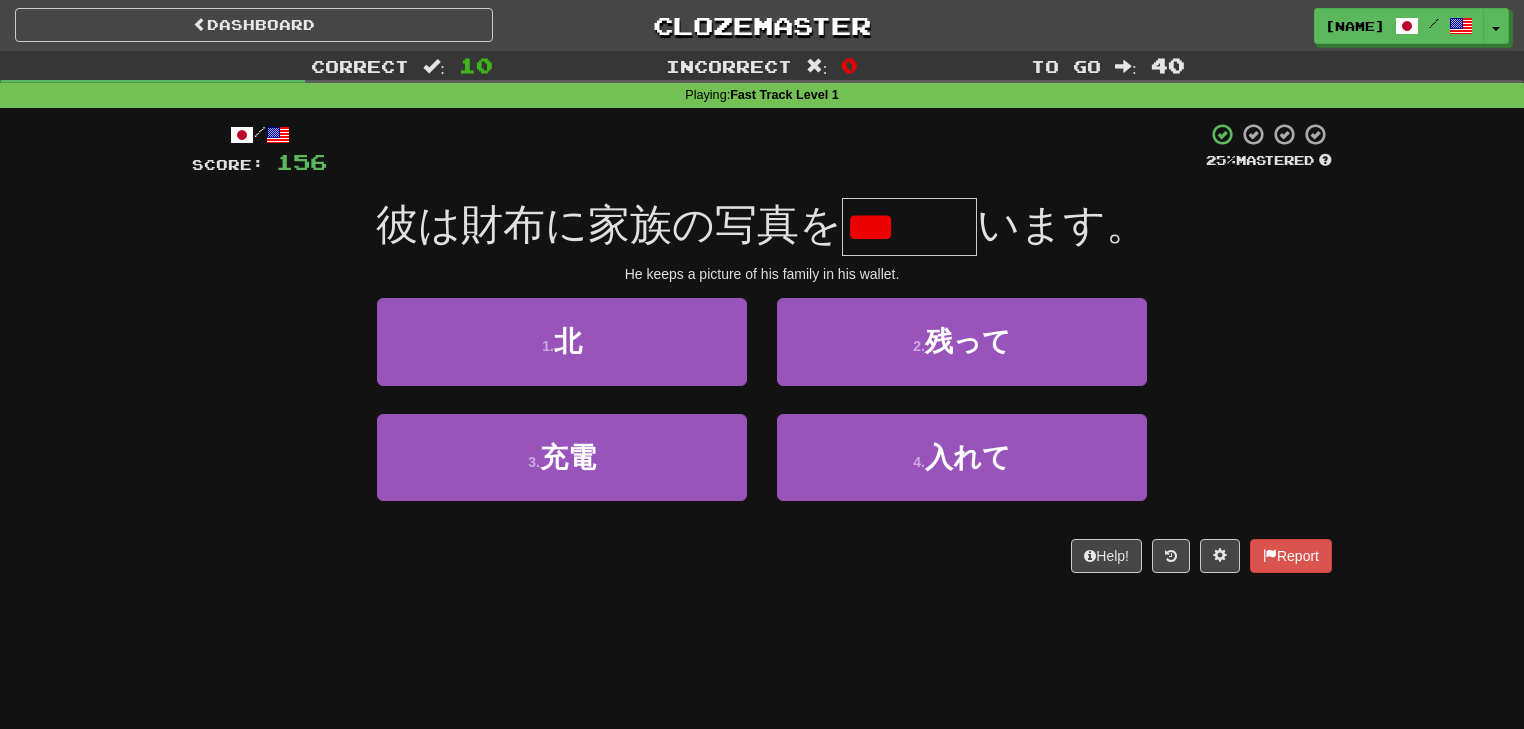 scroll, scrollTop: 0, scrollLeft: 0, axis: both 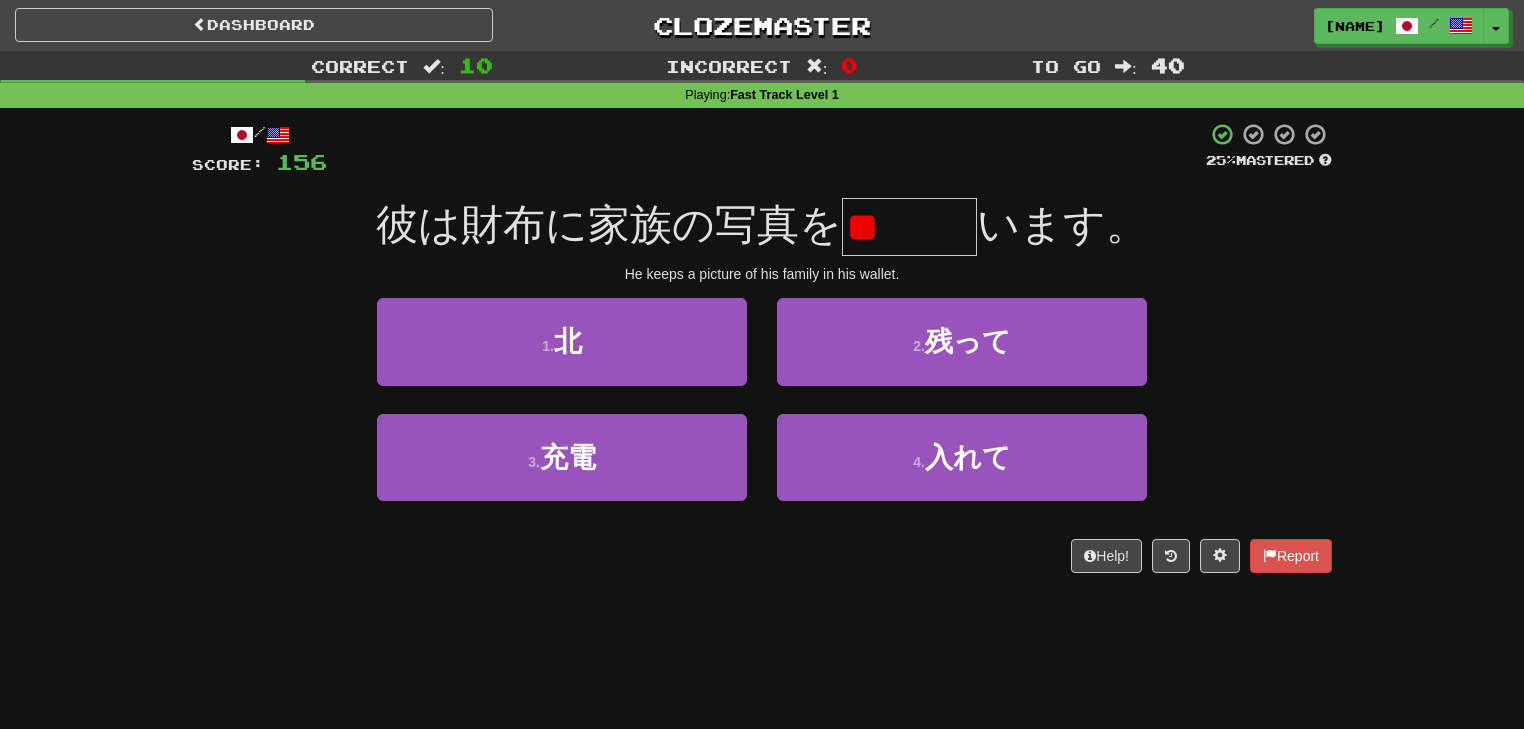 type on "*" 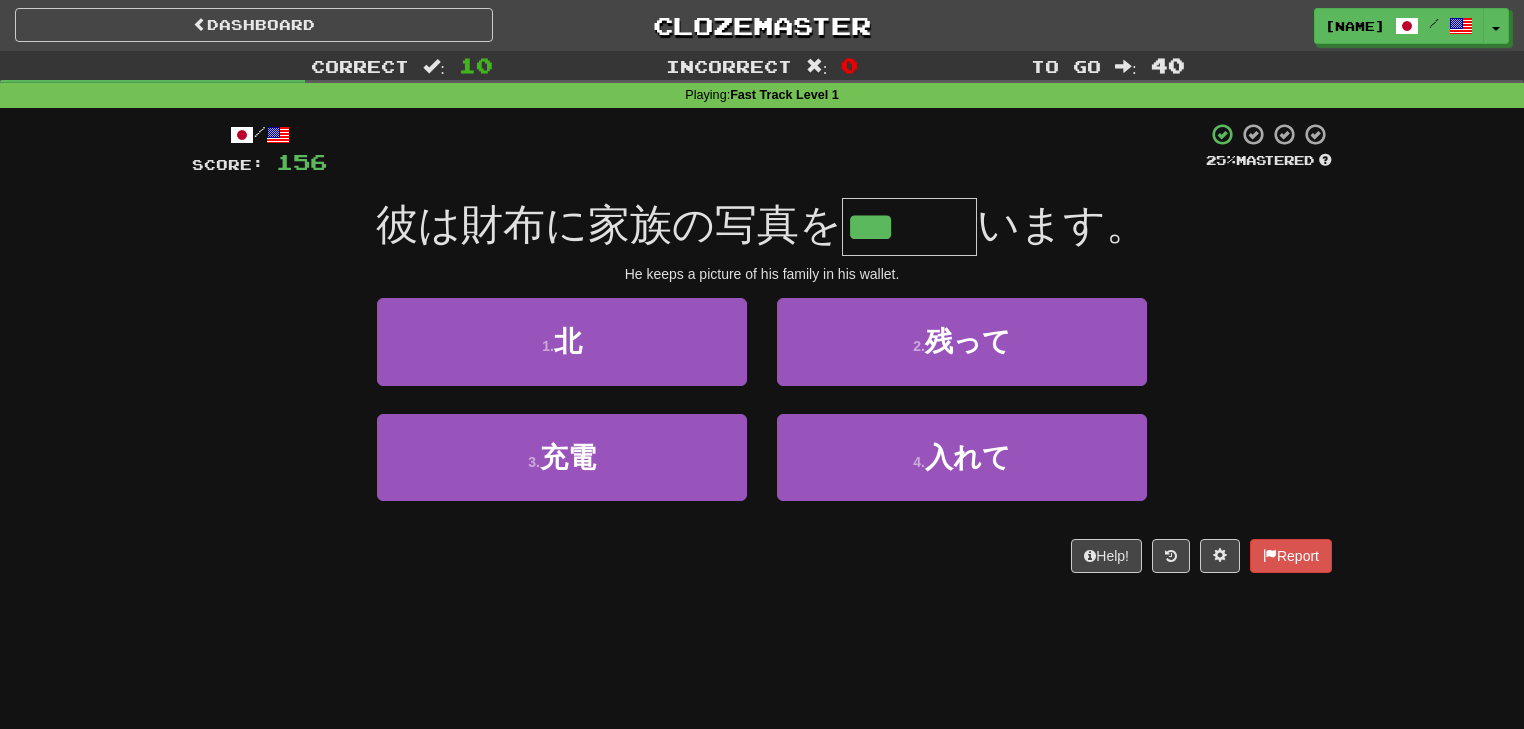 type on "***" 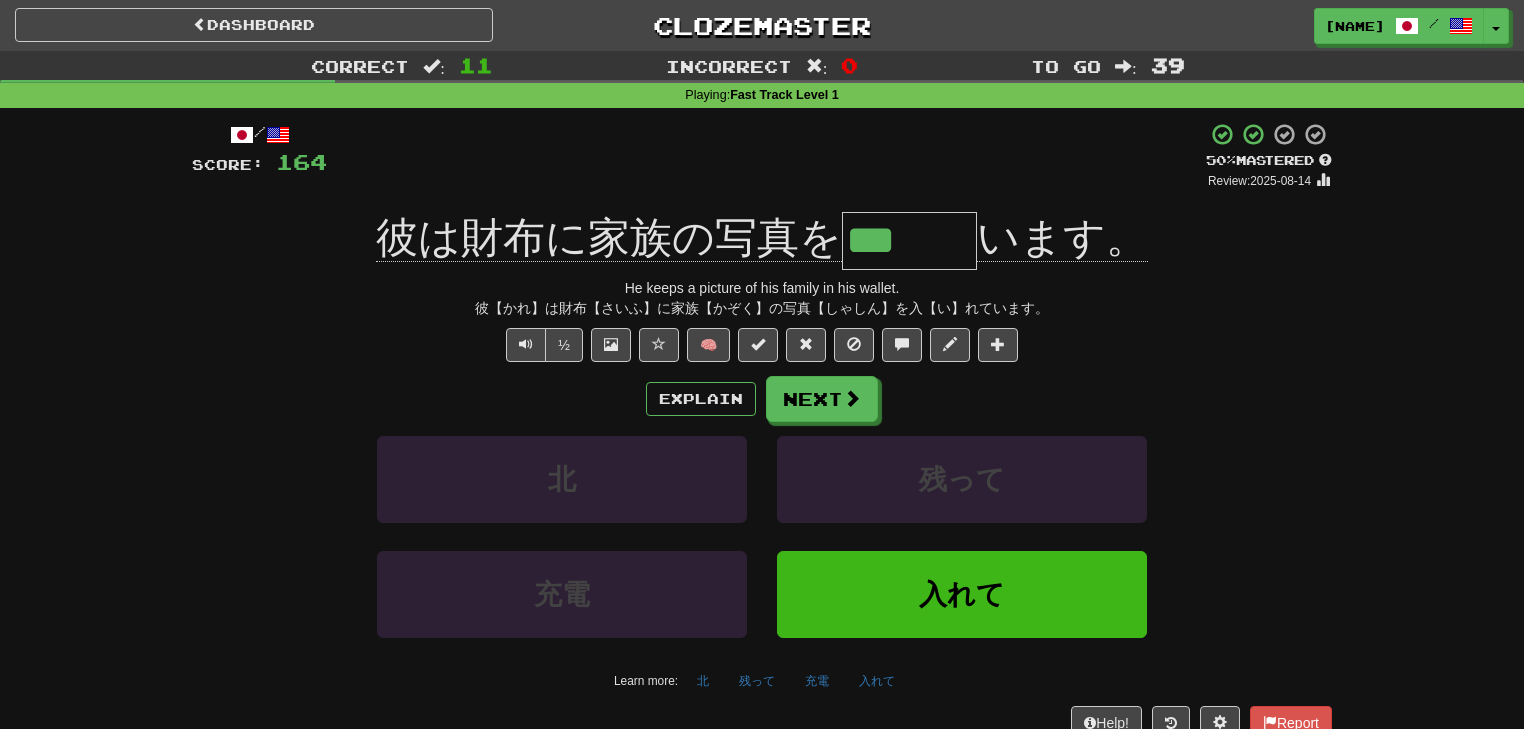 click at bounding box center [1222, 134] 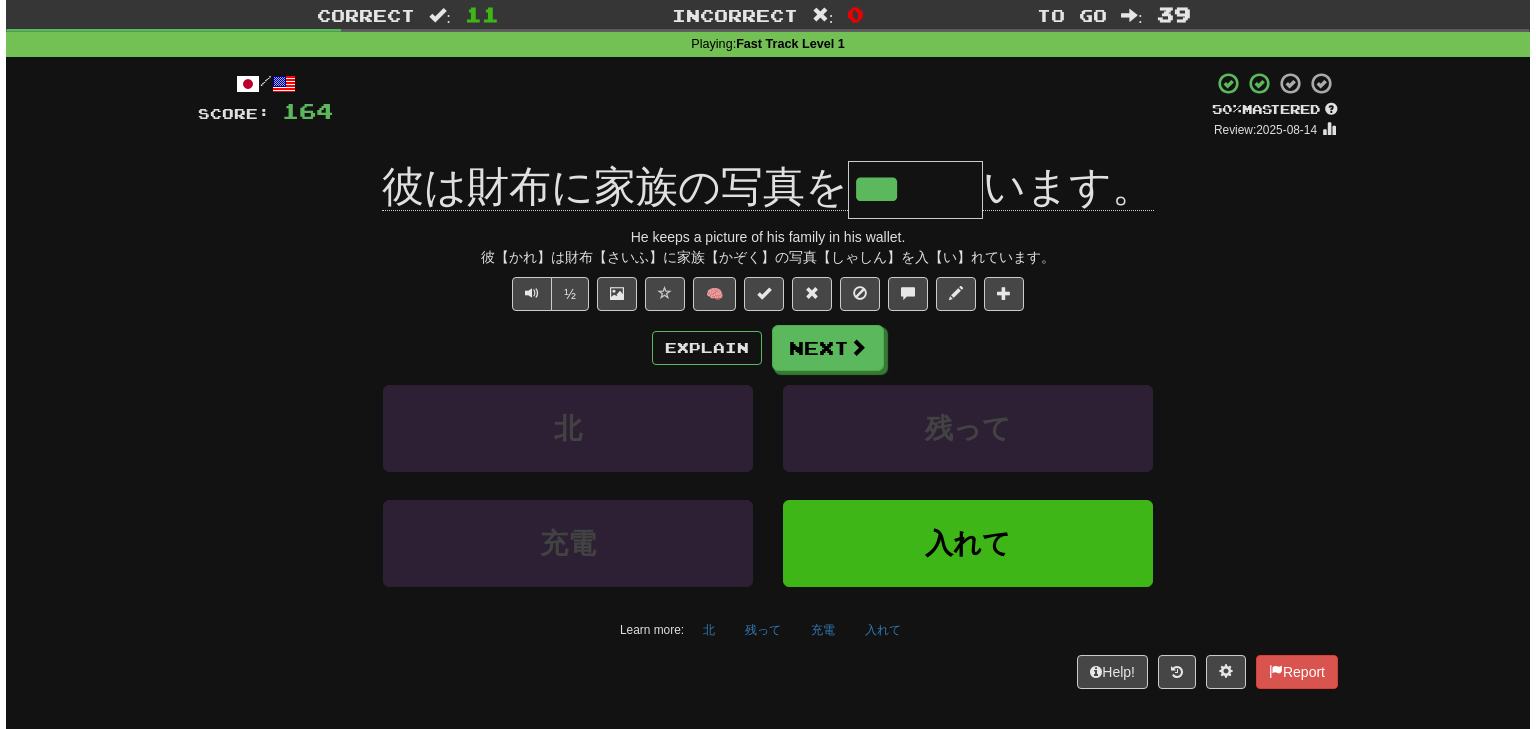 scroll, scrollTop: 0, scrollLeft: 0, axis: both 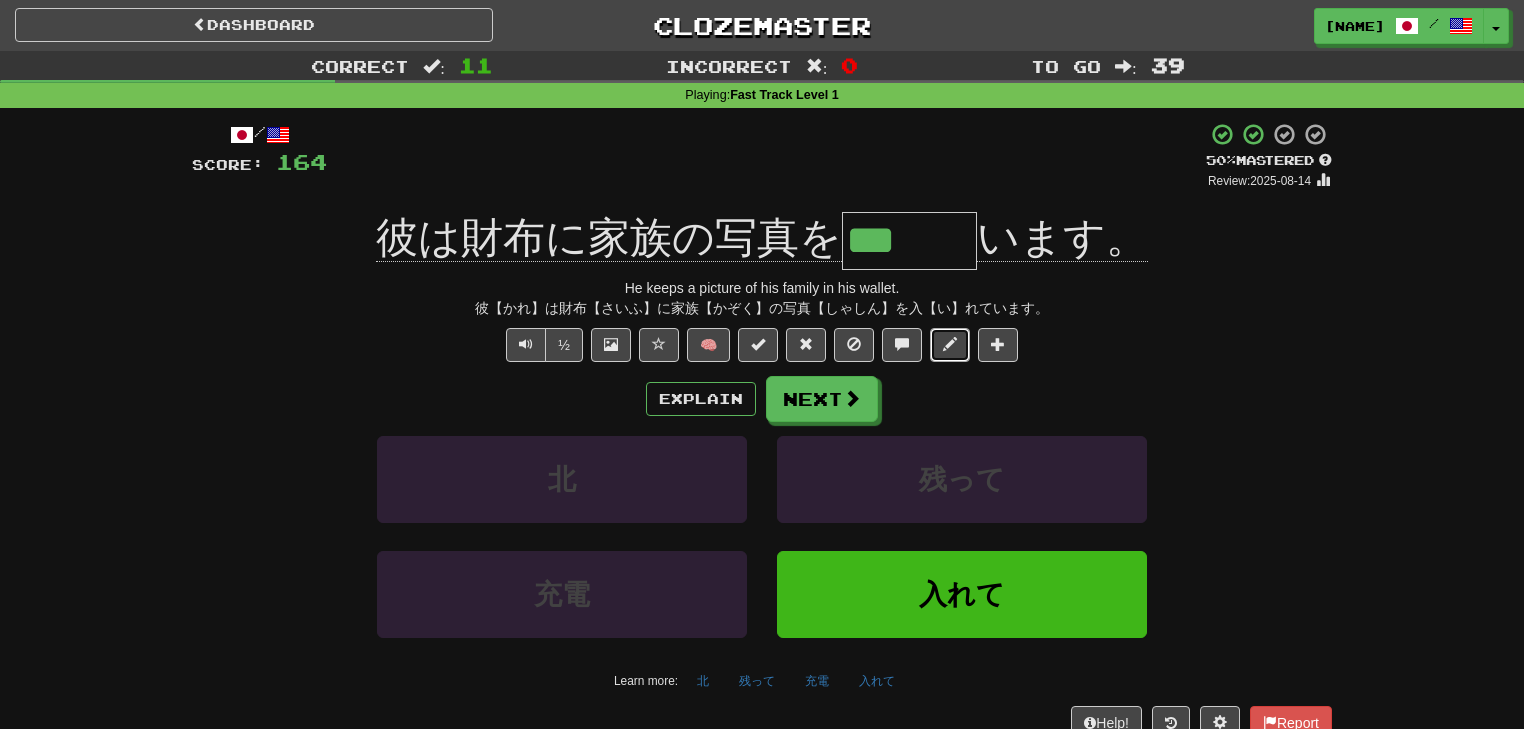 click at bounding box center (950, 345) 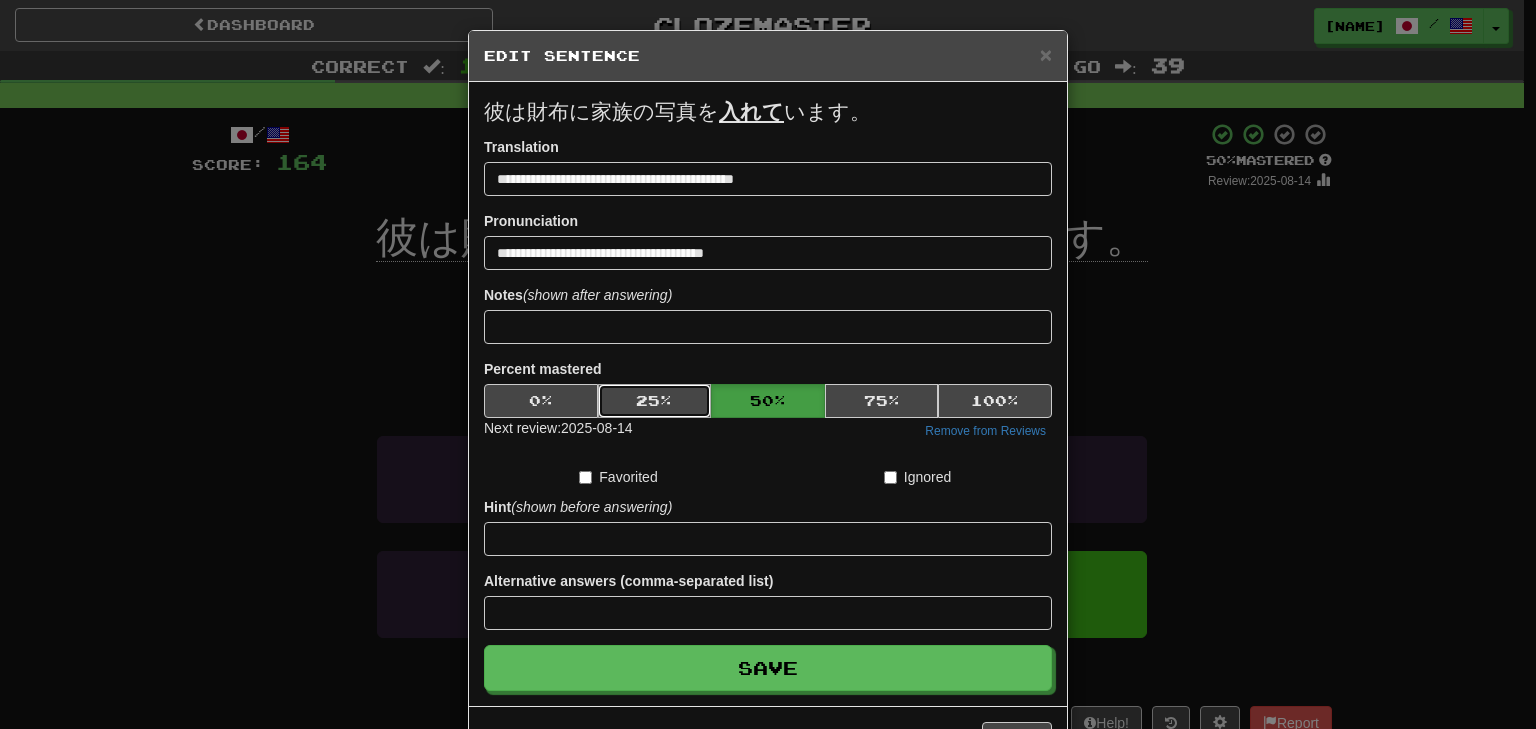 click on "25 %" at bounding box center [655, 401] 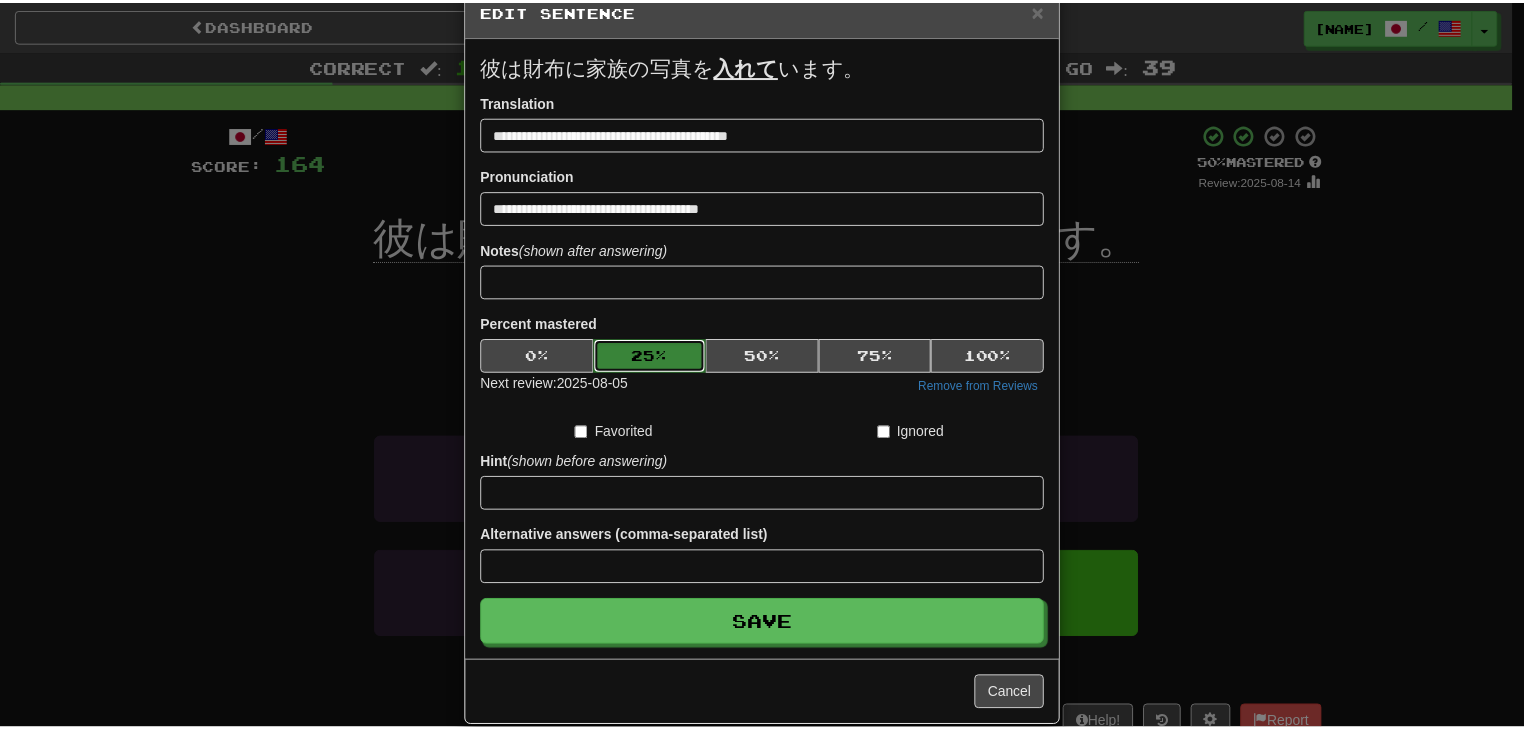 scroll, scrollTop: 71, scrollLeft: 0, axis: vertical 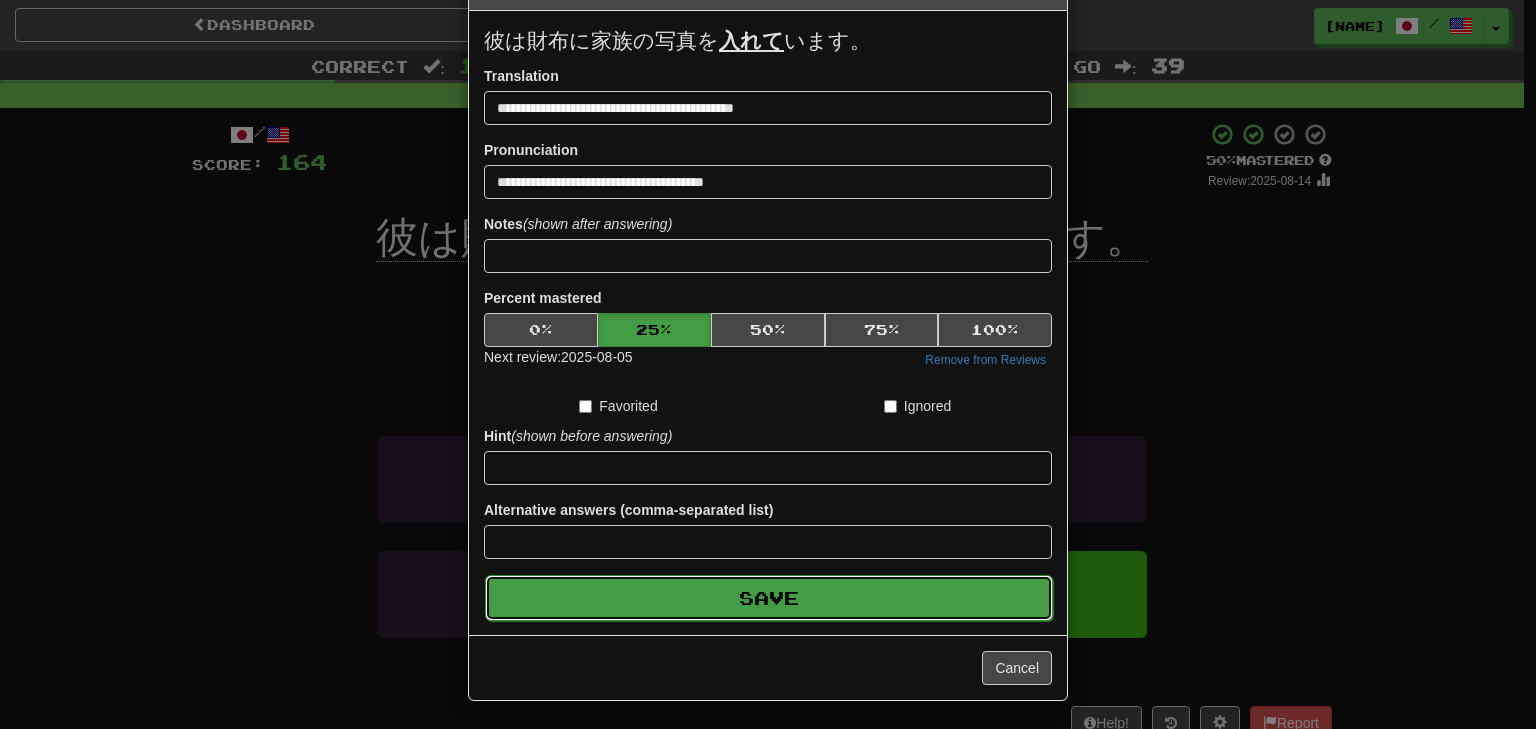 click on "Save" at bounding box center (769, 598) 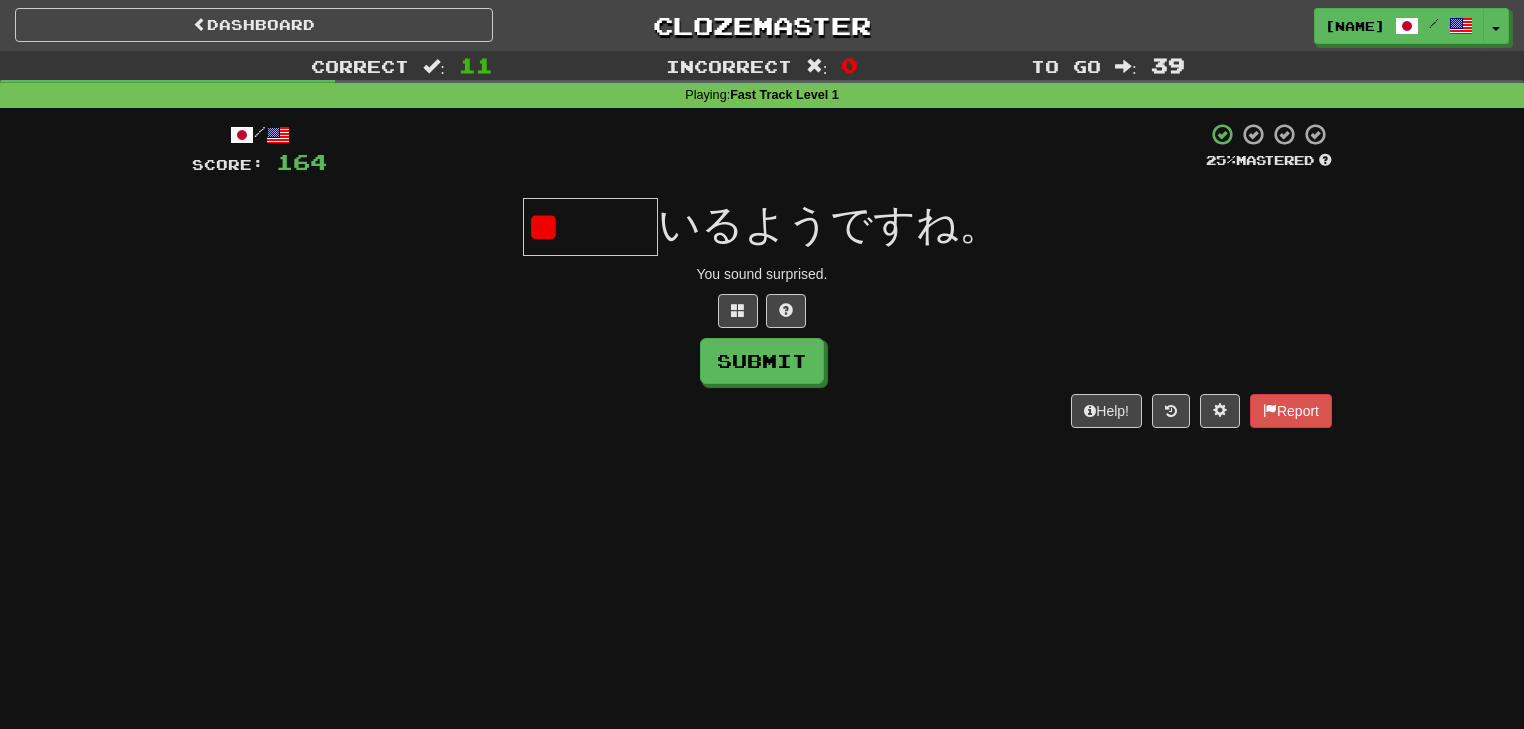 type on "*" 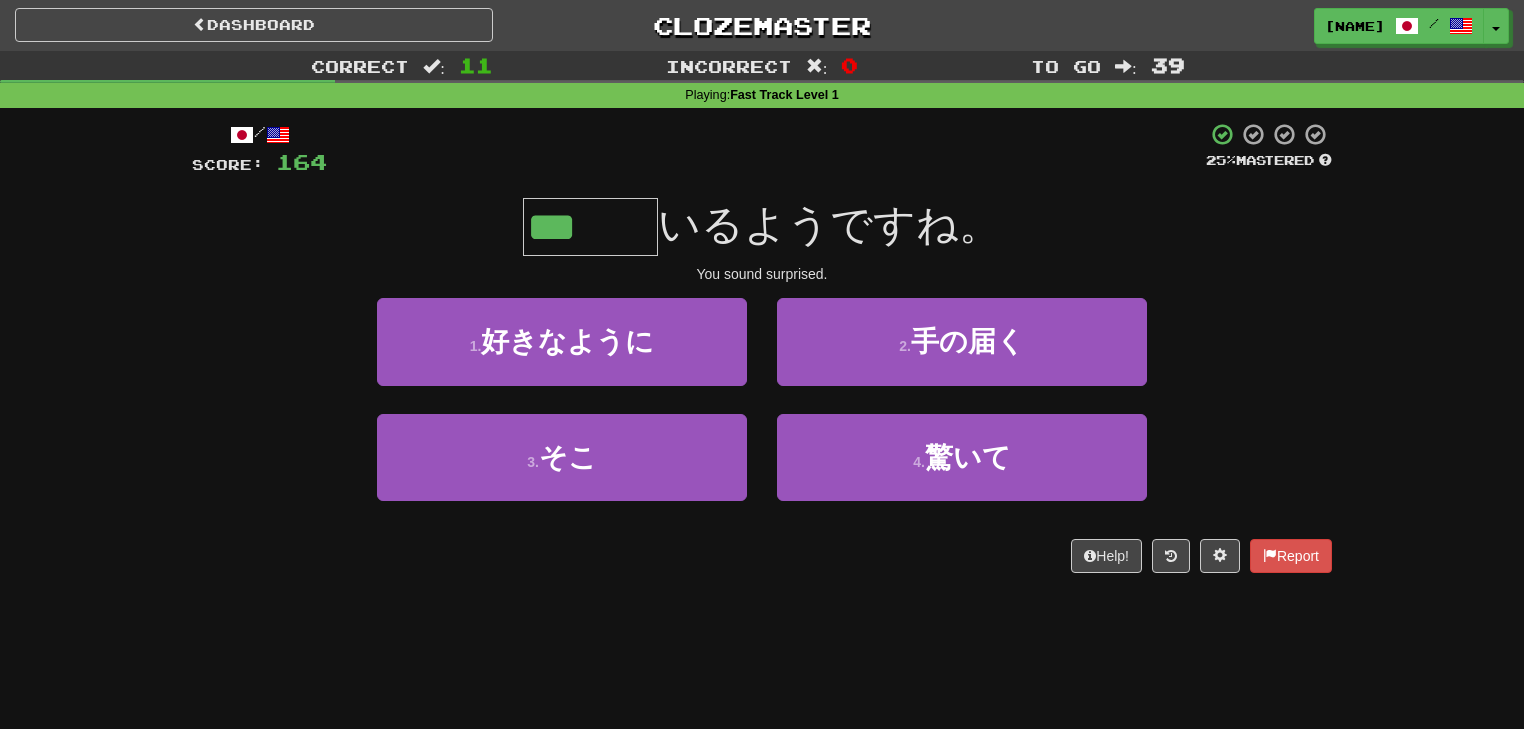 scroll, scrollTop: 0, scrollLeft: 0, axis: both 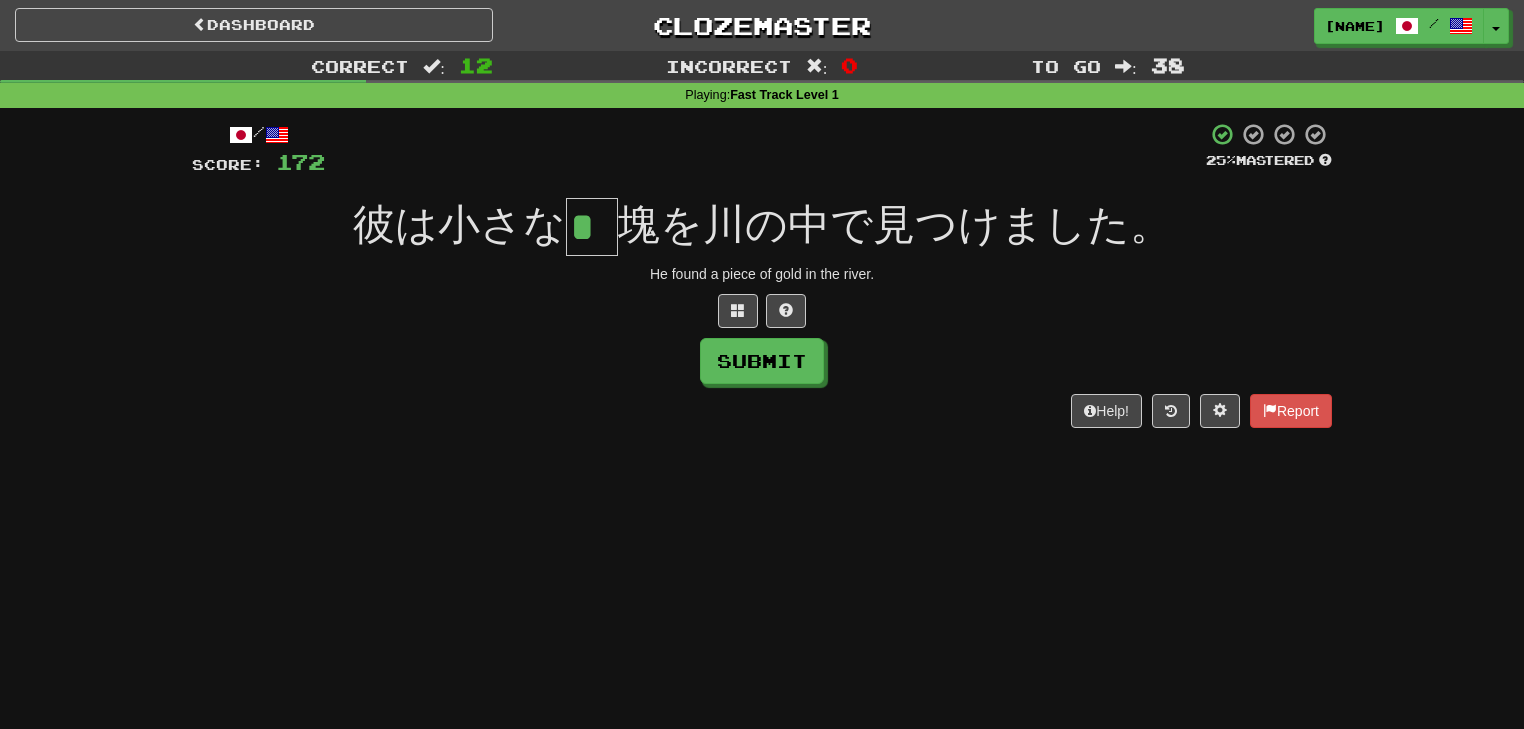 type on "*" 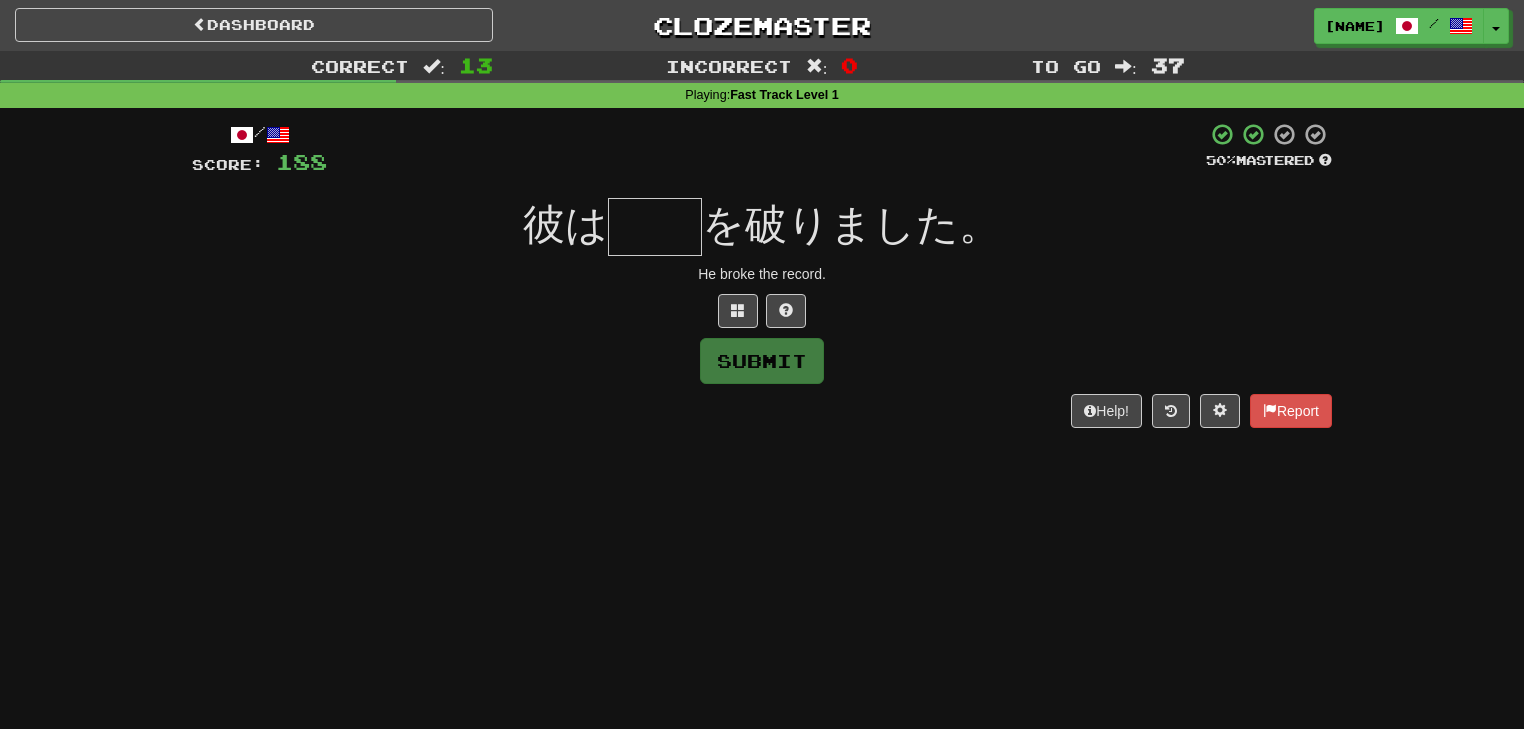 type on "*" 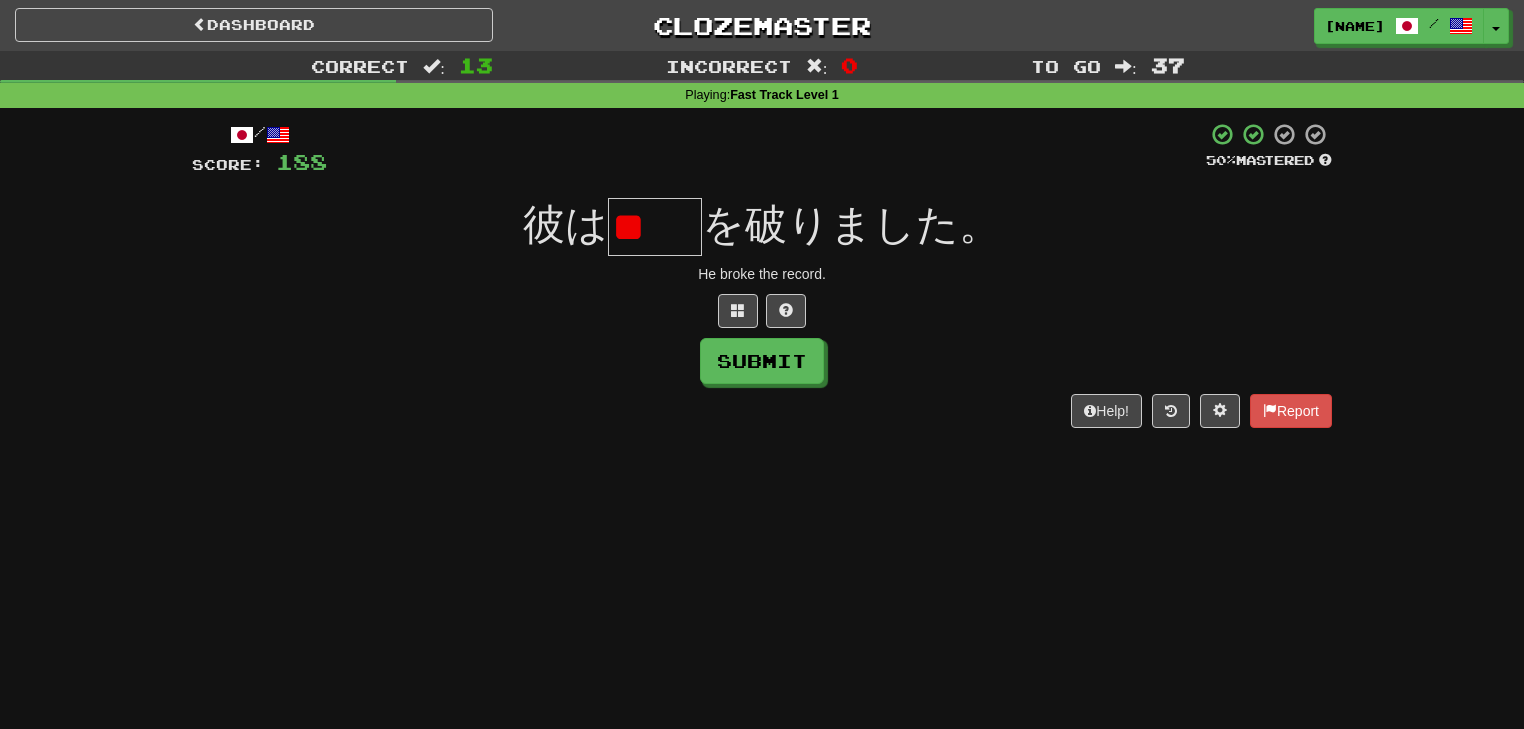 scroll, scrollTop: 0, scrollLeft: 0, axis: both 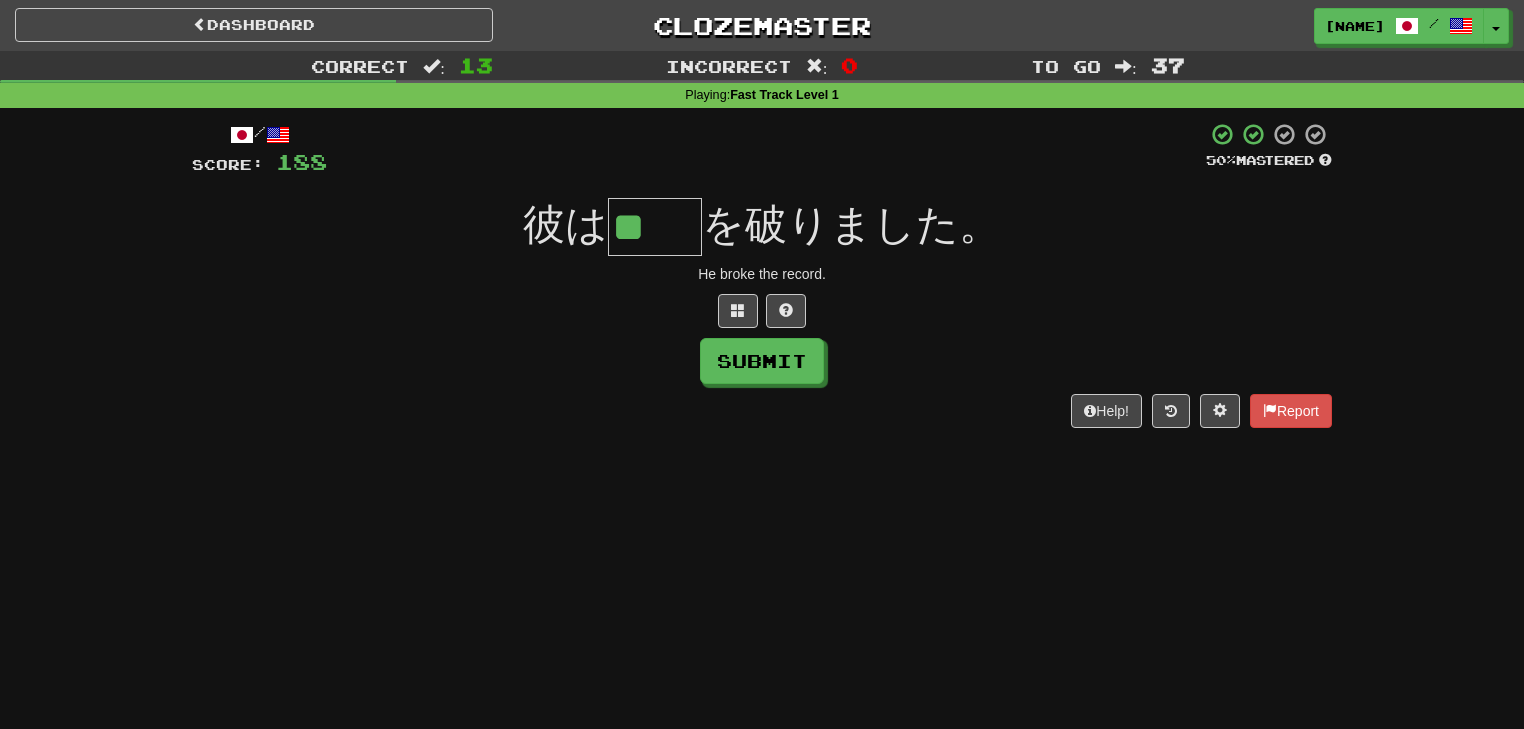type on "**" 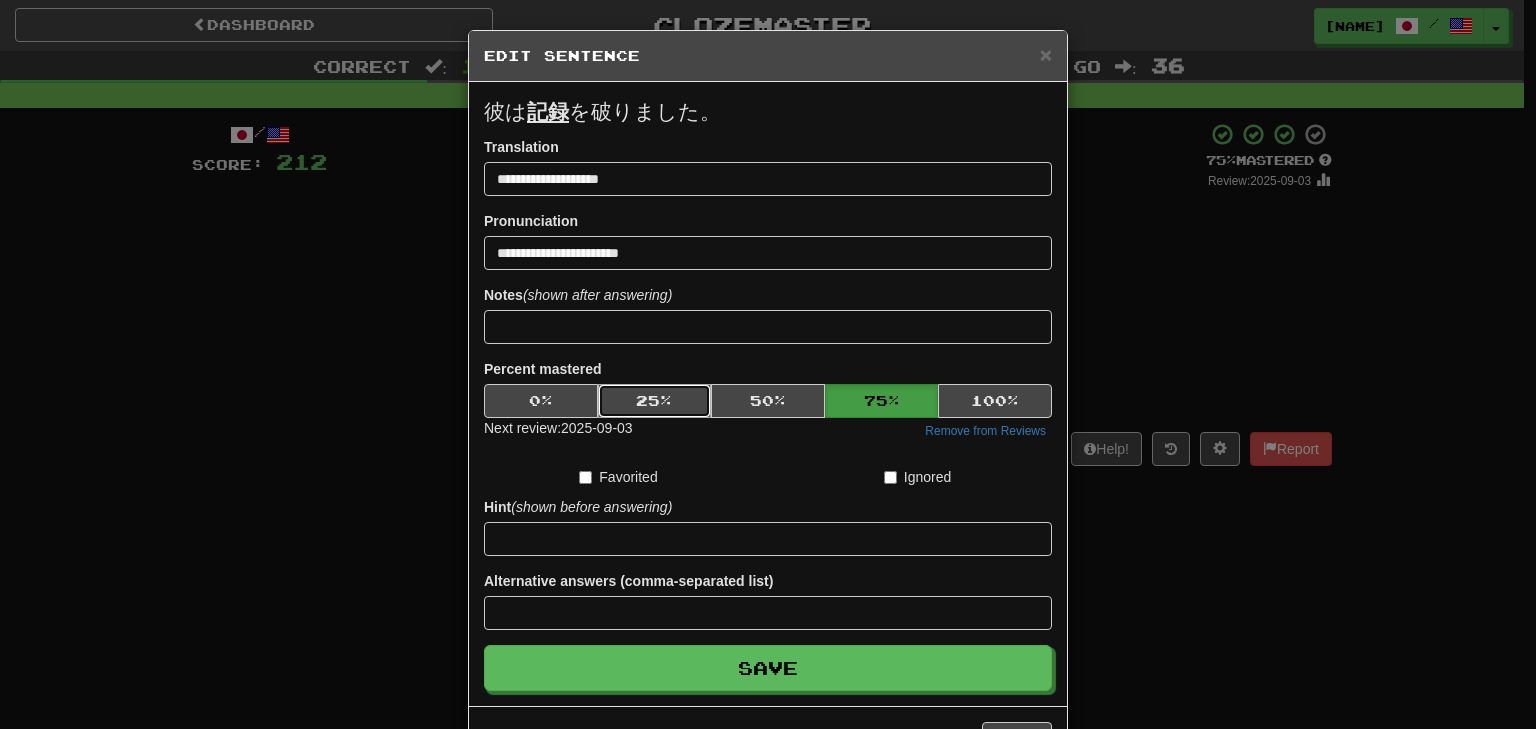click on "25 %" at bounding box center [655, 401] 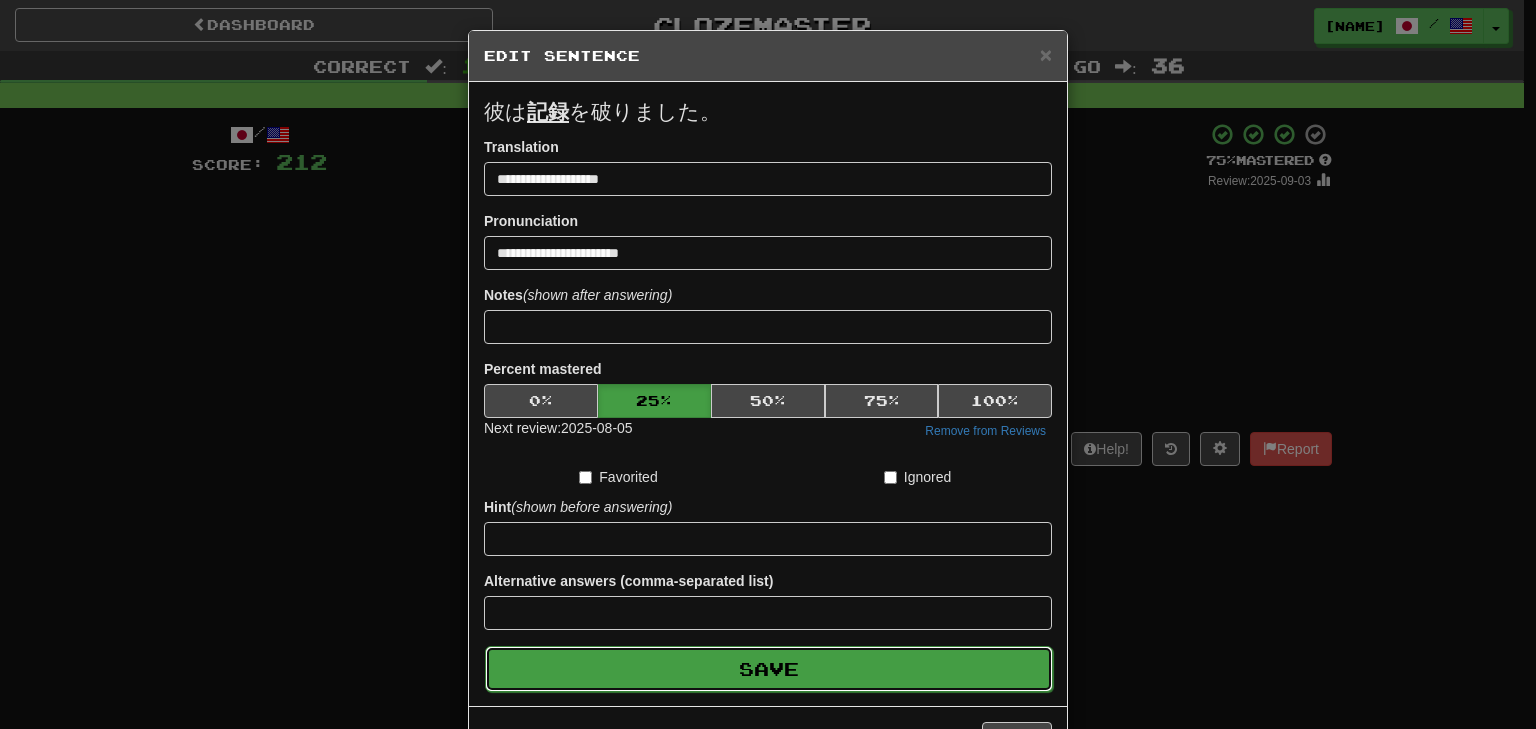 click on "Save" at bounding box center (769, 669) 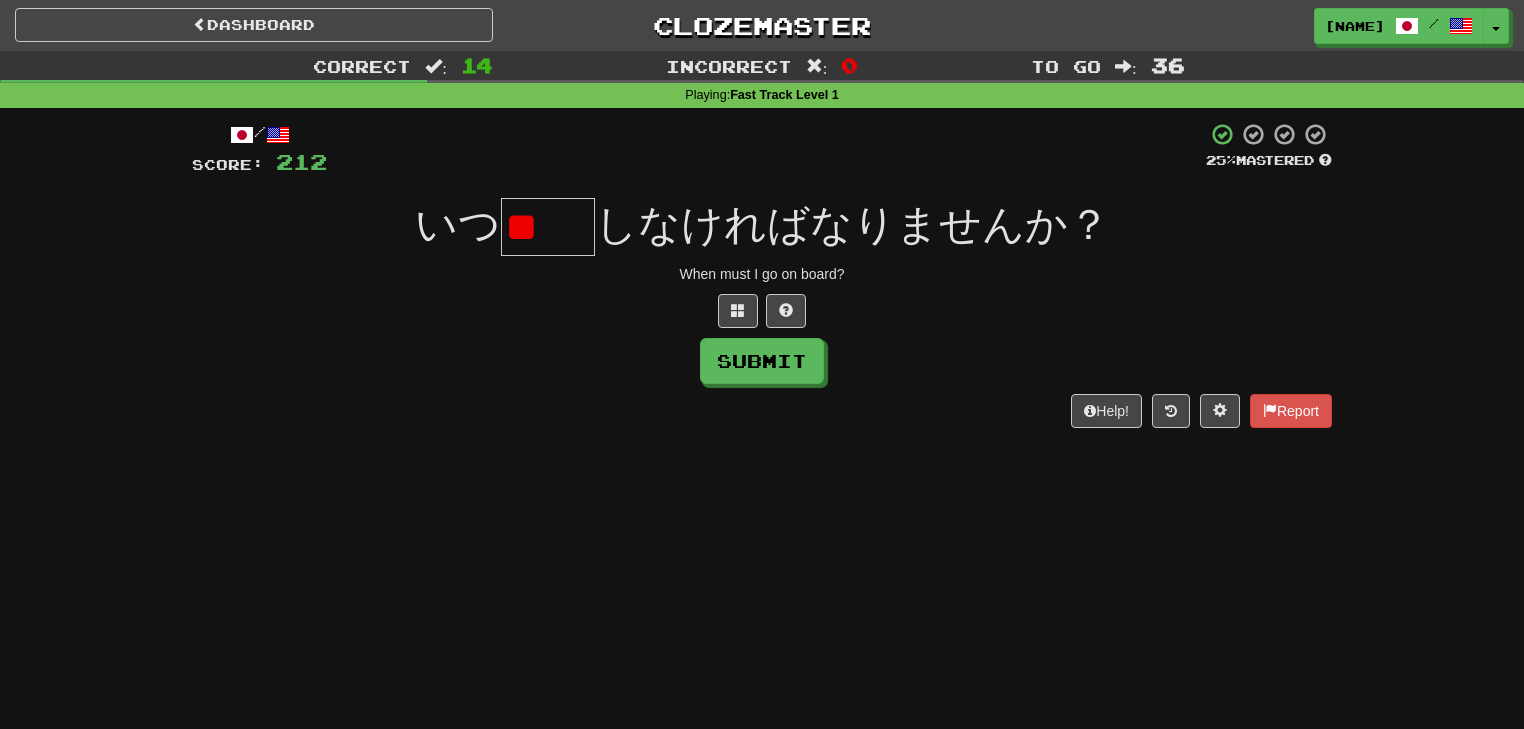 scroll, scrollTop: 0, scrollLeft: 0, axis: both 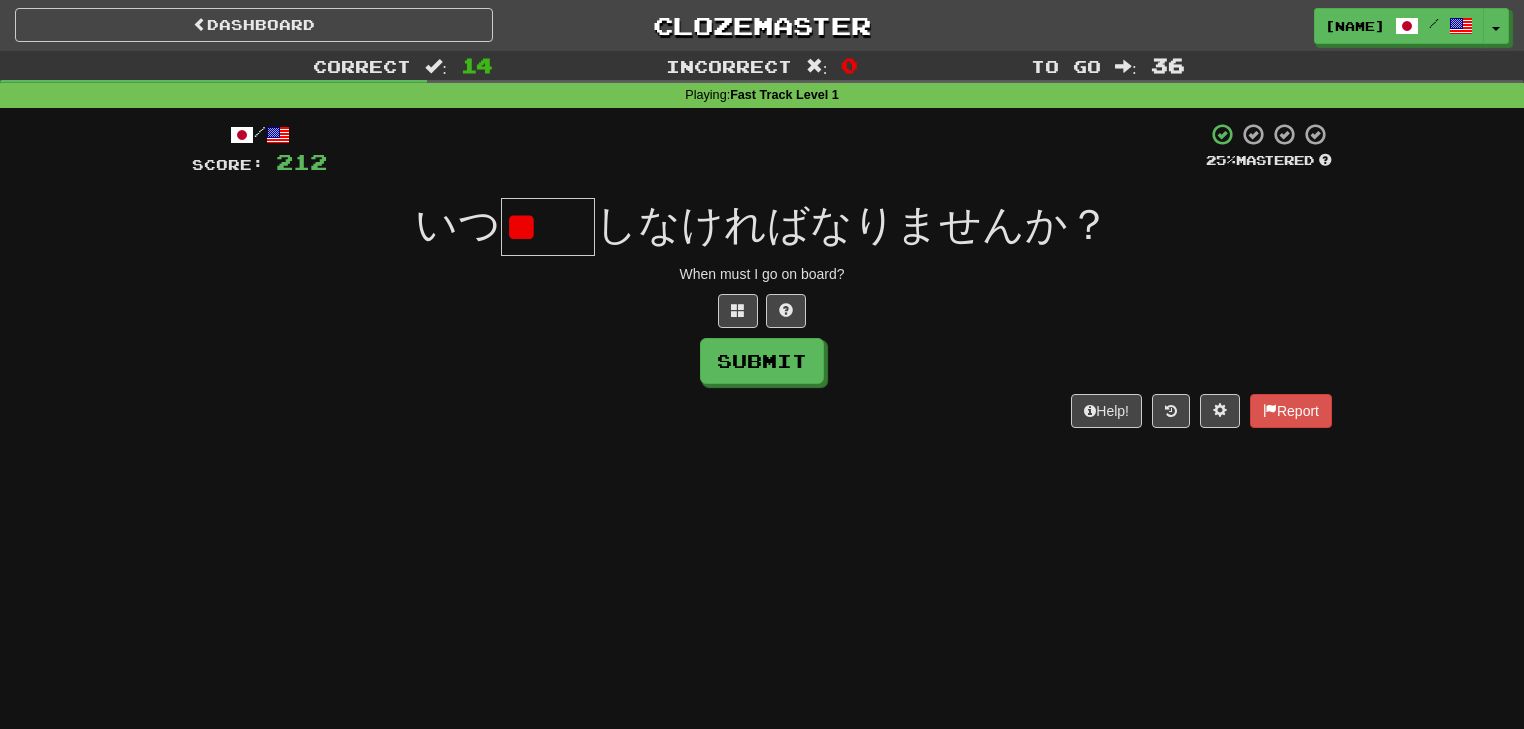 type on "*" 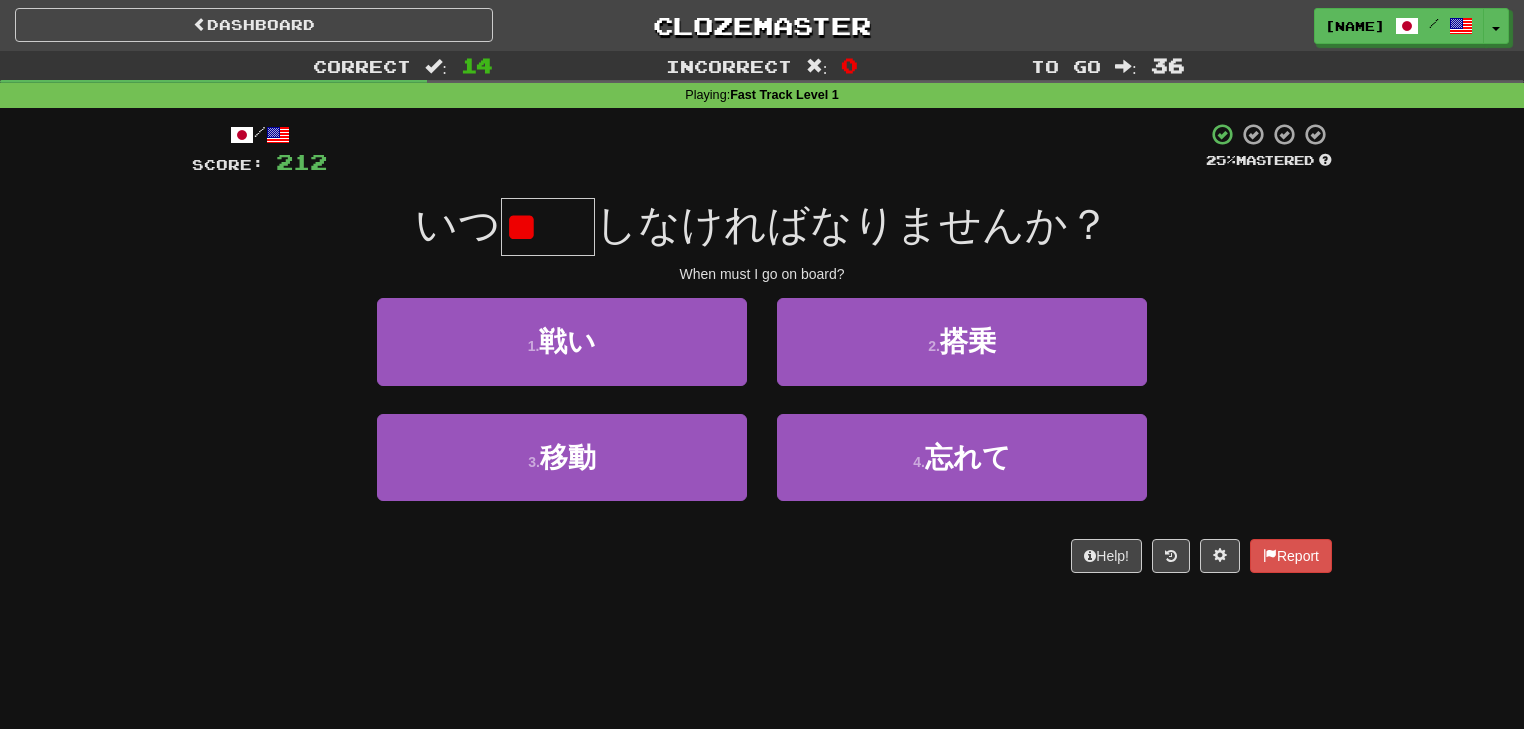 scroll, scrollTop: 0, scrollLeft: 0, axis: both 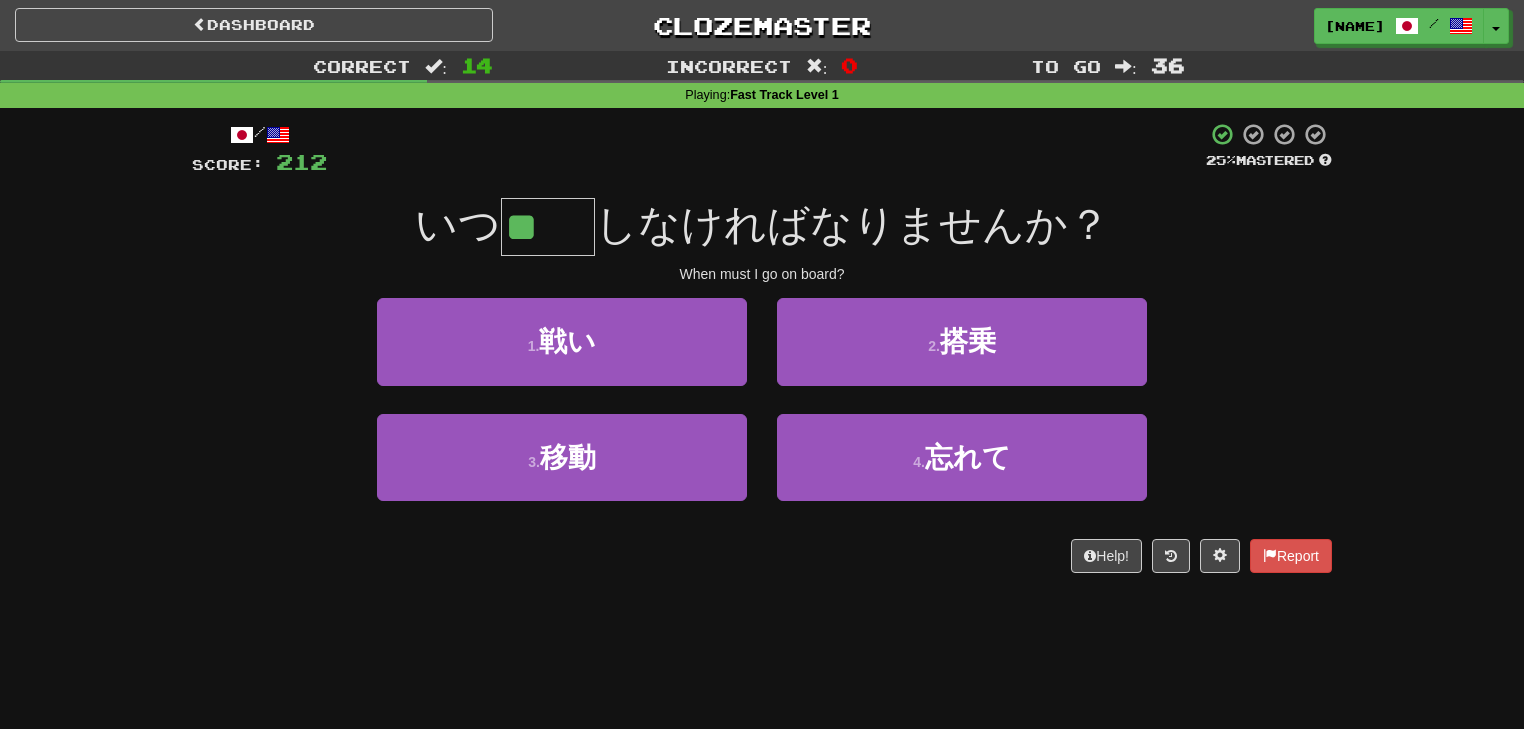 type on "**" 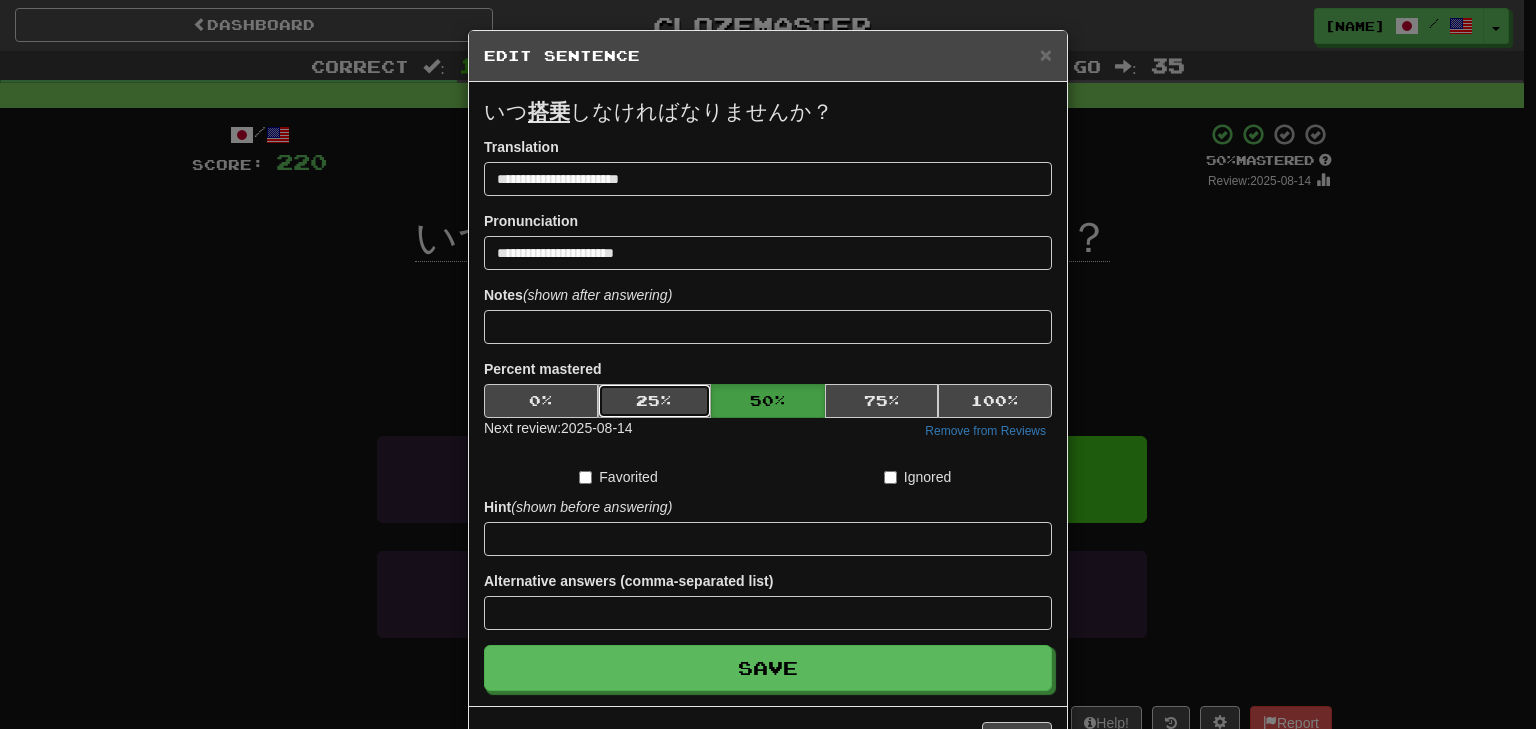 click on "25 %" at bounding box center [655, 401] 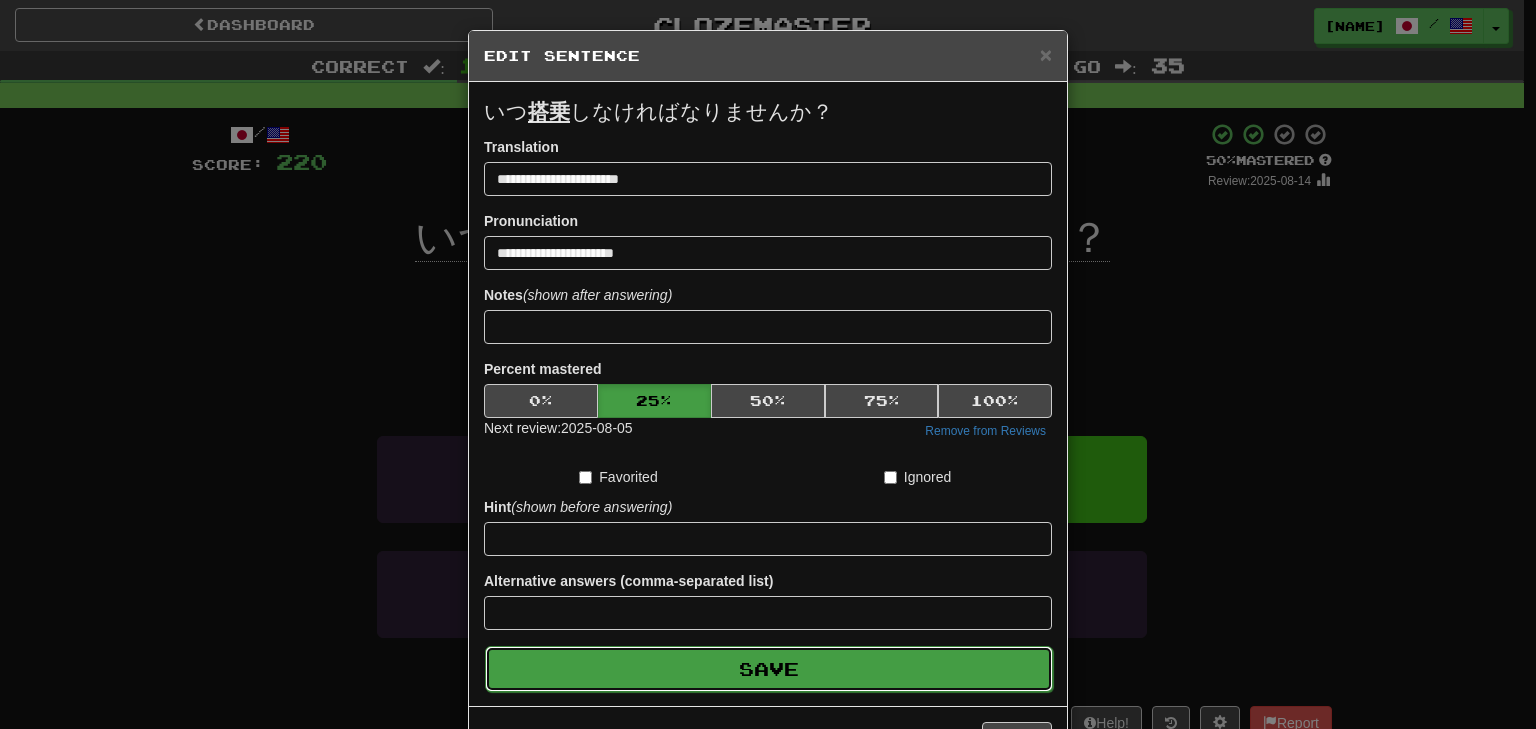 click on "Save" at bounding box center [769, 669] 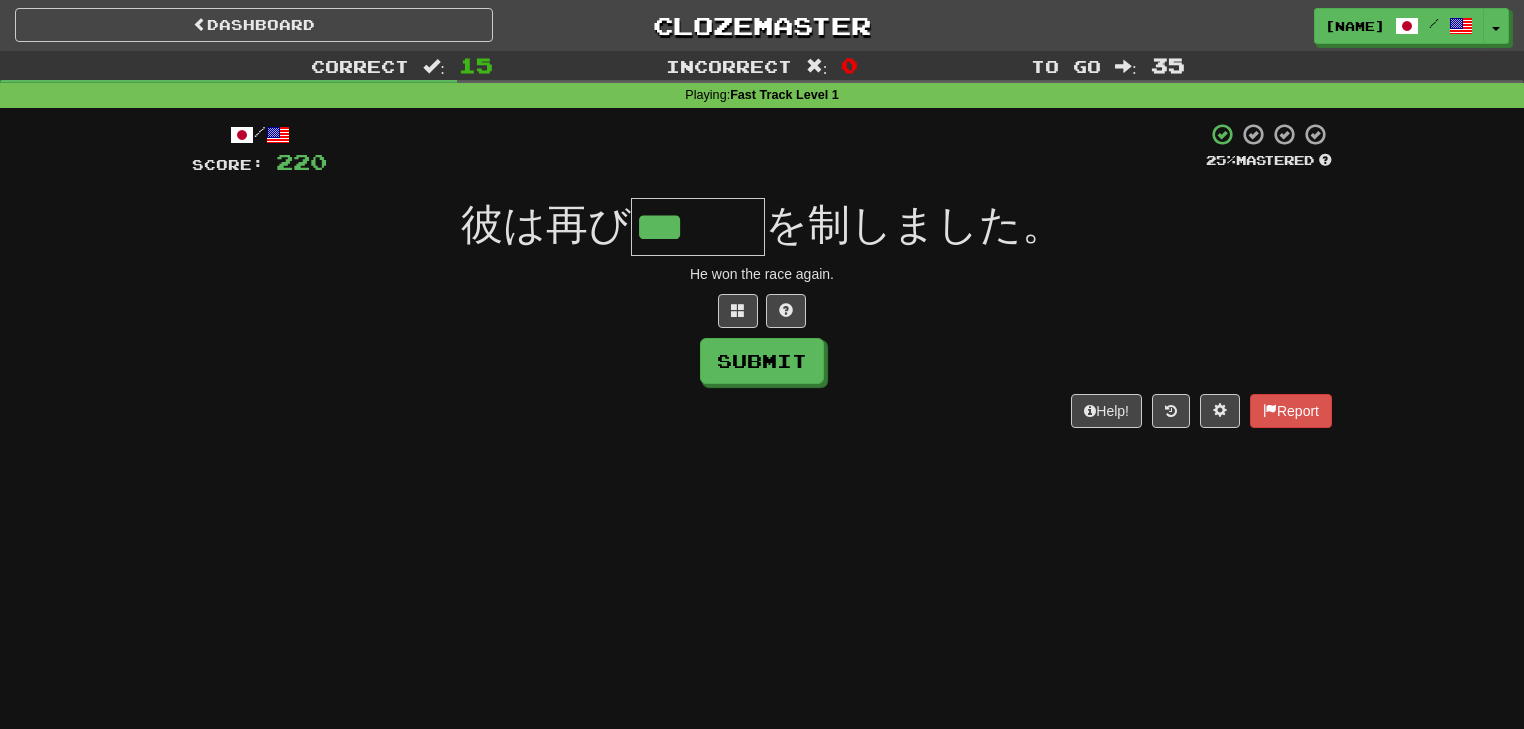 type on "***" 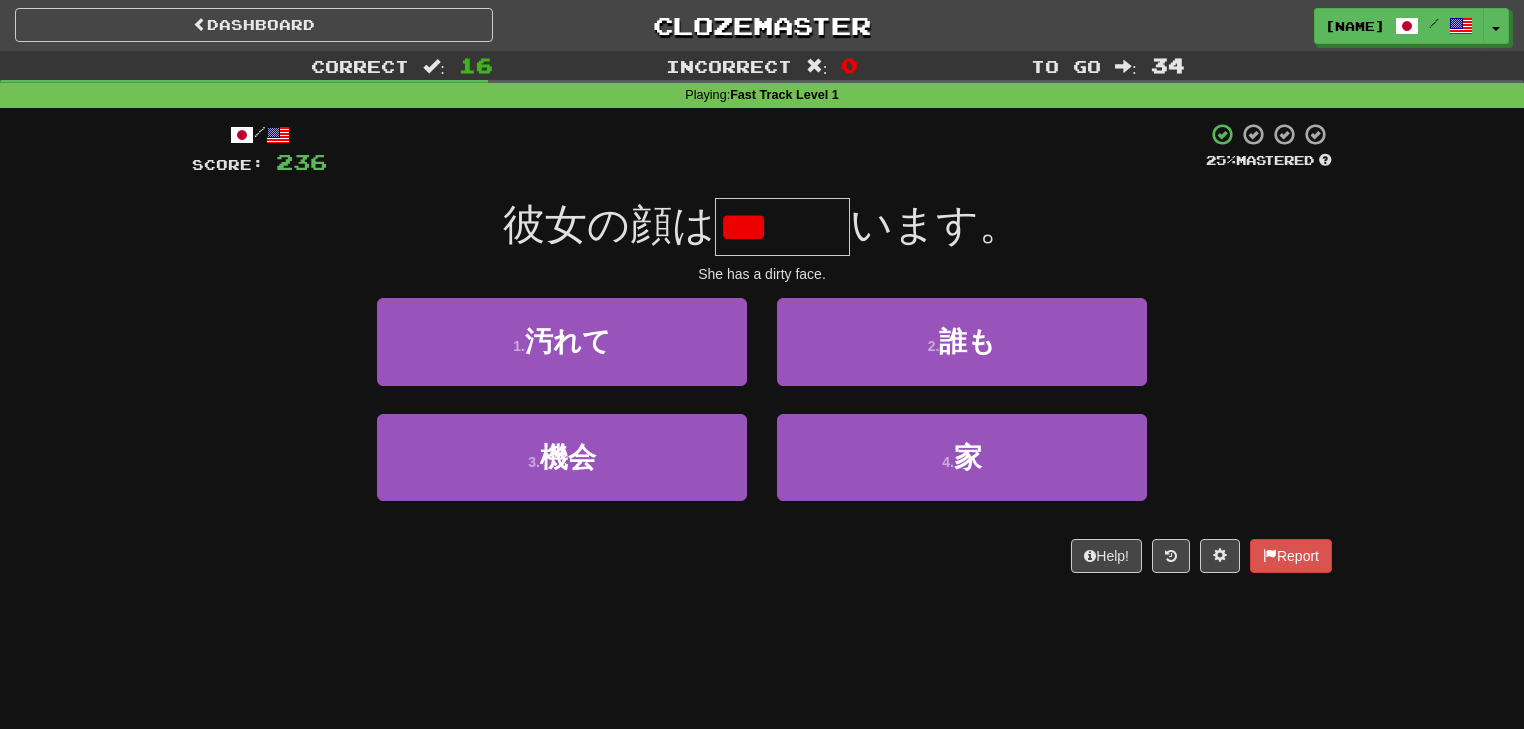scroll, scrollTop: 0, scrollLeft: 0, axis: both 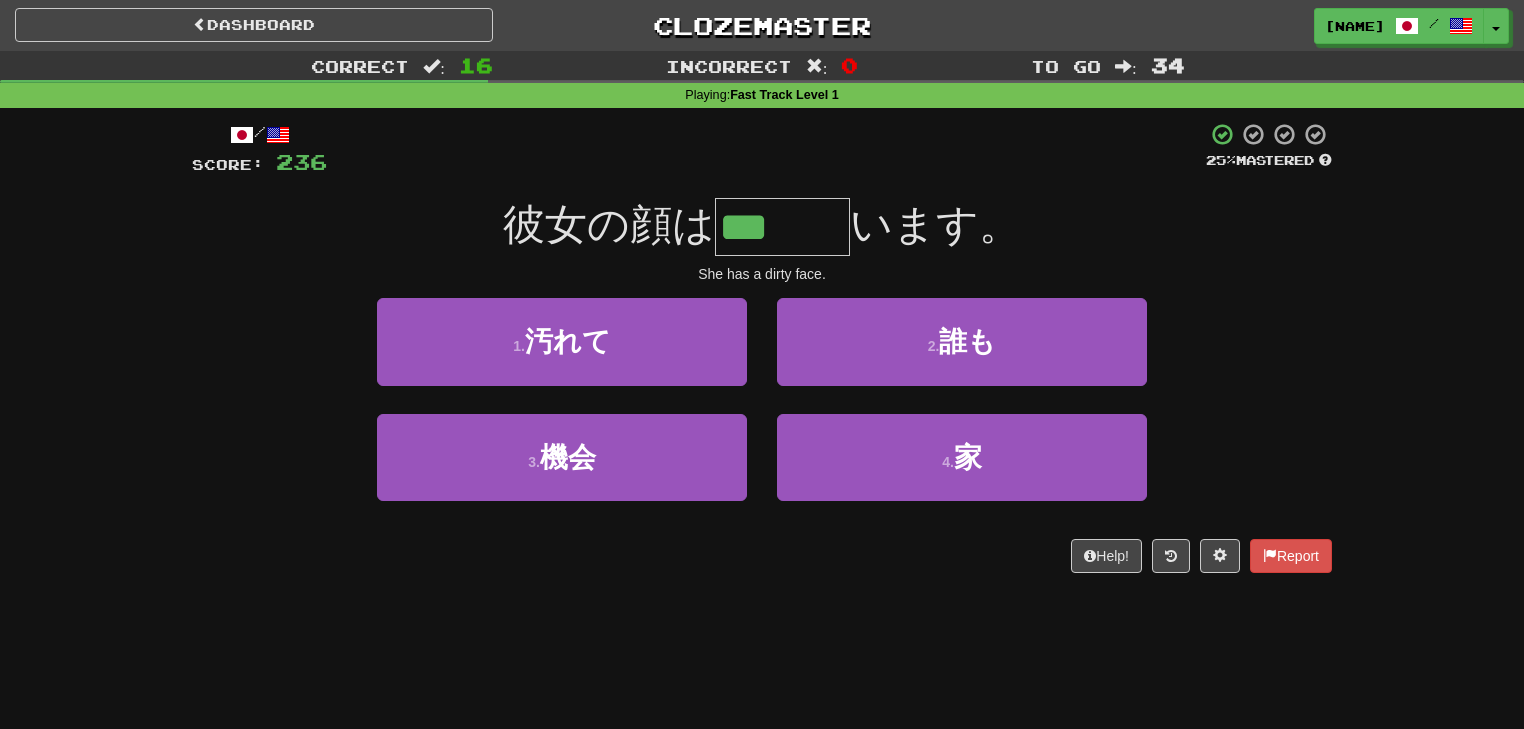 type on "***" 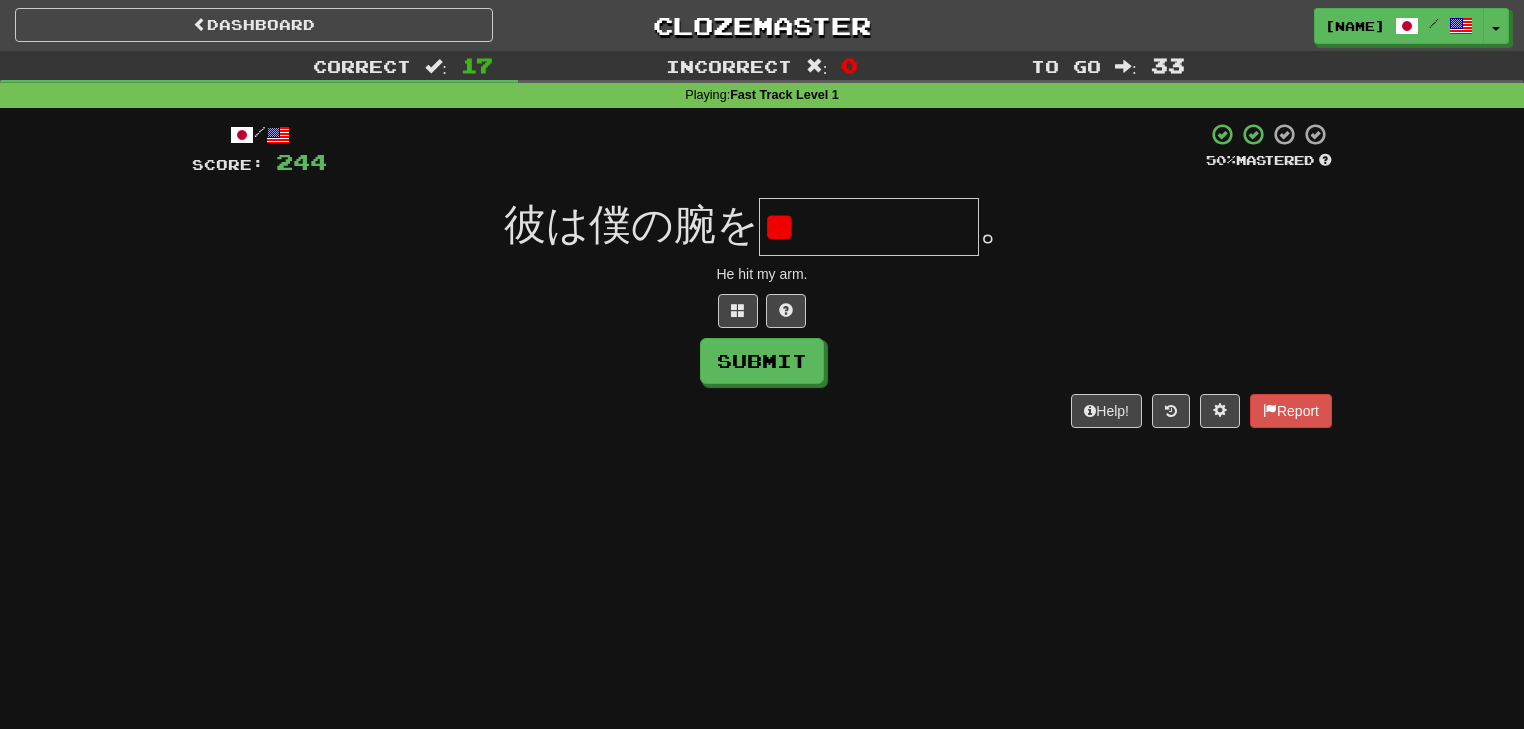 type on "*" 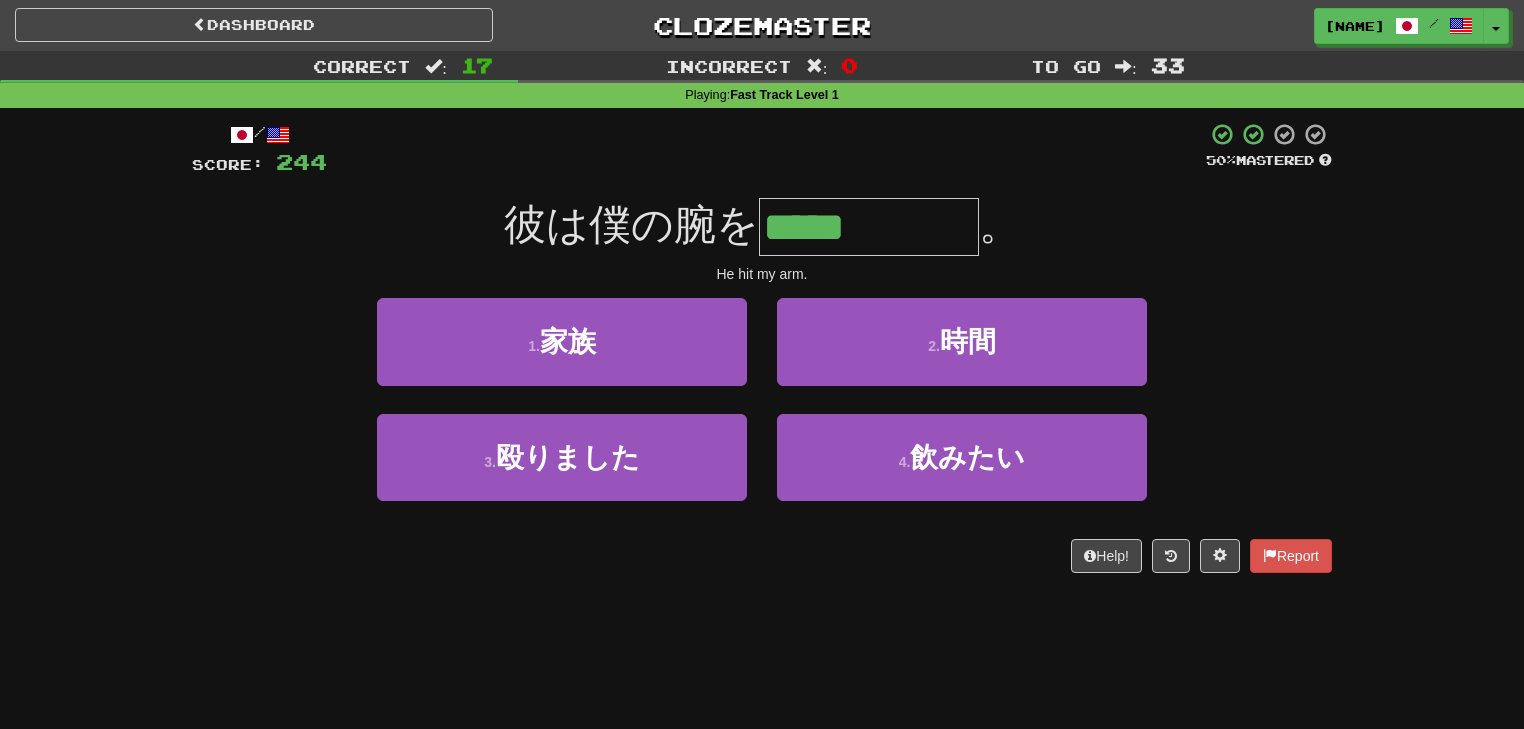 scroll, scrollTop: 0, scrollLeft: 0, axis: both 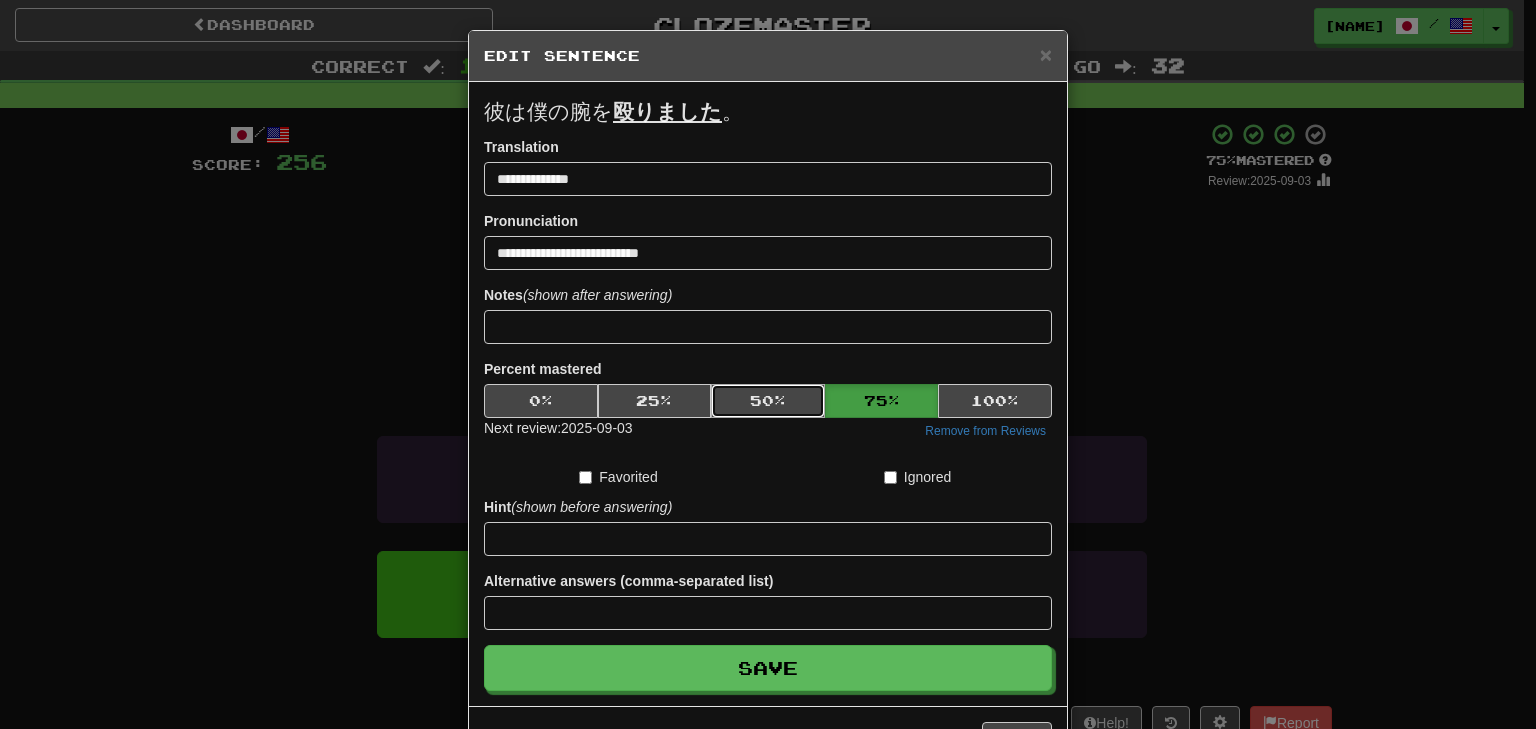 click on "50 %" at bounding box center (768, 401) 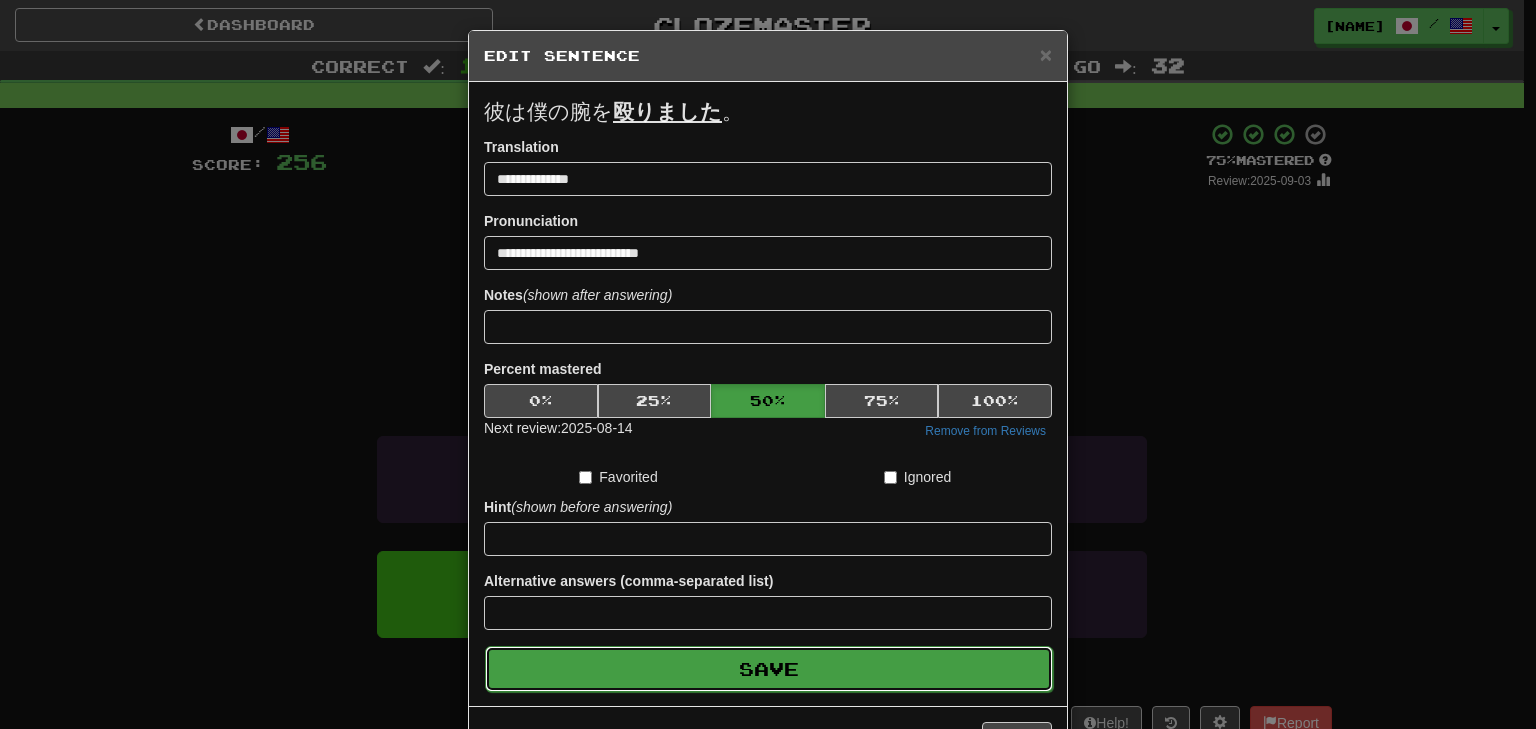 click on "Save" at bounding box center [769, 669] 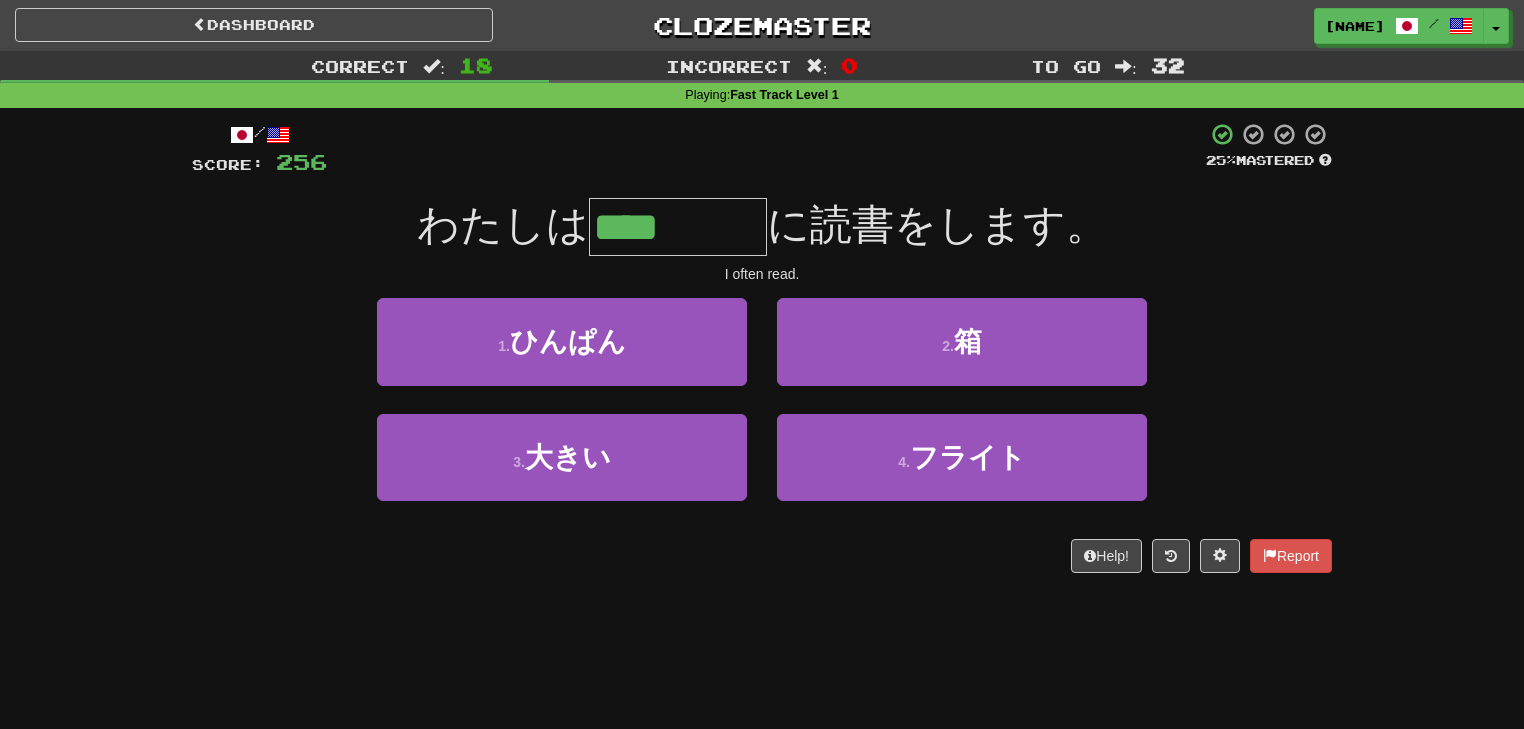 type on "****" 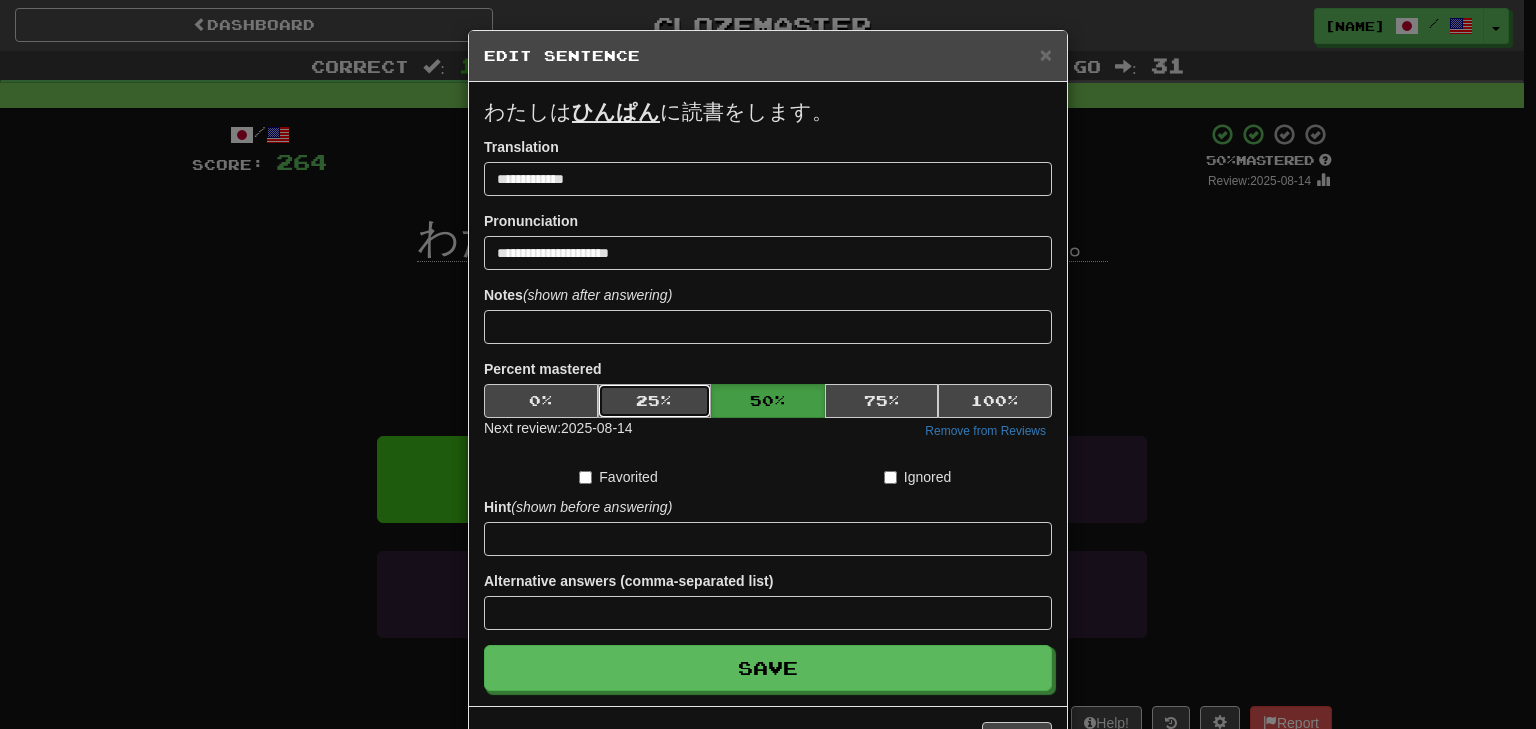 click on "25 %" at bounding box center (655, 401) 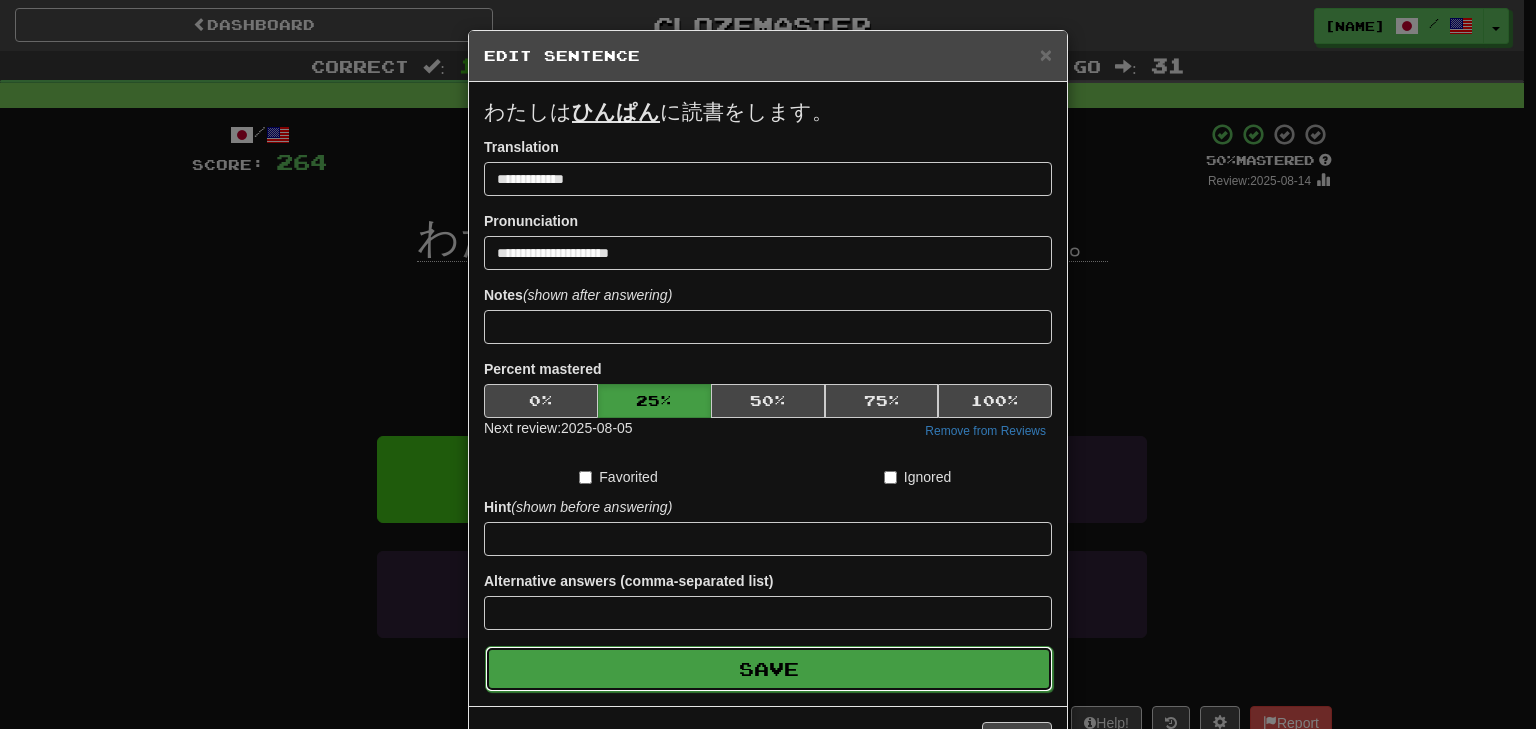 click on "Save" at bounding box center [769, 669] 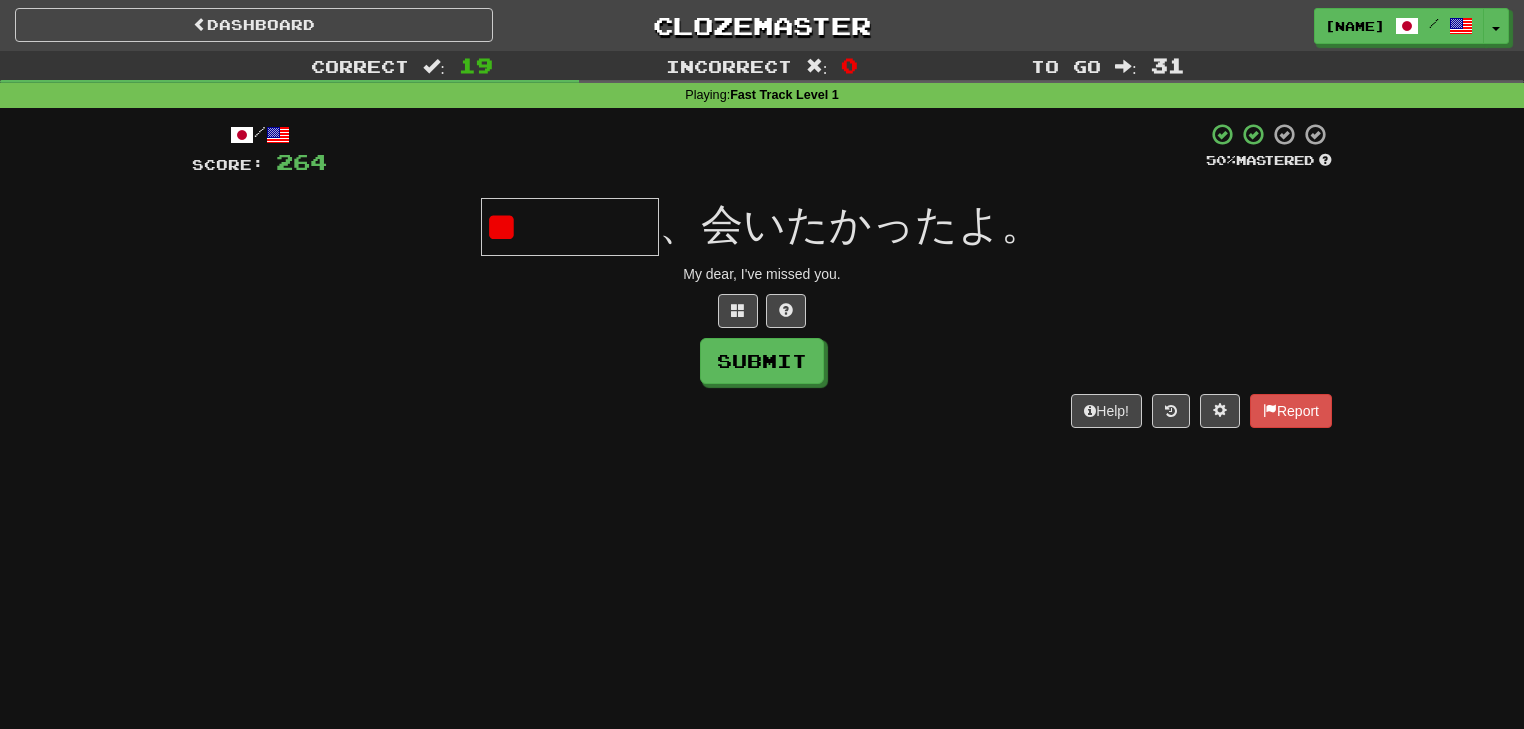type on "*" 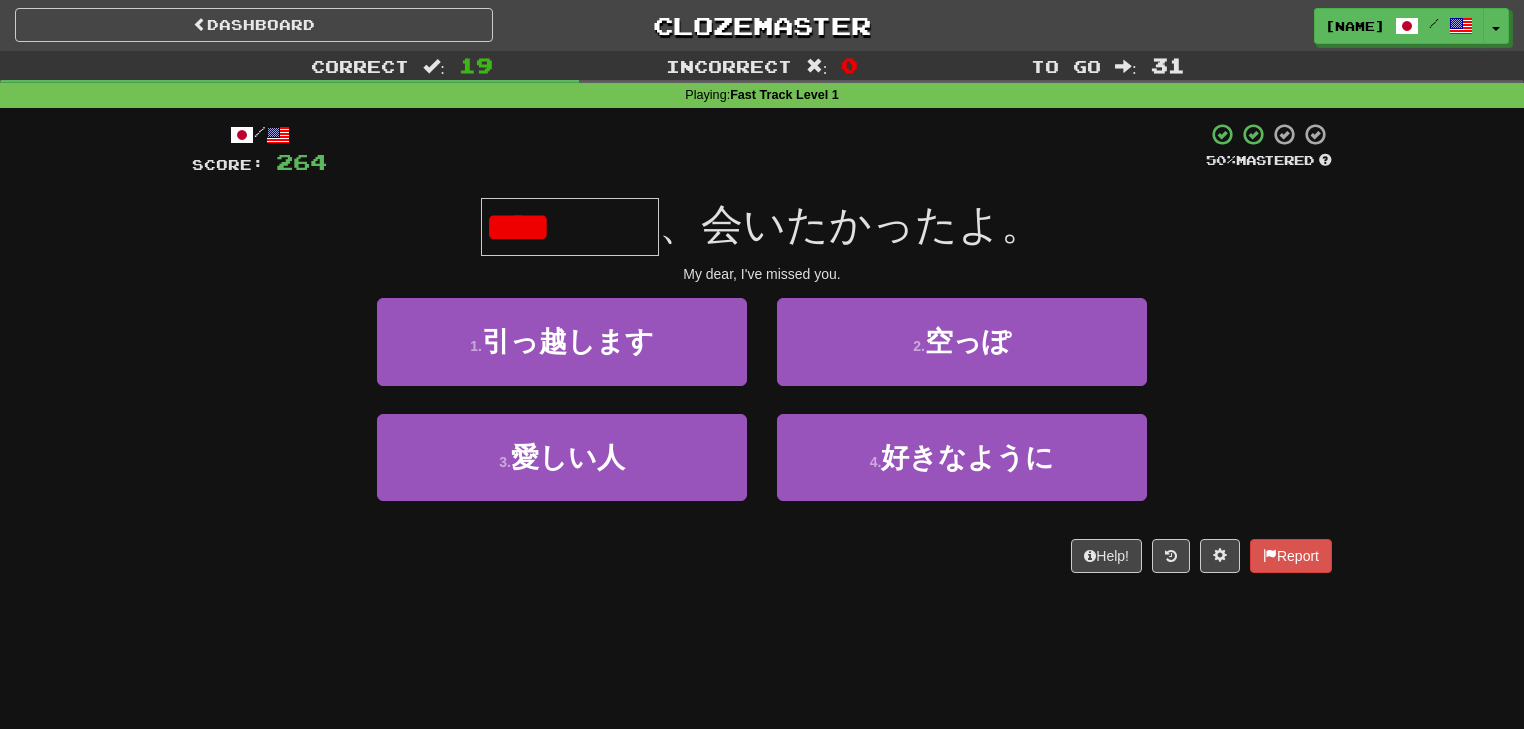 scroll, scrollTop: 0, scrollLeft: 0, axis: both 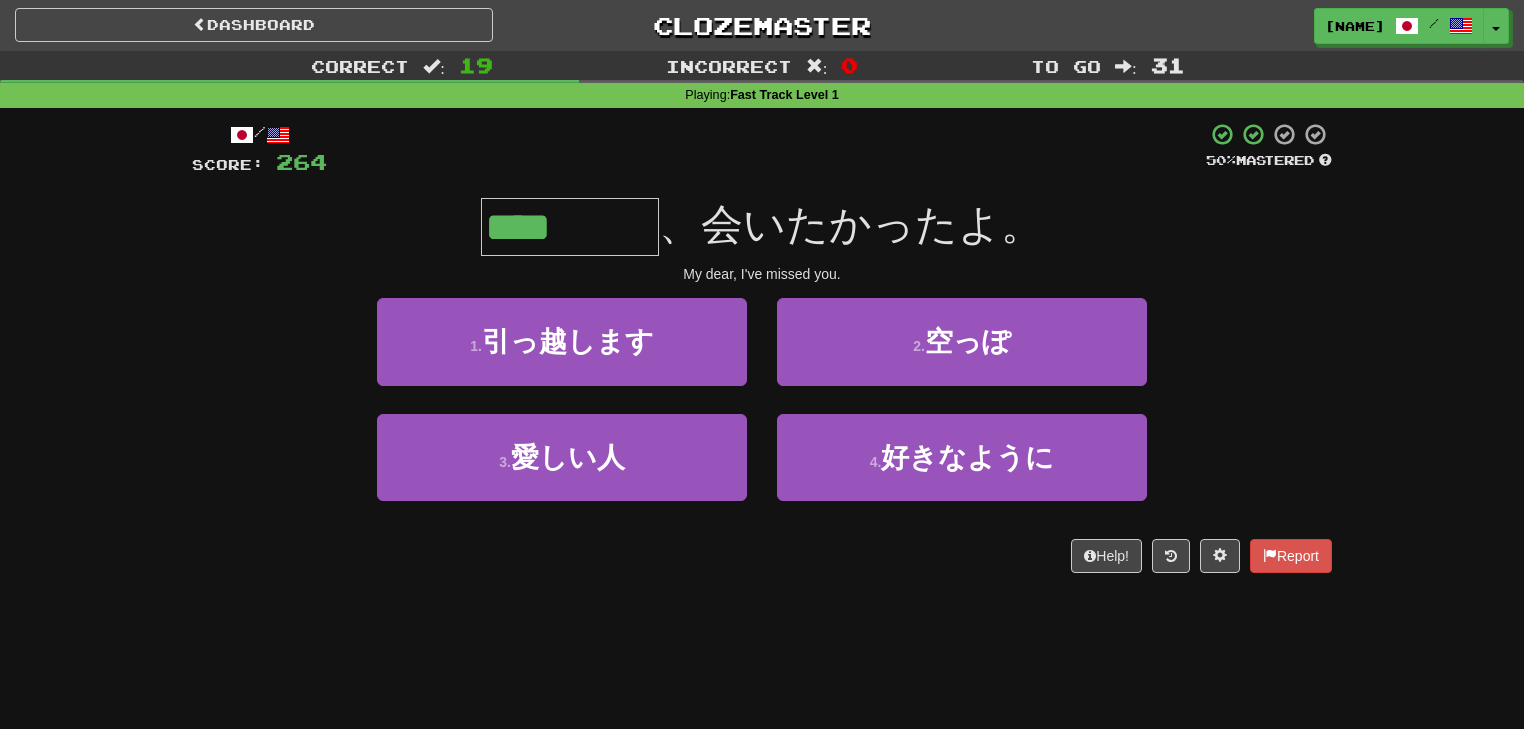 type on "****" 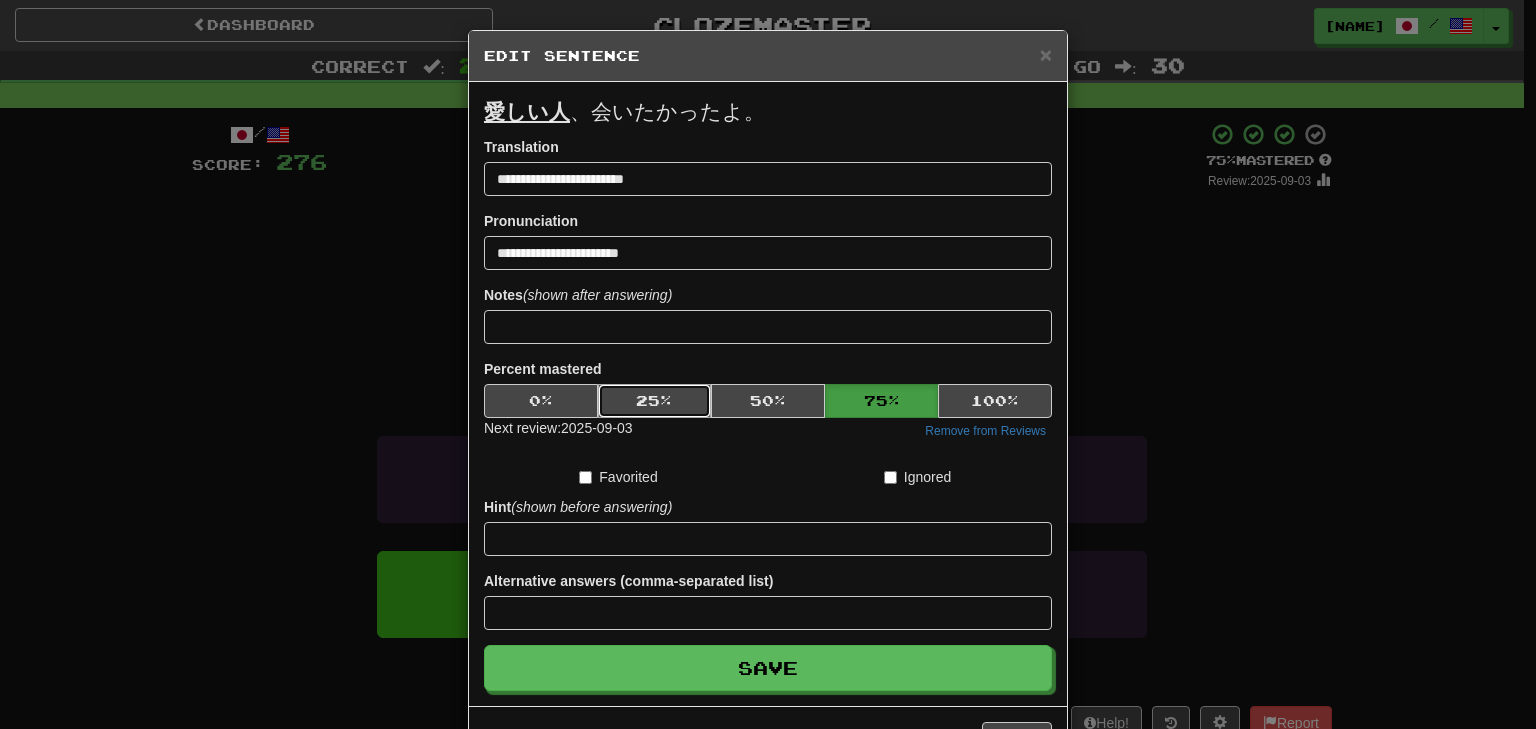 click on "25 %" at bounding box center (655, 401) 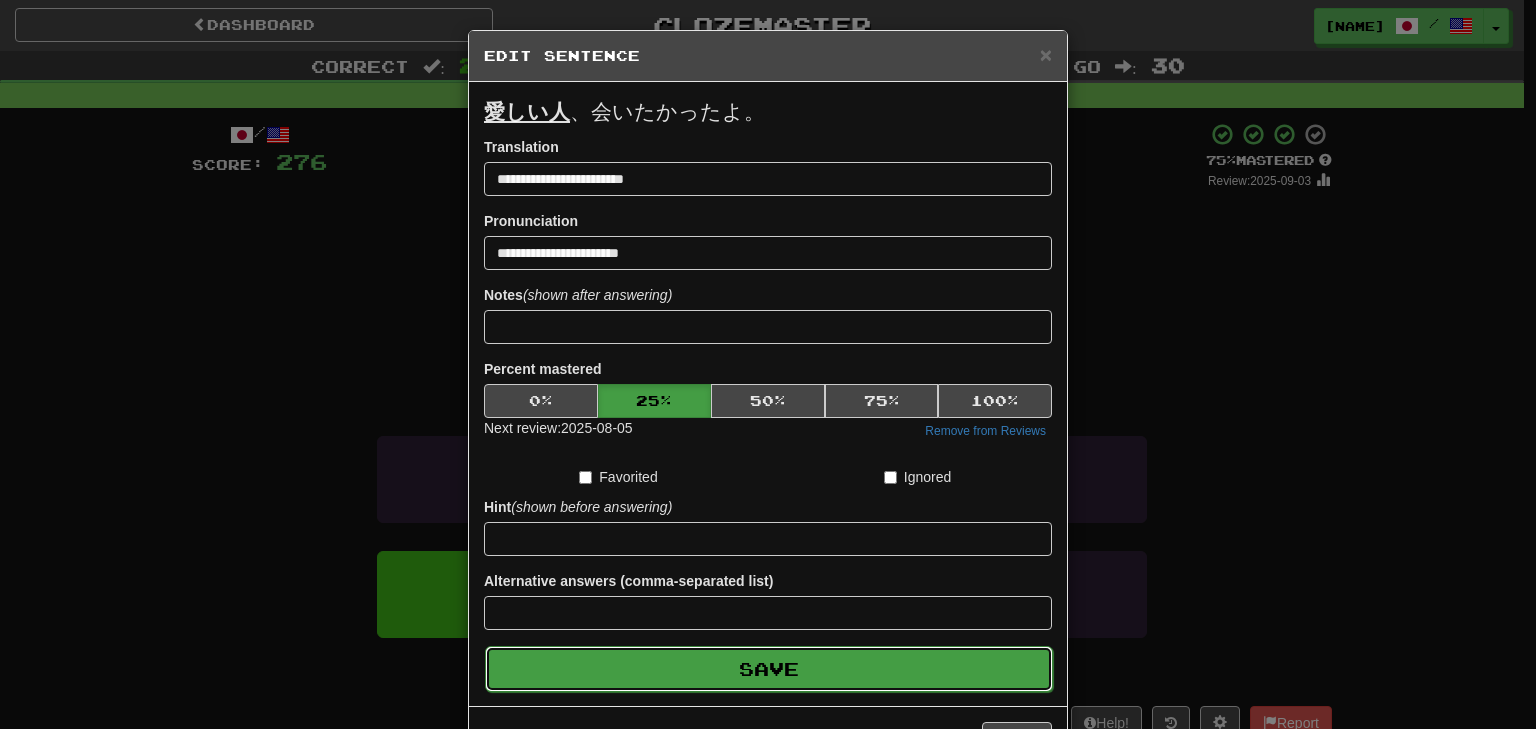click on "Save" at bounding box center [769, 669] 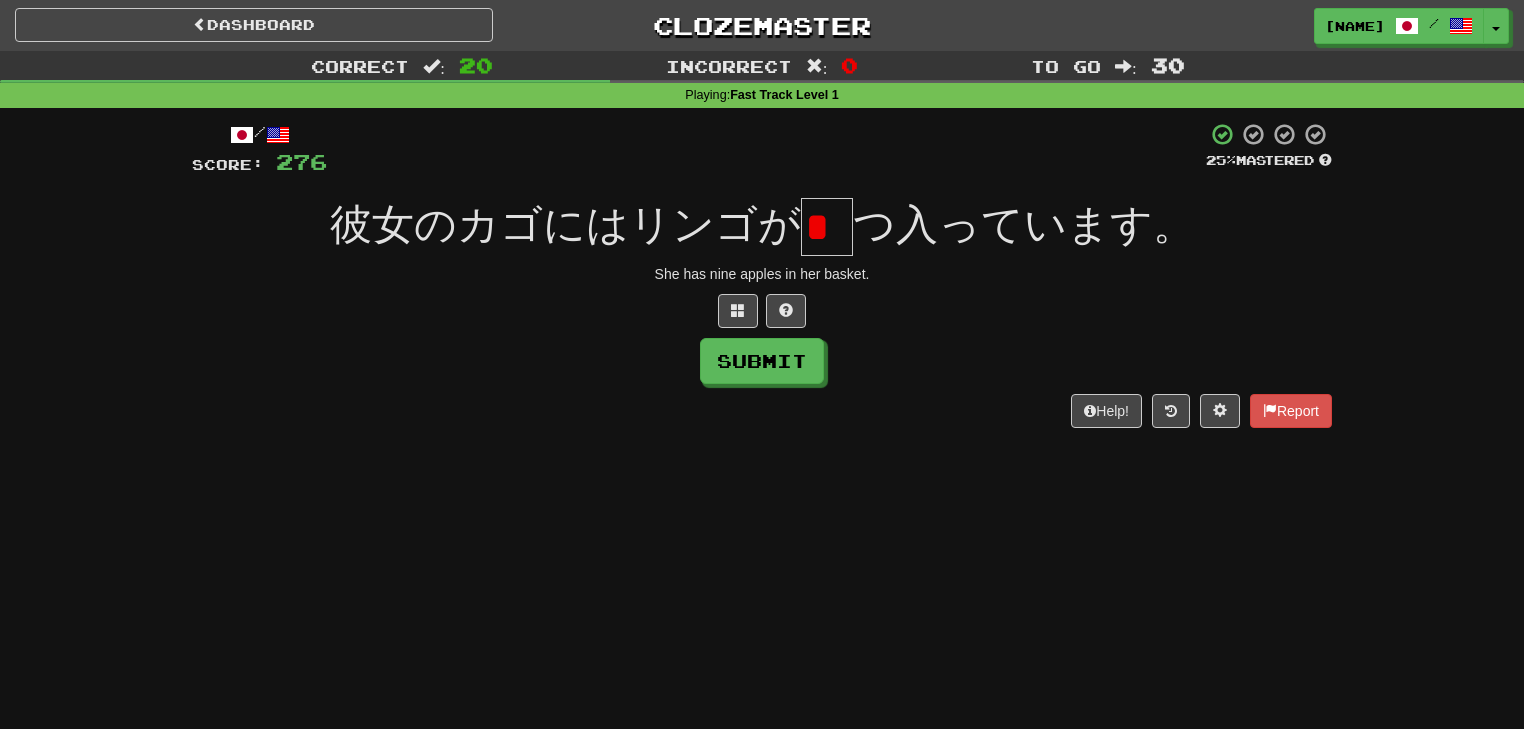 scroll, scrollTop: 0, scrollLeft: 0, axis: both 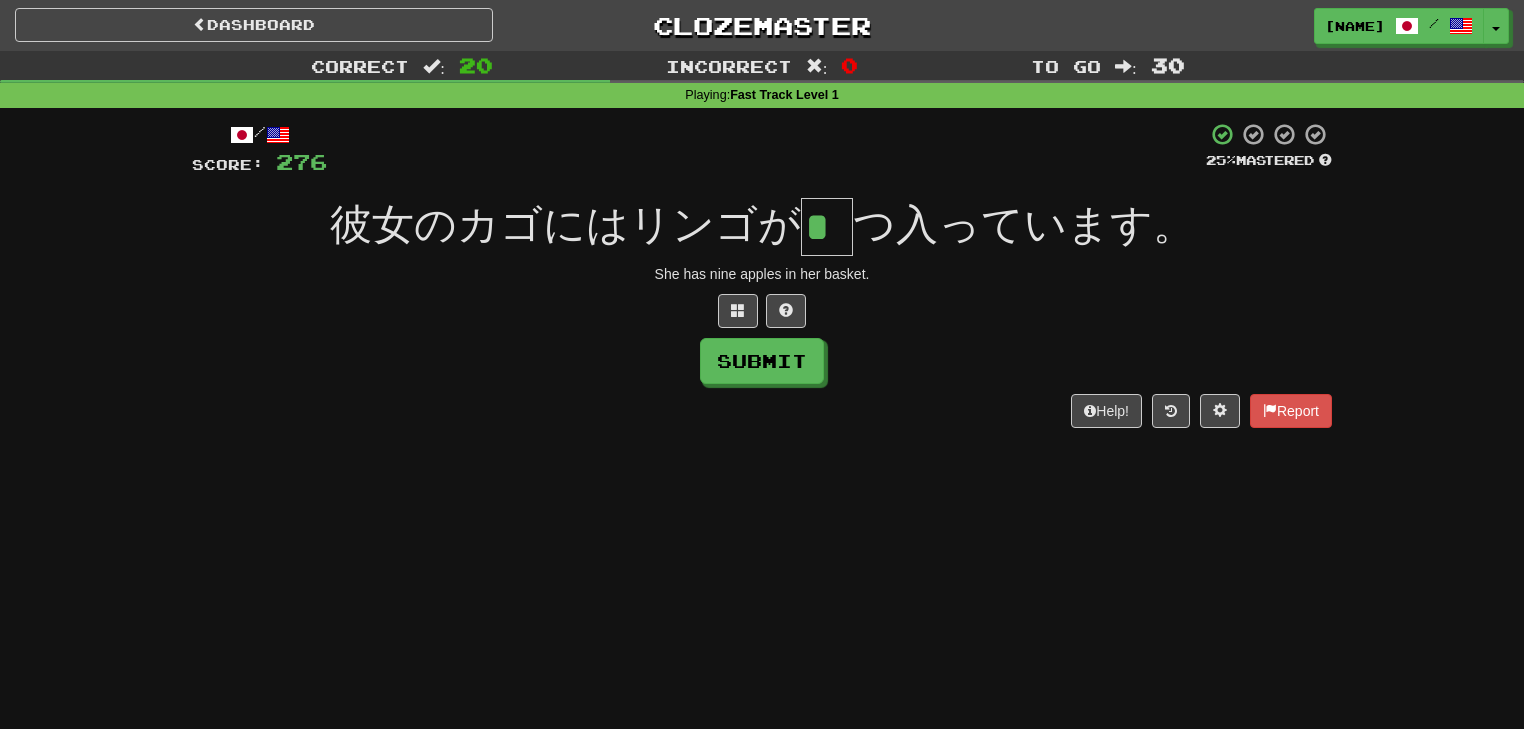 type on "*" 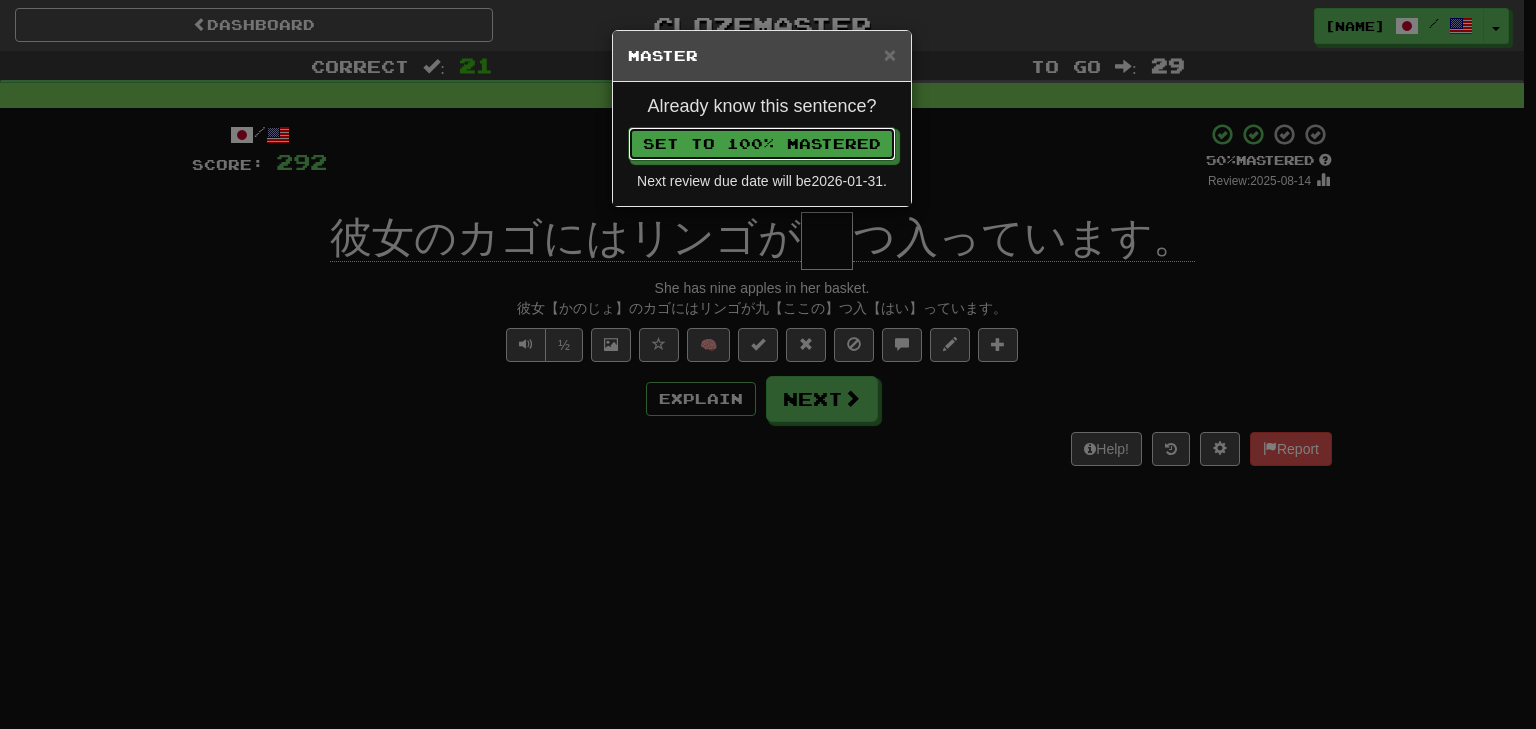 click on "Set to 100% Mastered" at bounding box center [762, 144] 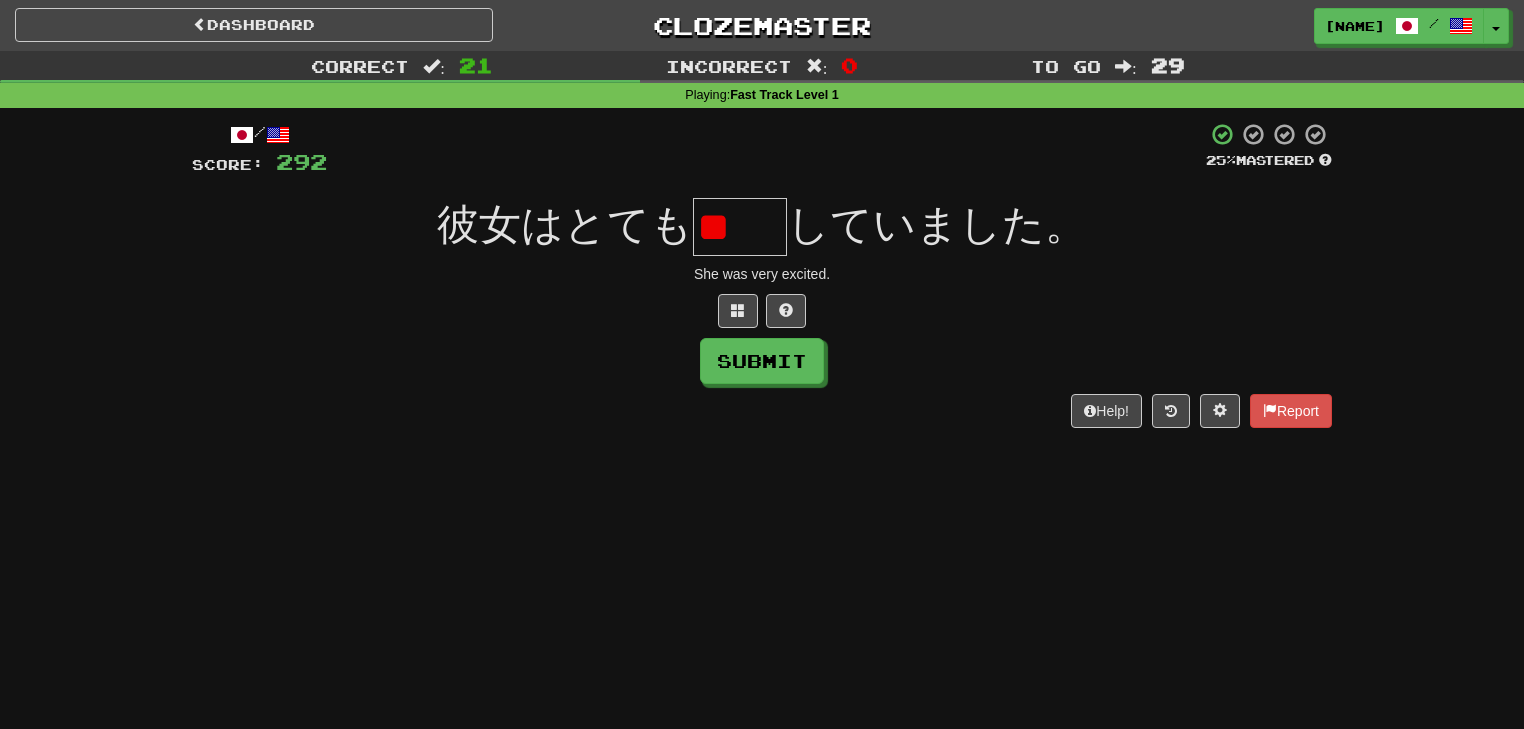 scroll, scrollTop: 0, scrollLeft: 0, axis: both 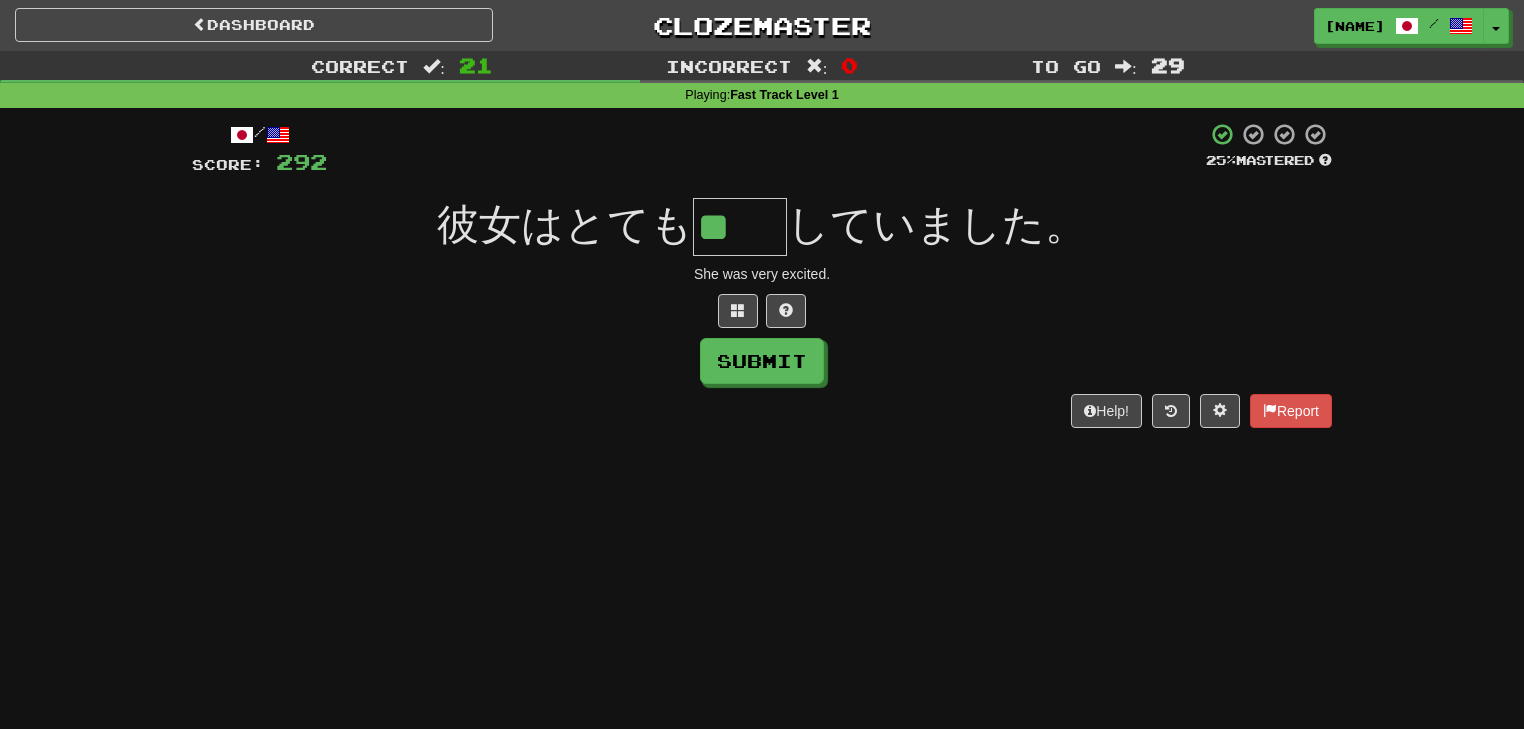 type on "**" 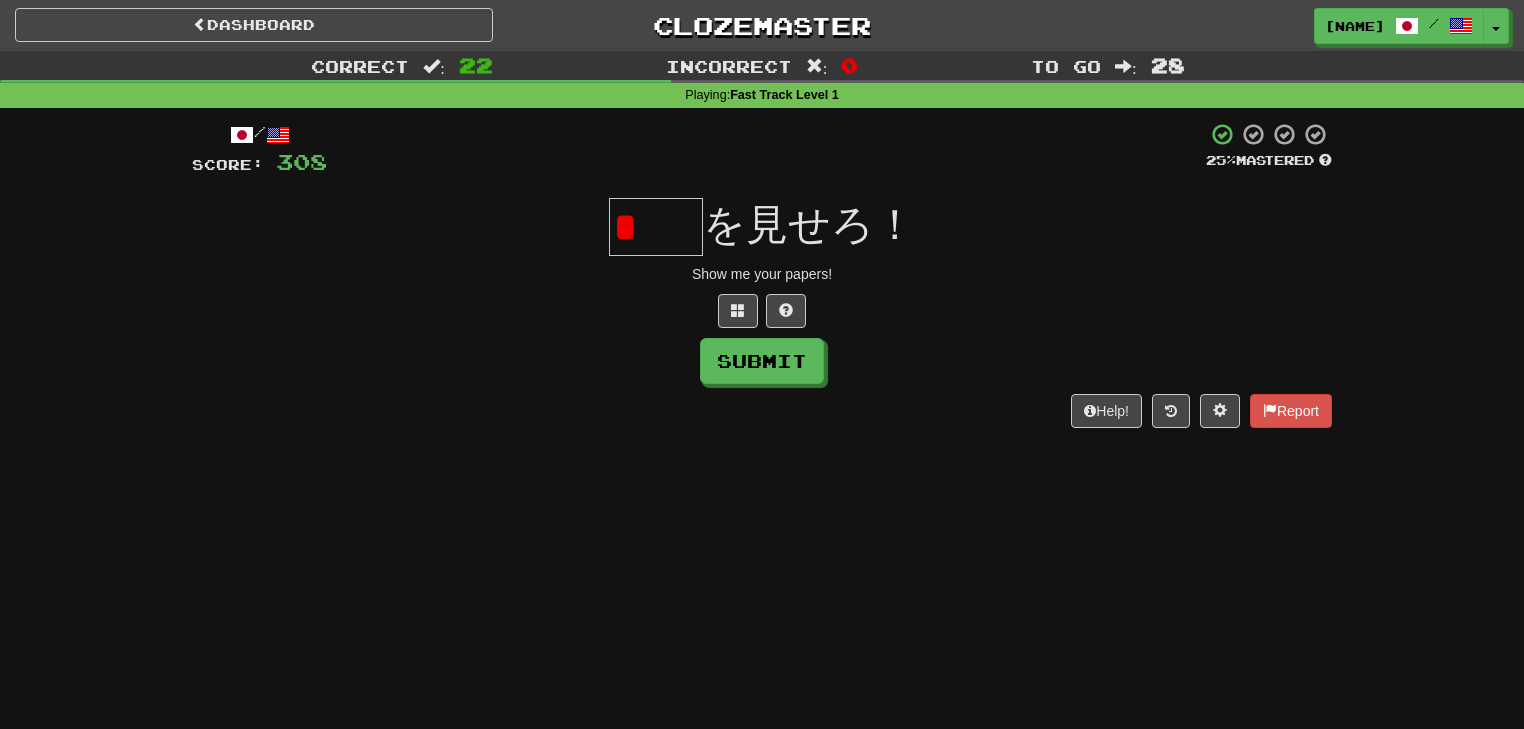 type on "*" 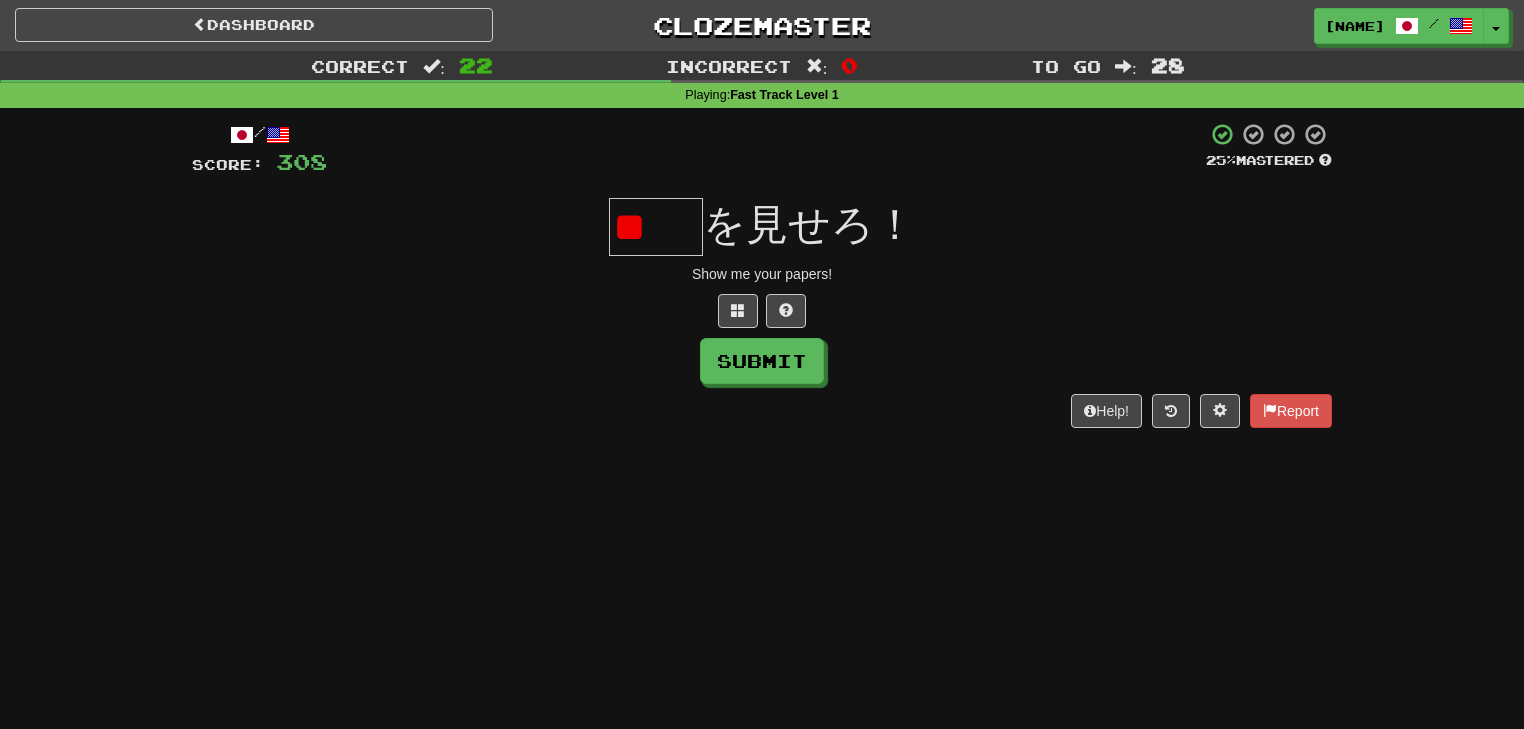 scroll, scrollTop: 0, scrollLeft: 0, axis: both 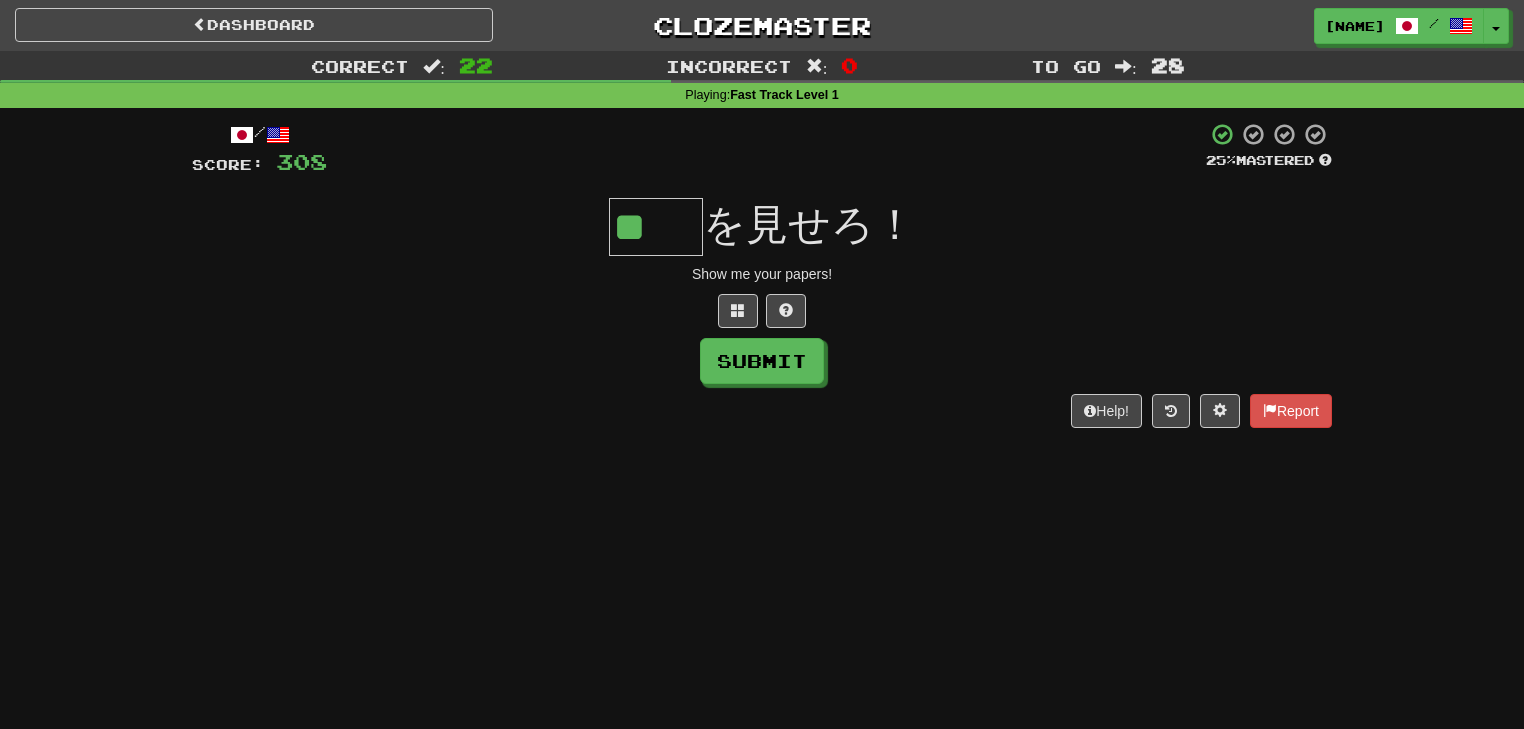 type on "**" 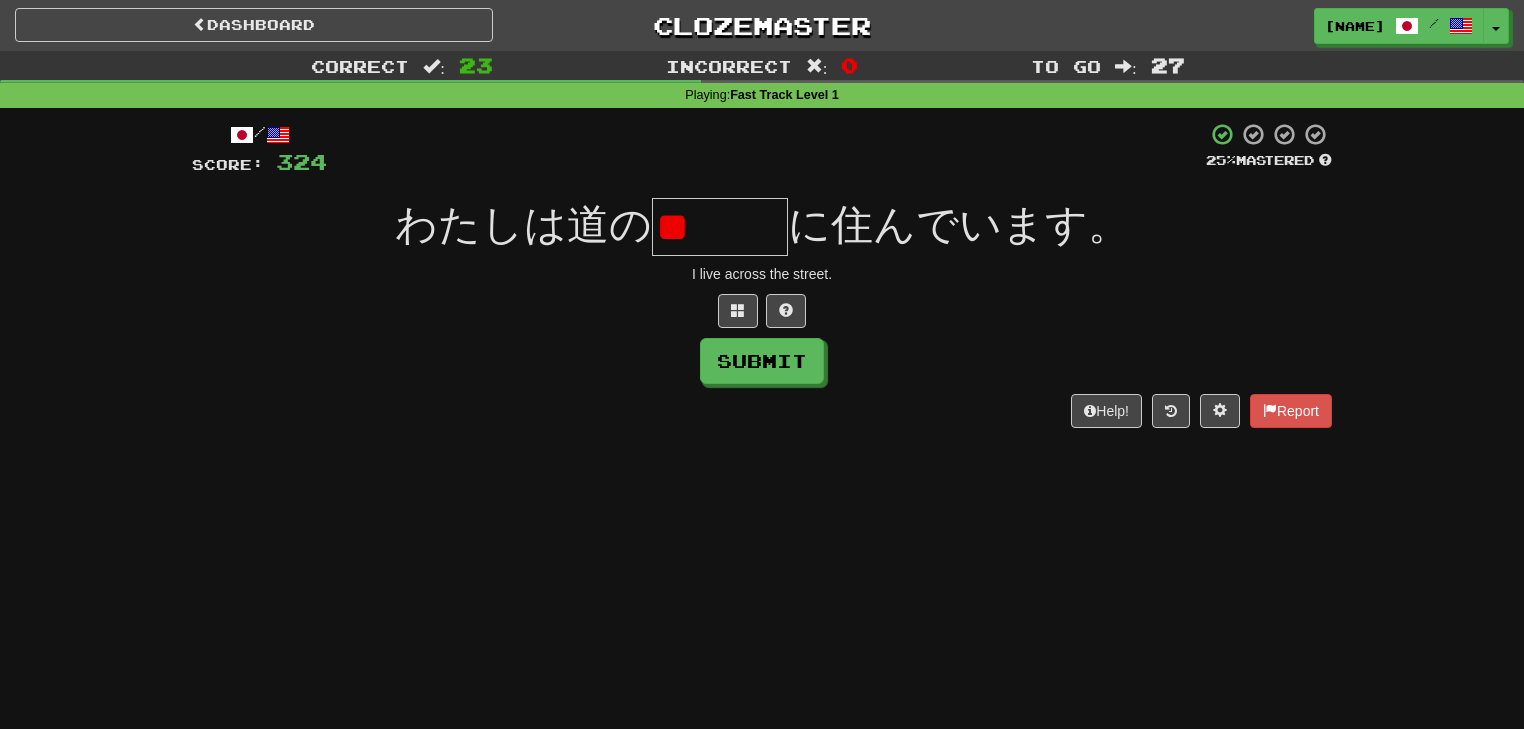 type on "*" 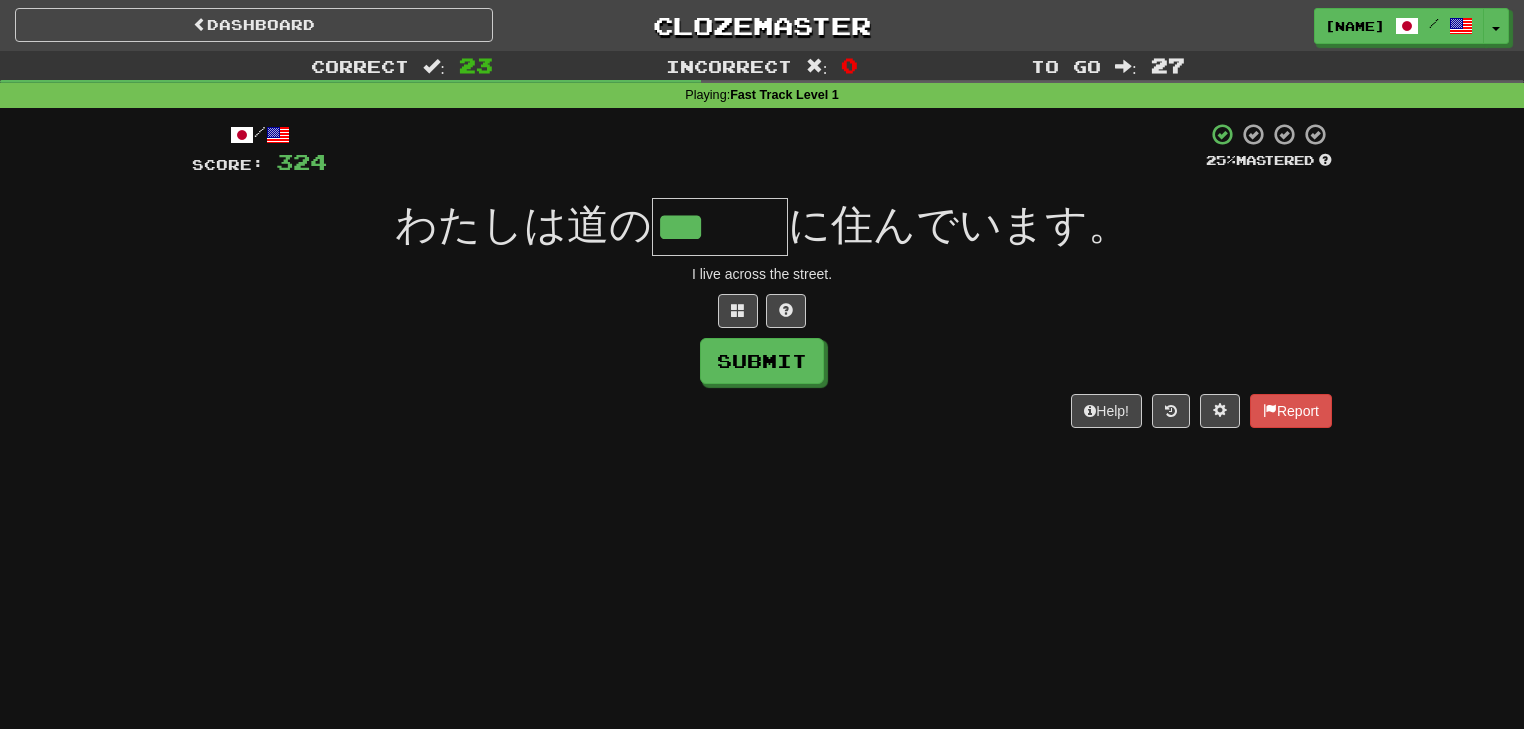 scroll, scrollTop: 0, scrollLeft: 0, axis: both 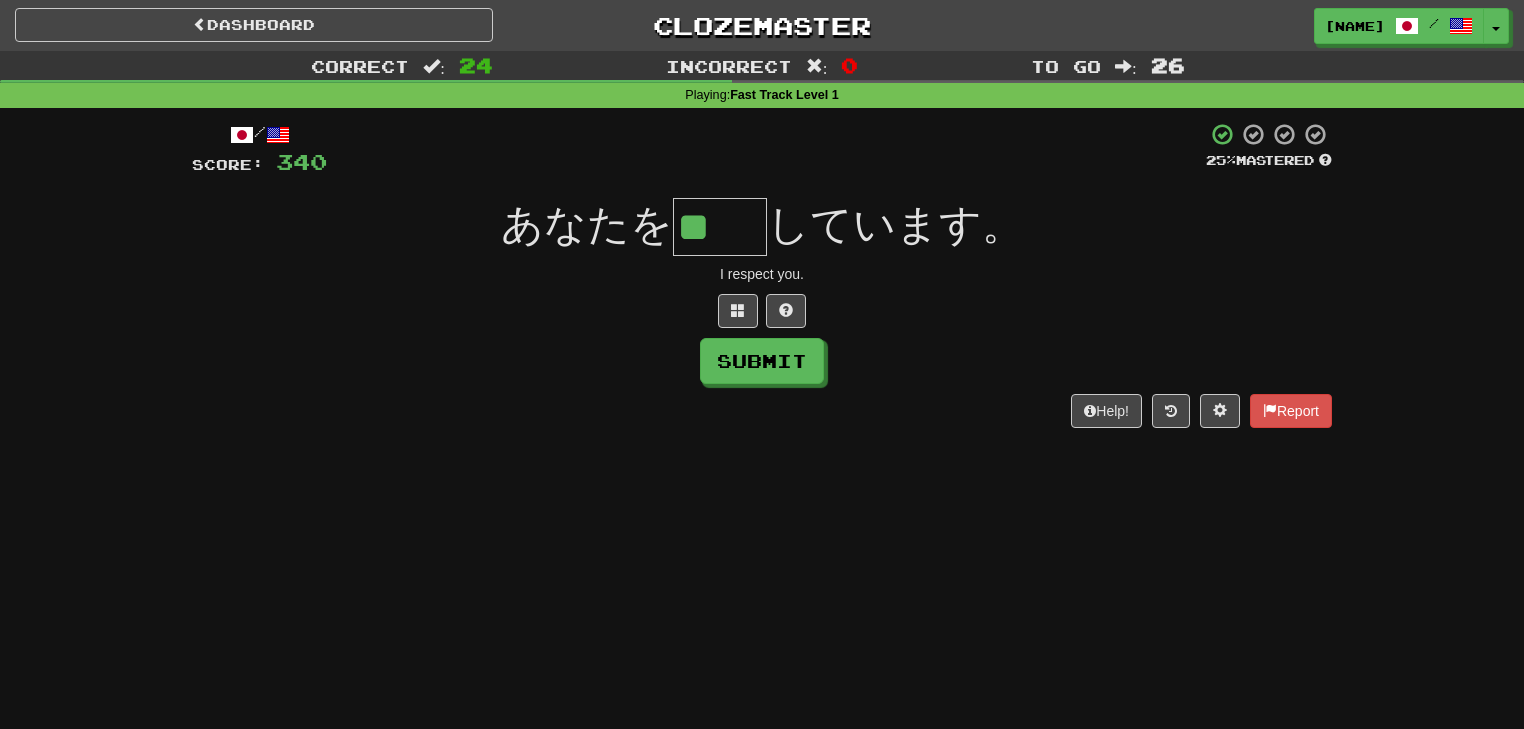 type on "**" 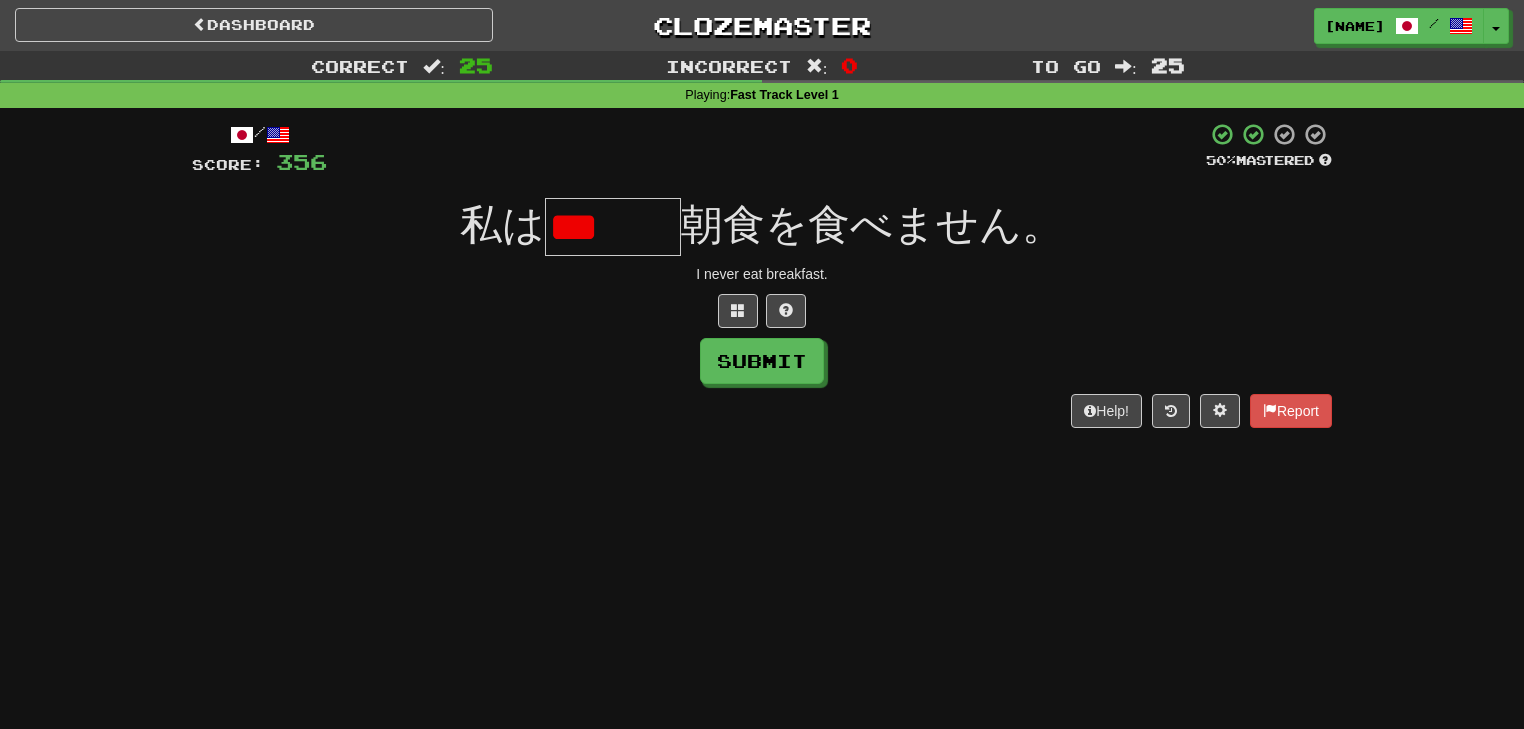 scroll, scrollTop: 0, scrollLeft: 0, axis: both 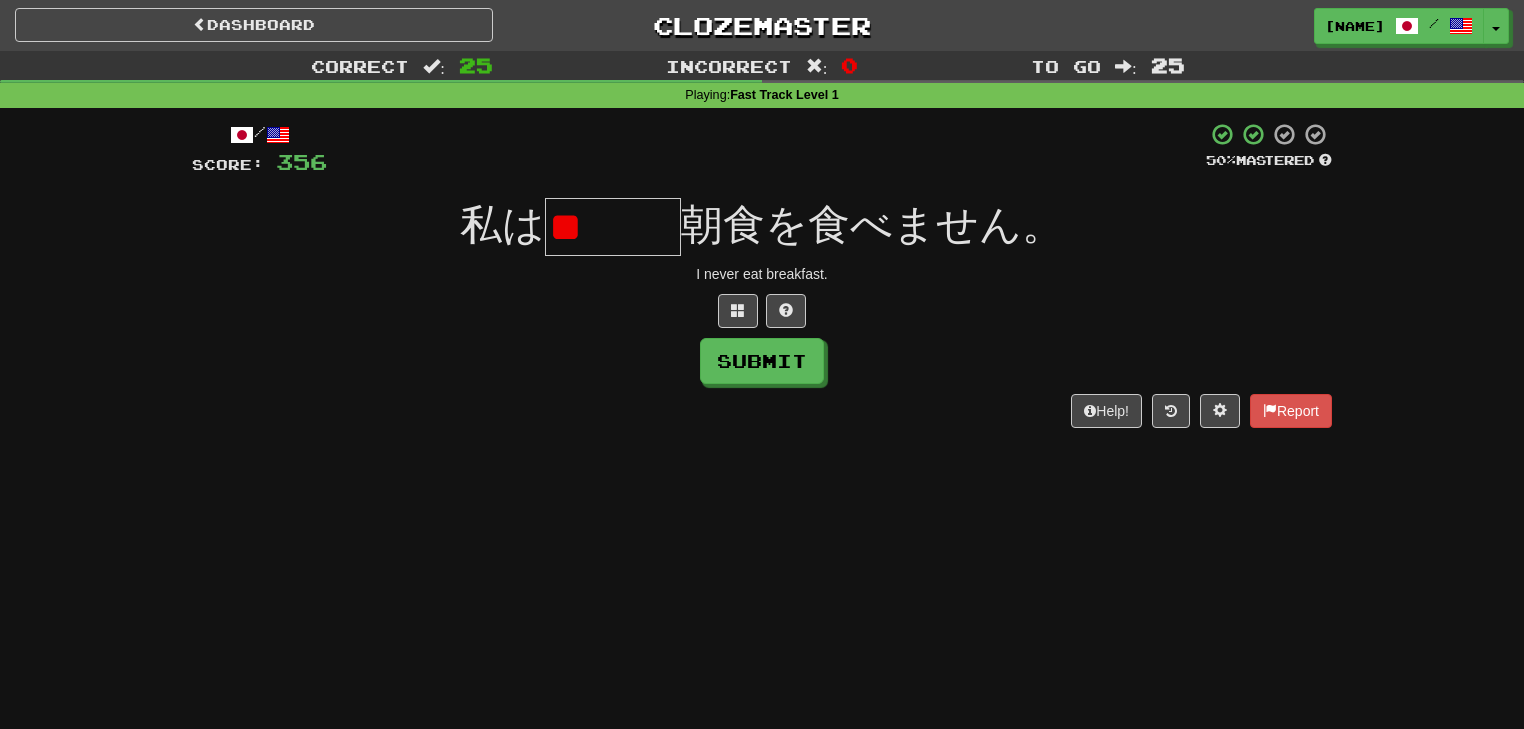 type on "*" 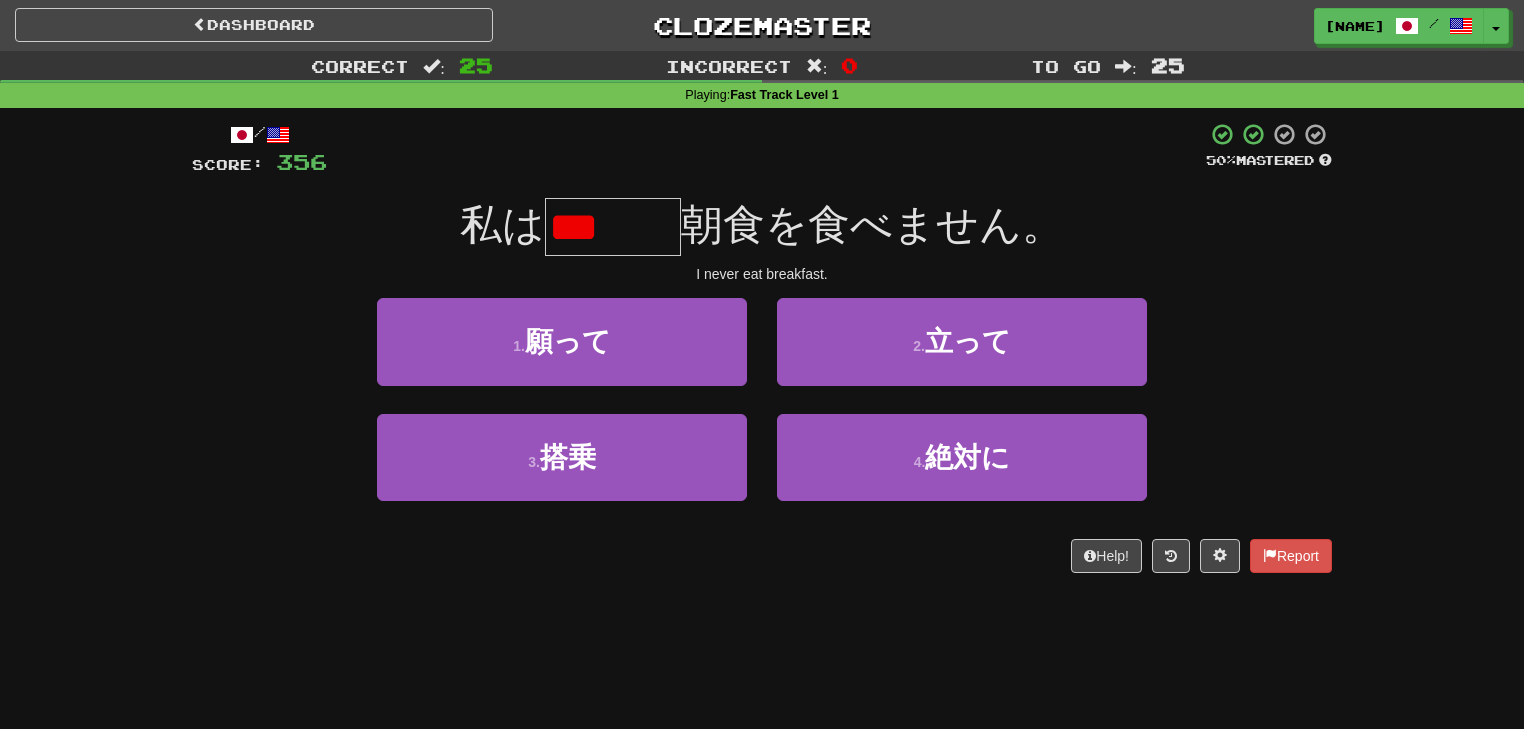 scroll, scrollTop: 0, scrollLeft: 0, axis: both 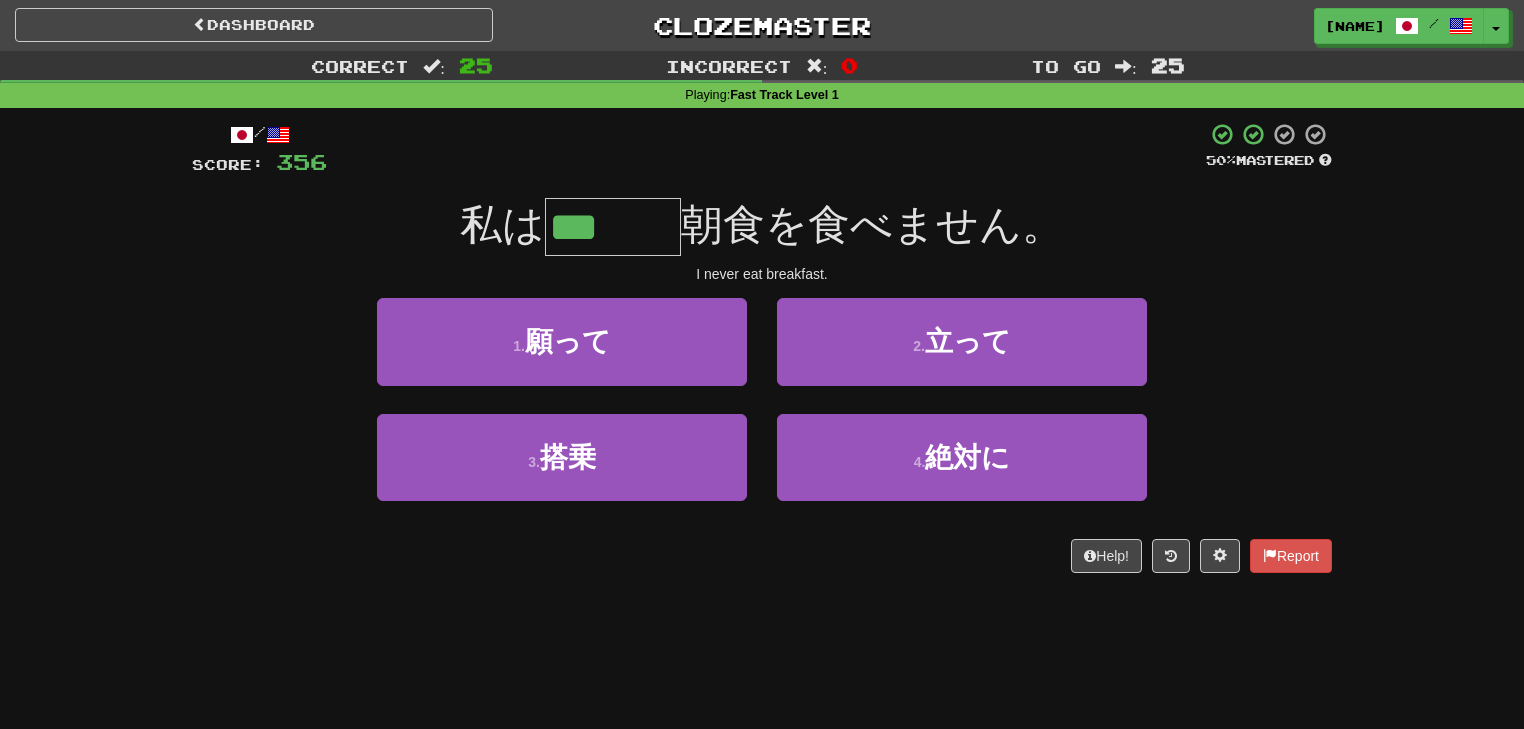 type on "***" 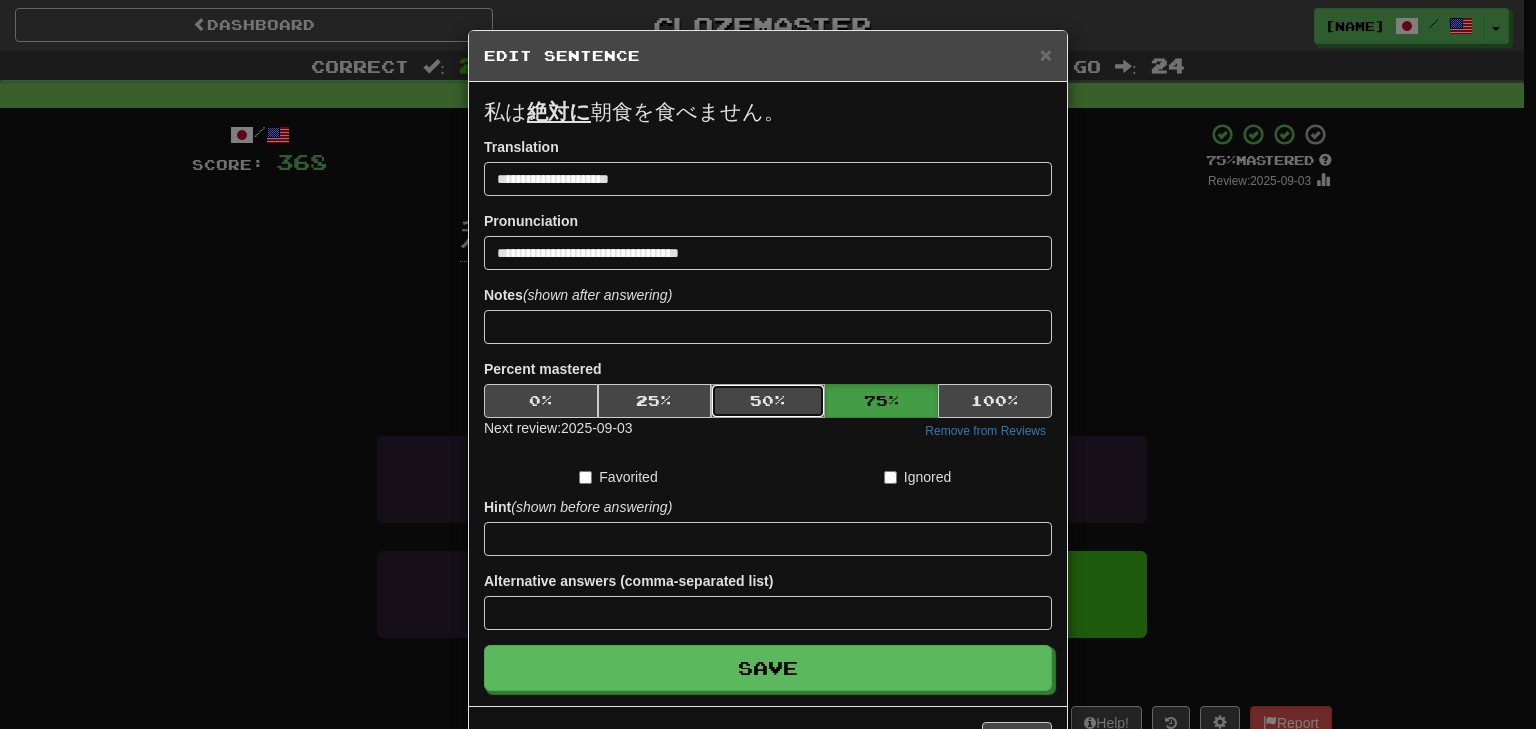 click on "50 %" at bounding box center [768, 401] 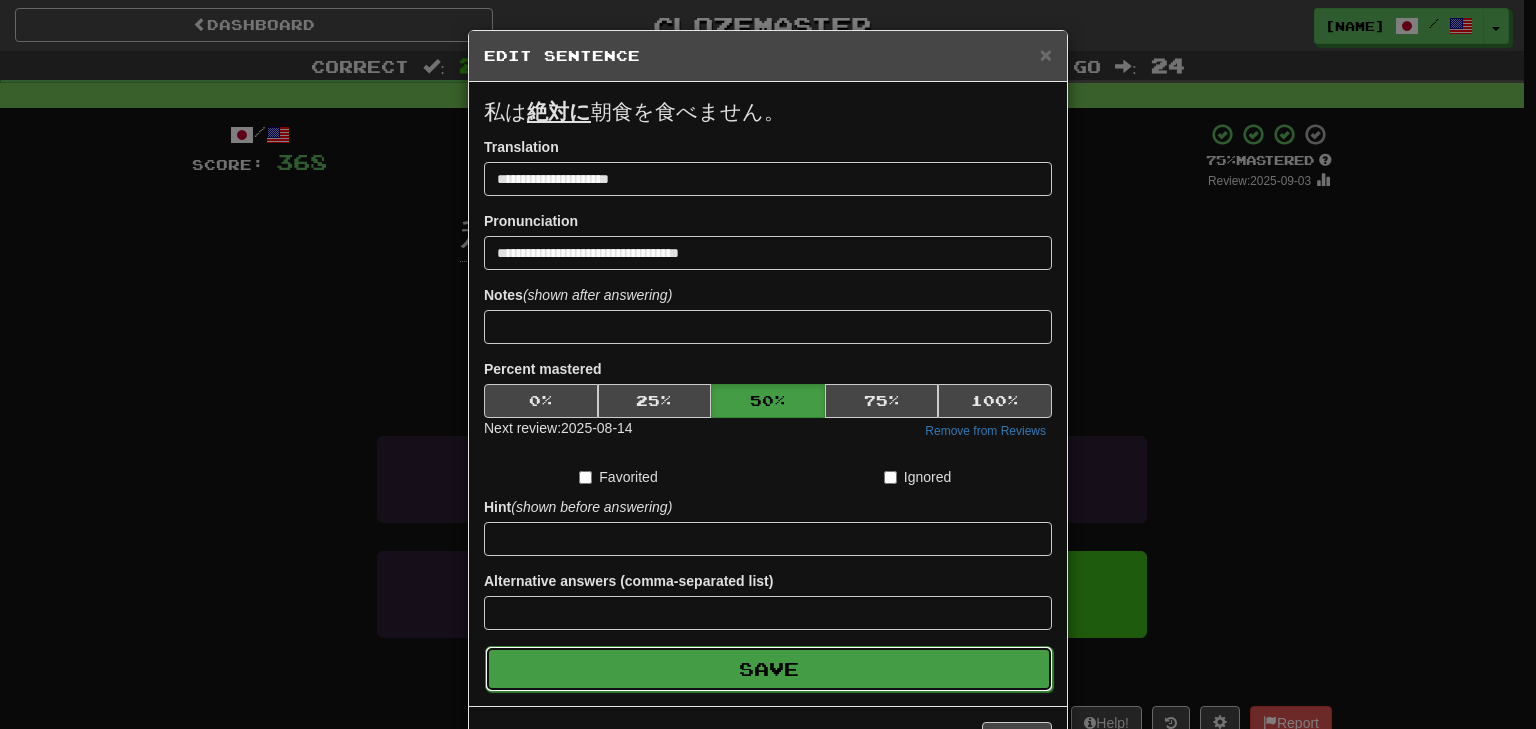 click on "Save" at bounding box center (769, 669) 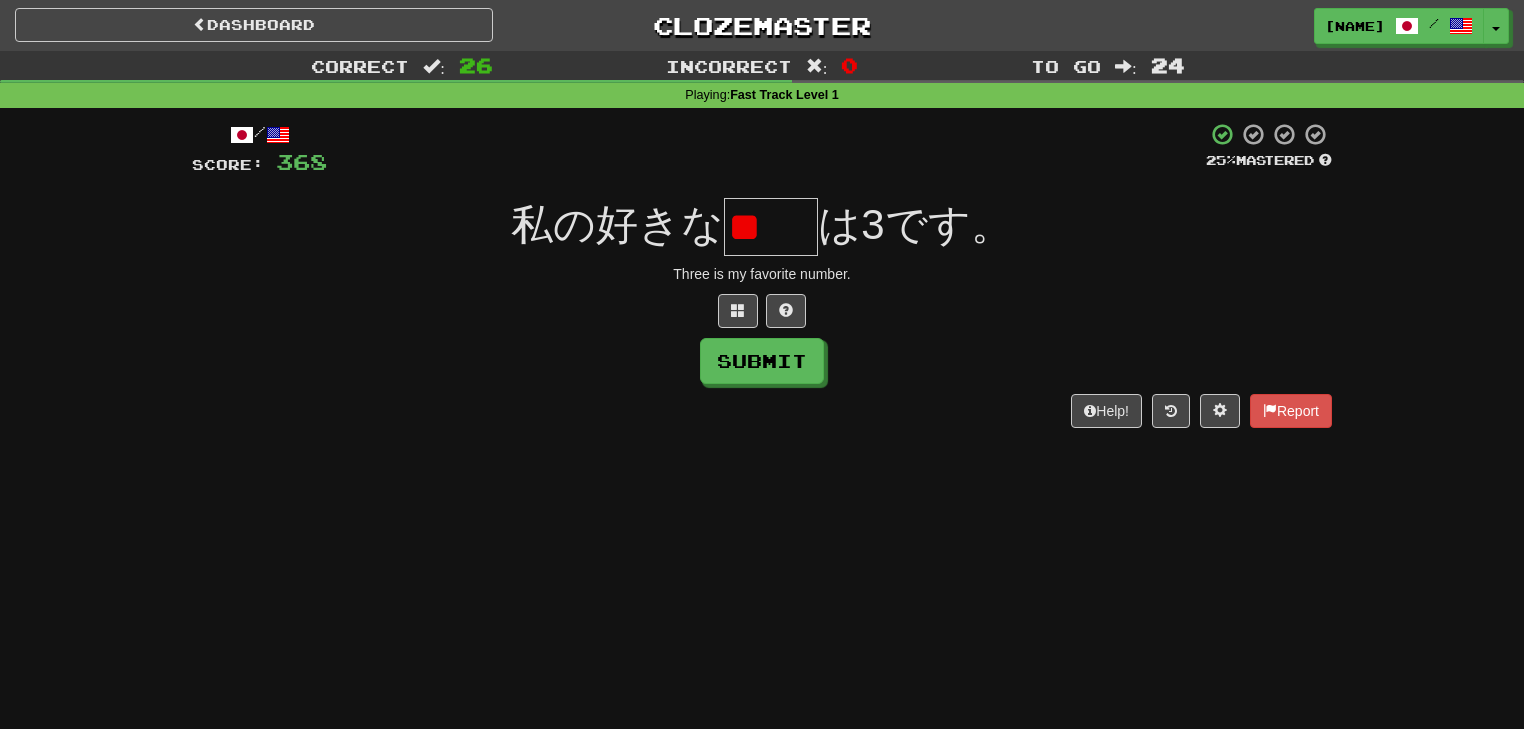 scroll, scrollTop: 0, scrollLeft: 0, axis: both 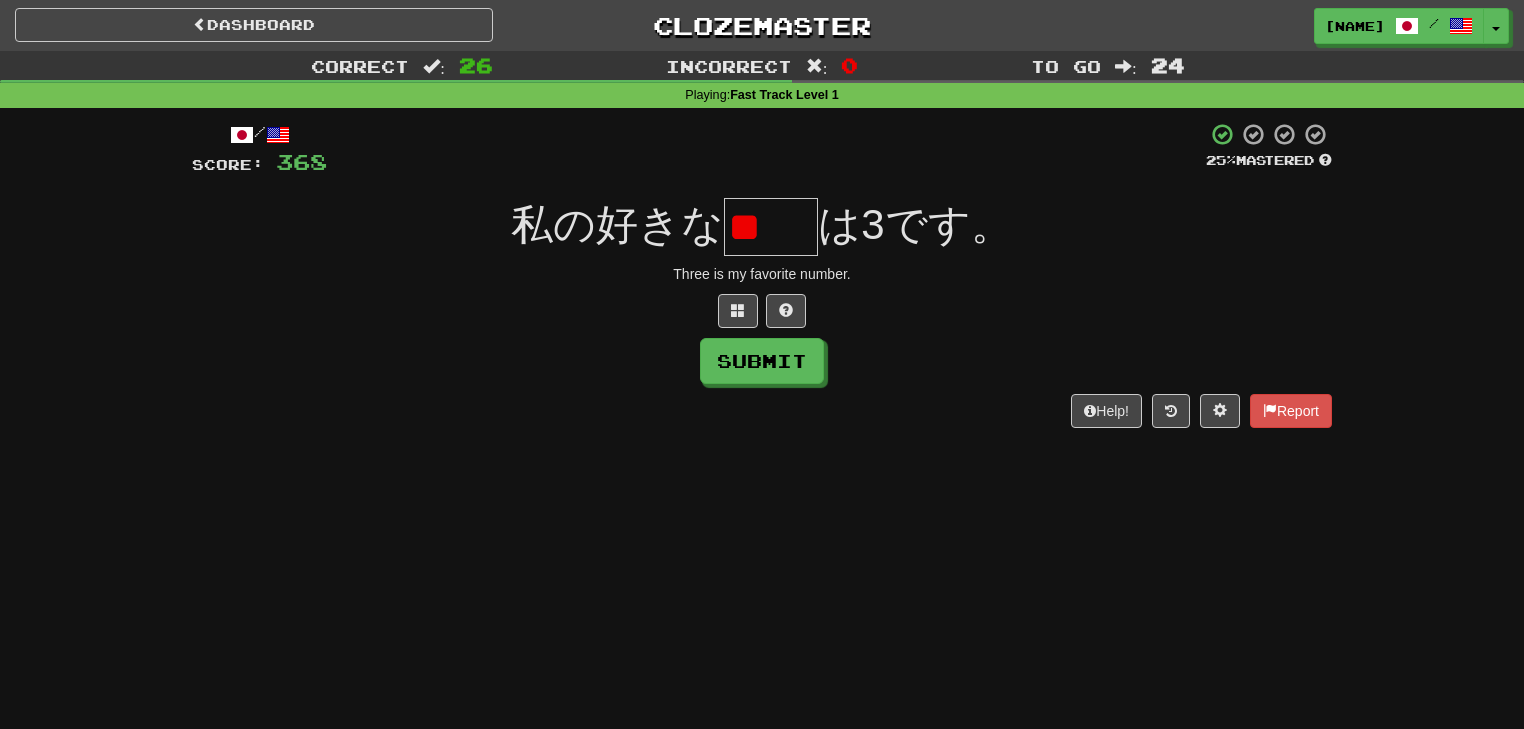 type on "*" 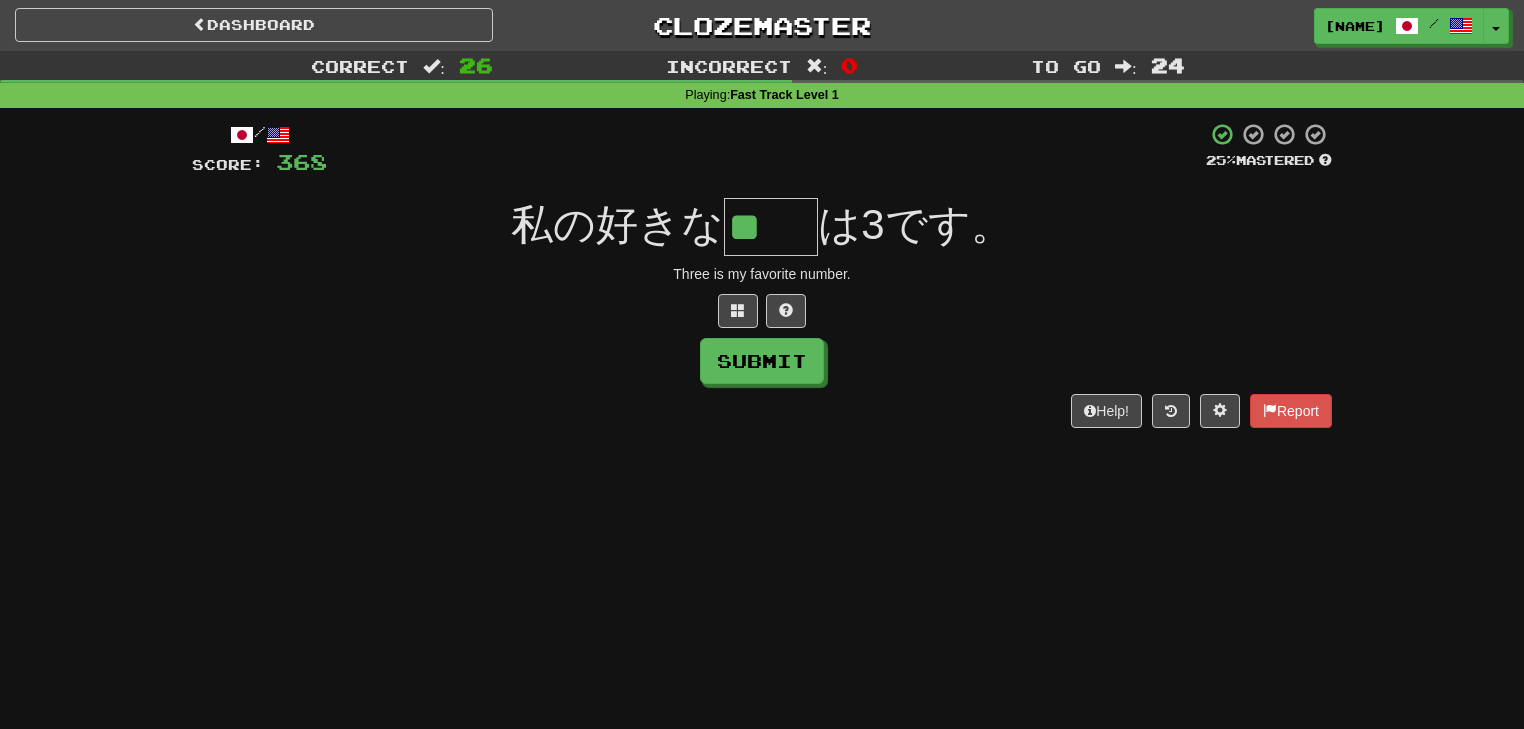 scroll, scrollTop: 0, scrollLeft: 0, axis: both 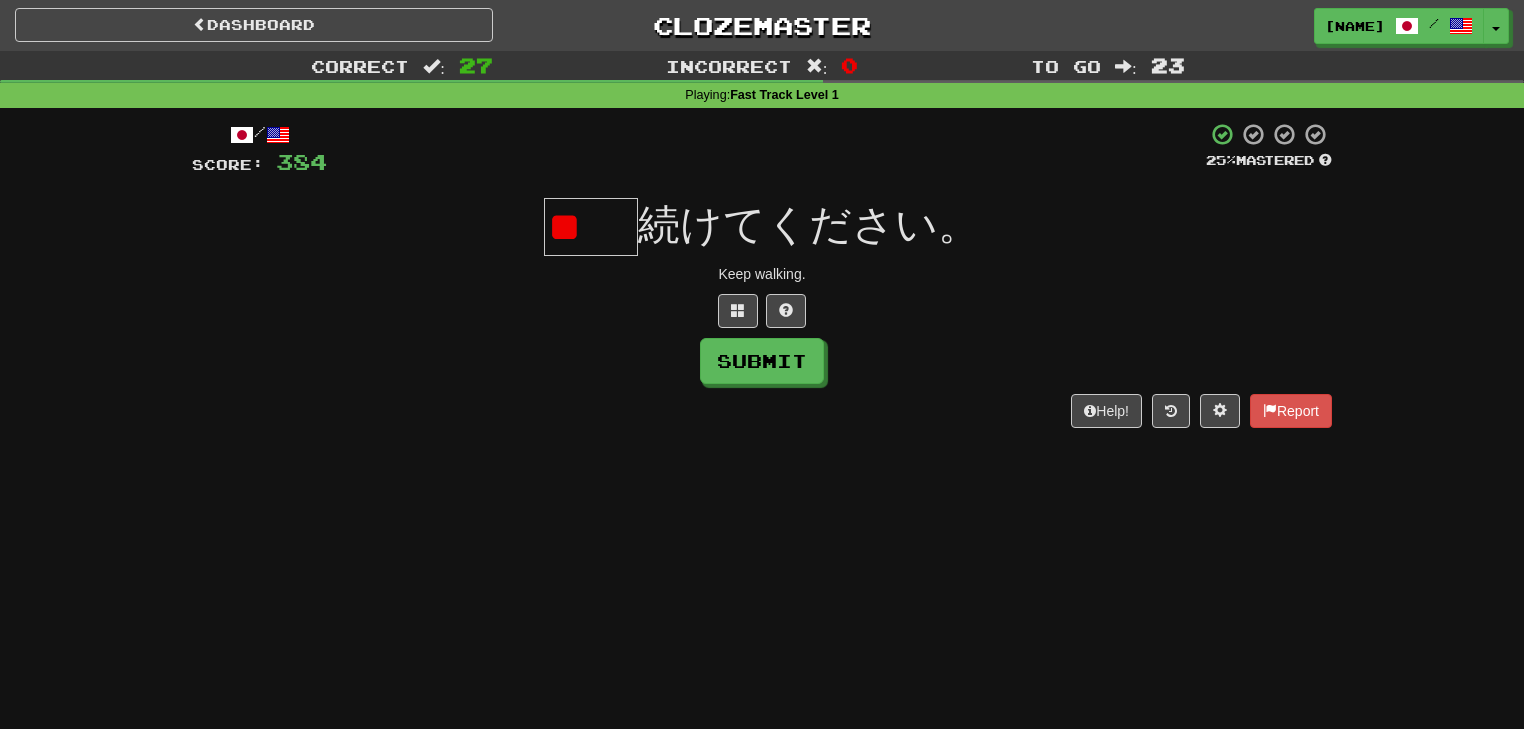 type on "*" 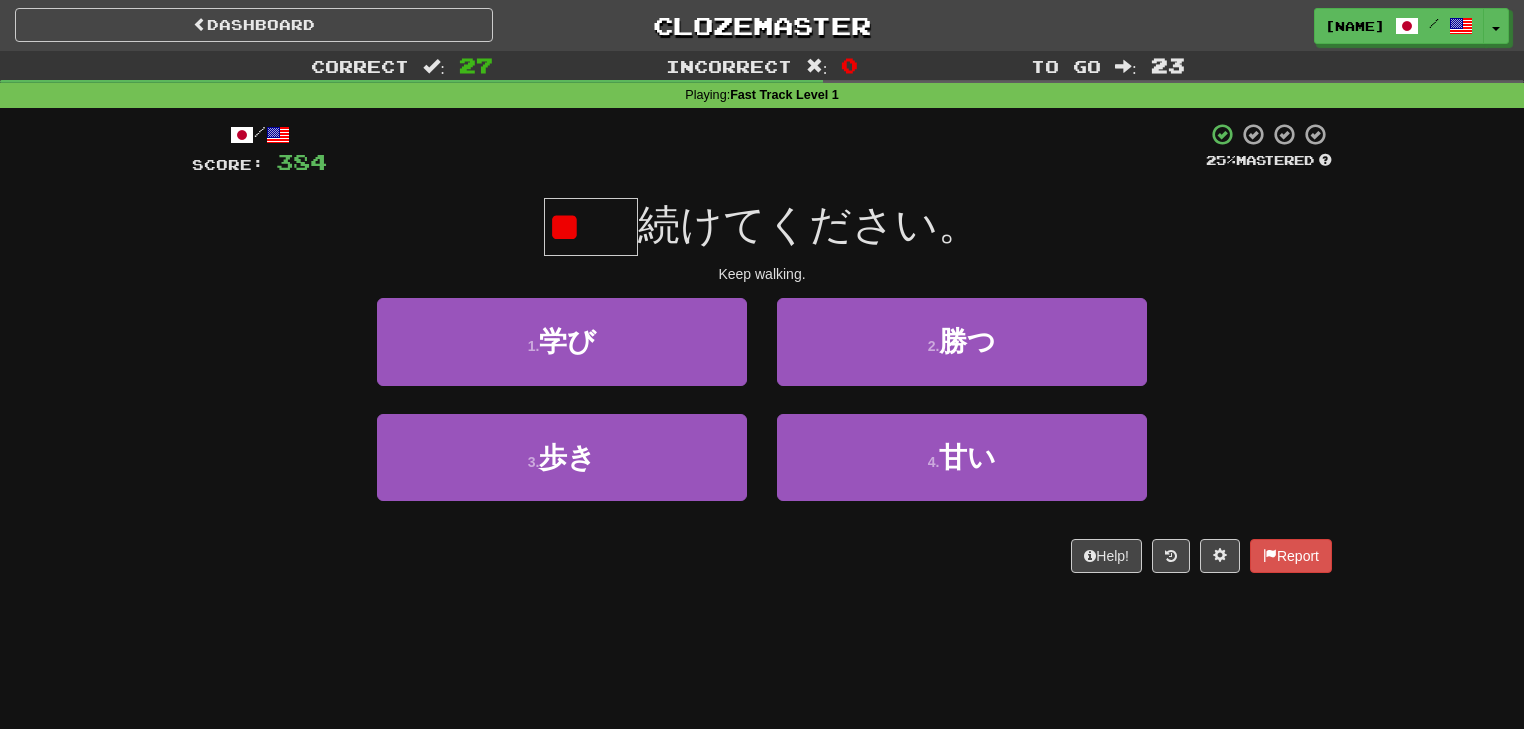 scroll, scrollTop: 0, scrollLeft: 0, axis: both 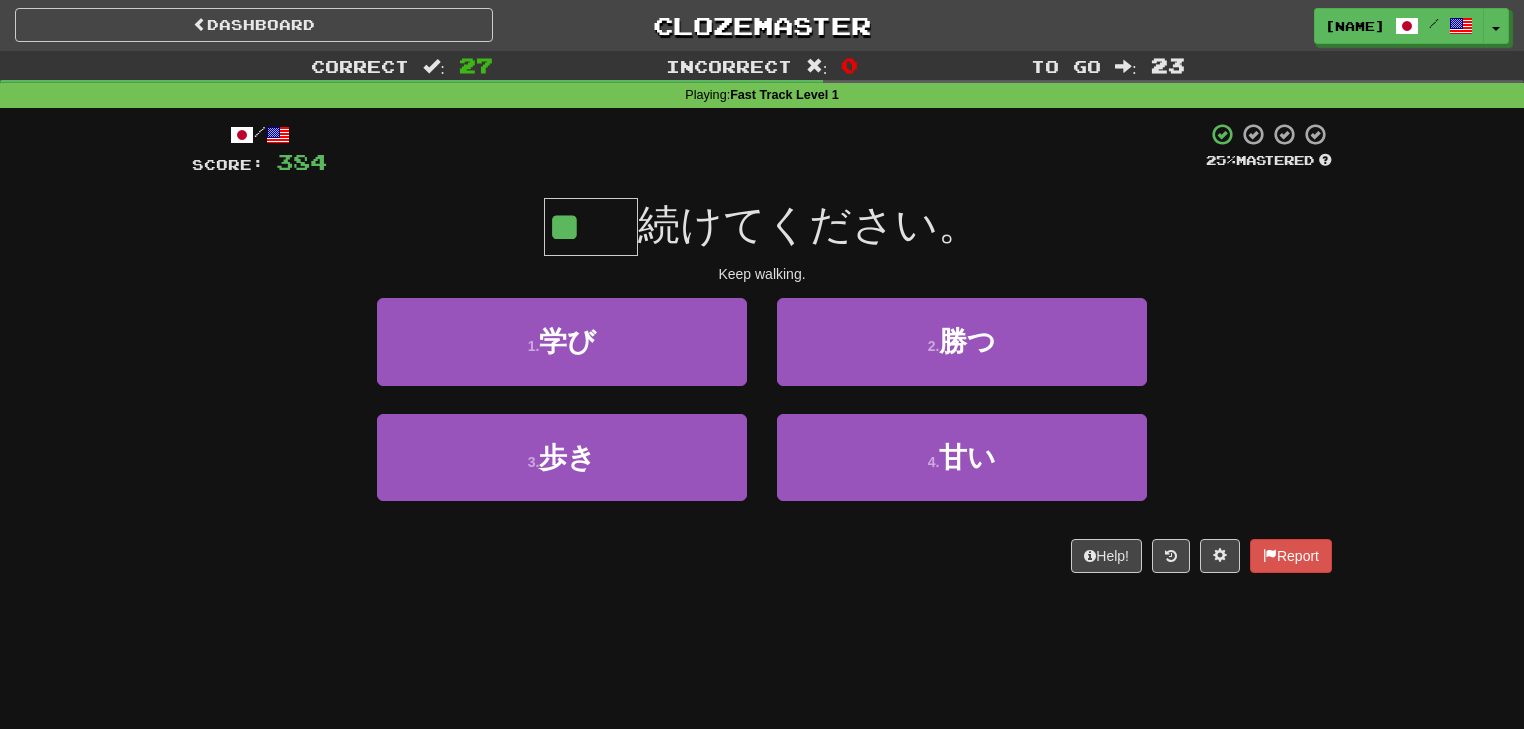 type on "**" 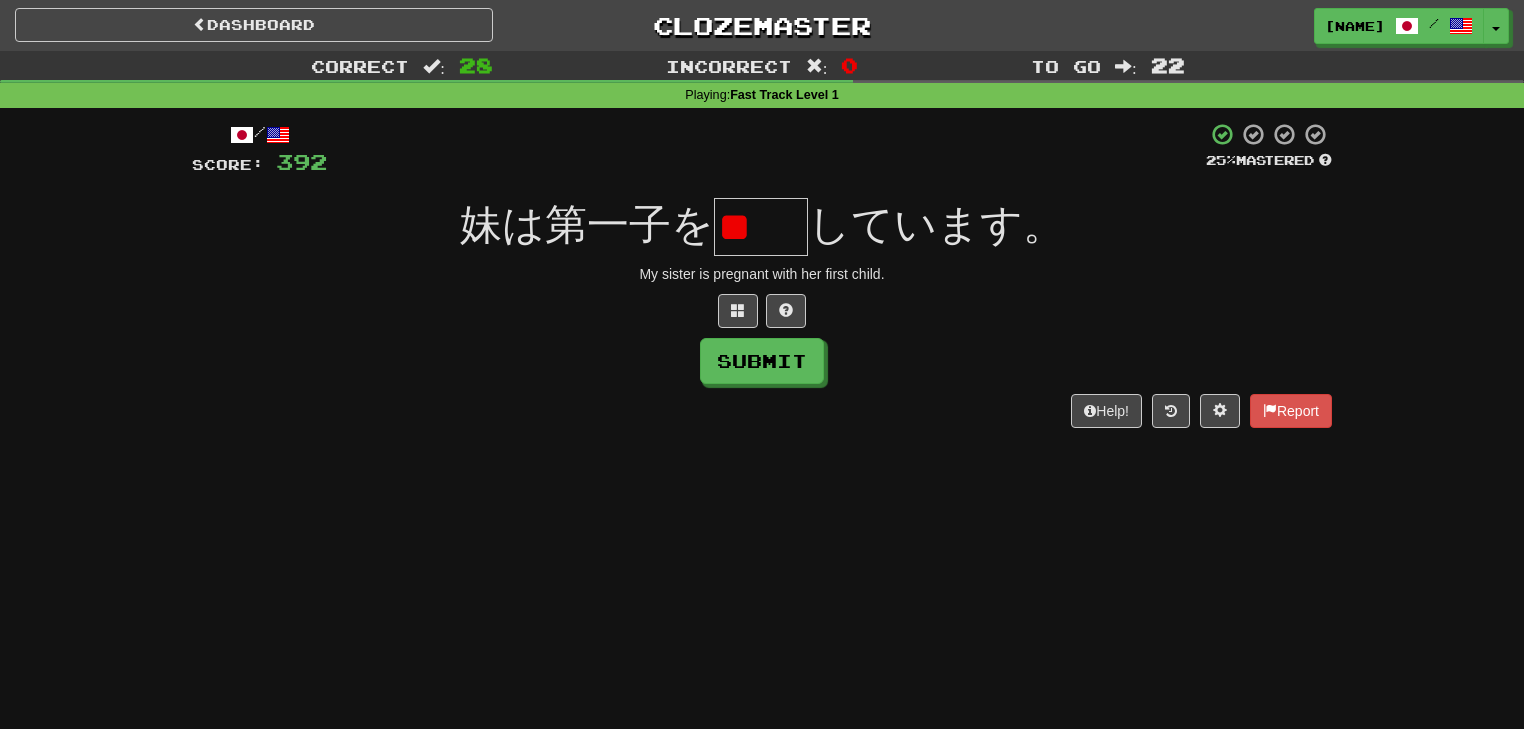scroll, scrollTop: 0, scrollLeft: 0, axis: both 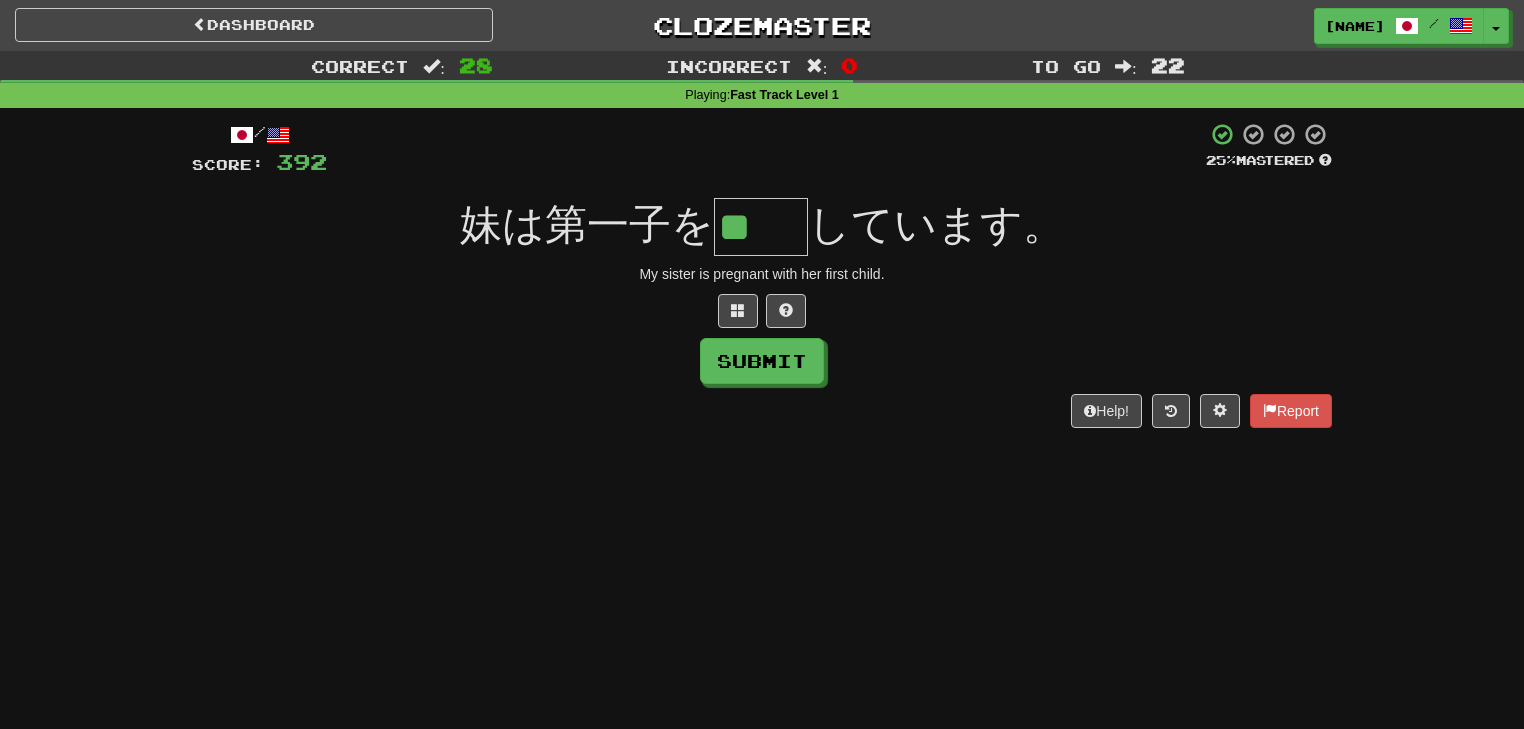 type on "**" 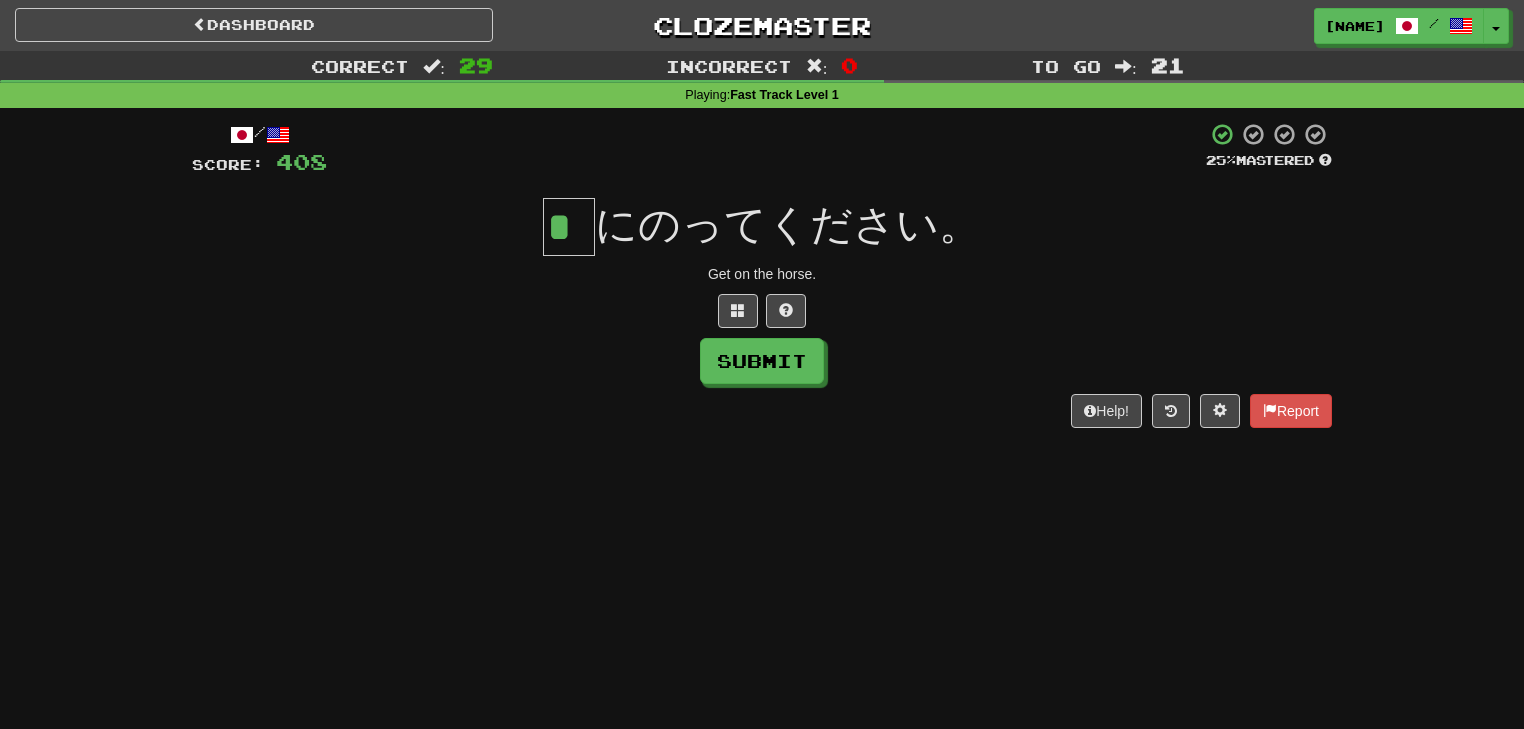 scroll, scrollTop: 0, scrollLeft: 0, axis: both 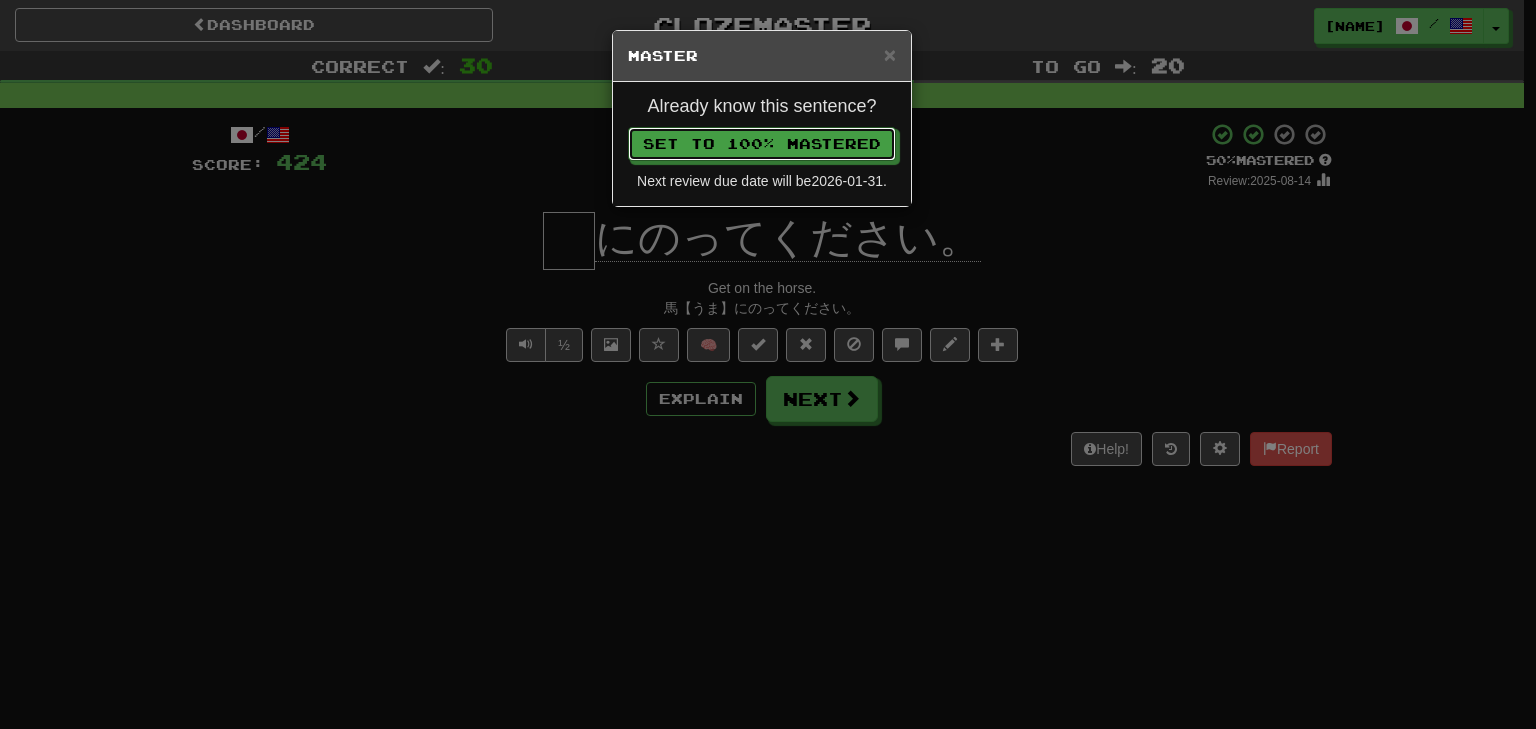 click on "Set to 100% Mastered" at bounding box center [762, 144] 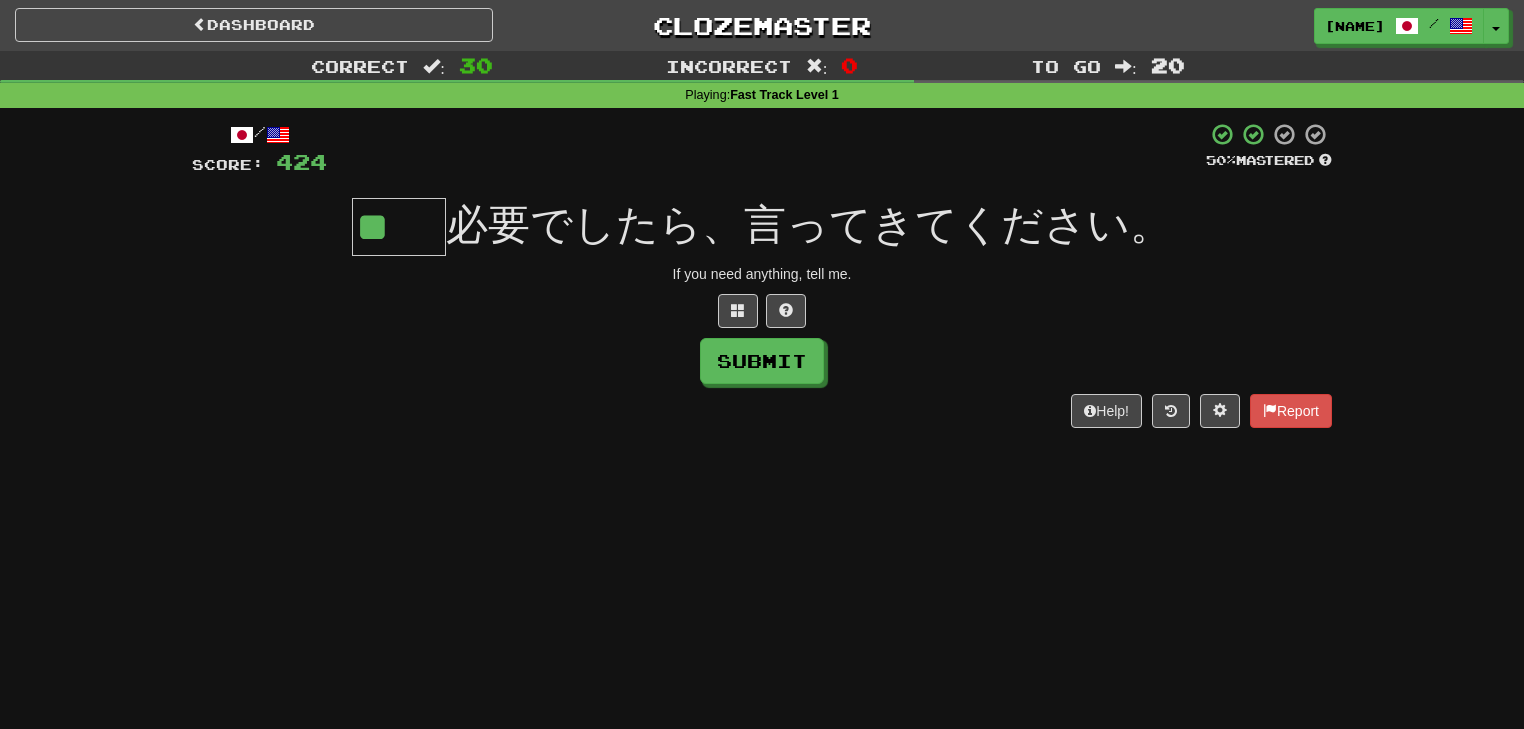type on "**" 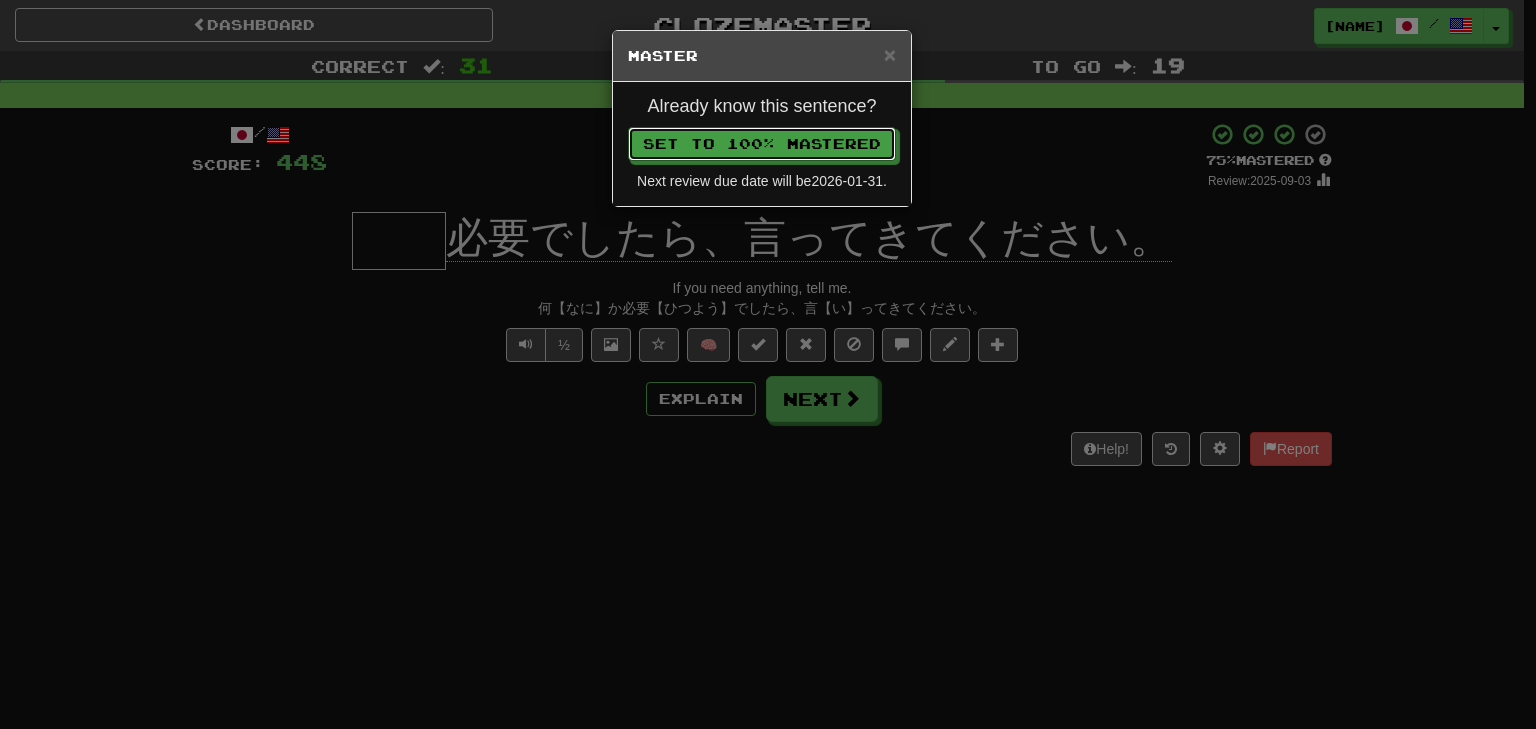 click on "Set to 100% Mastered" at bounding box center [762, 144] 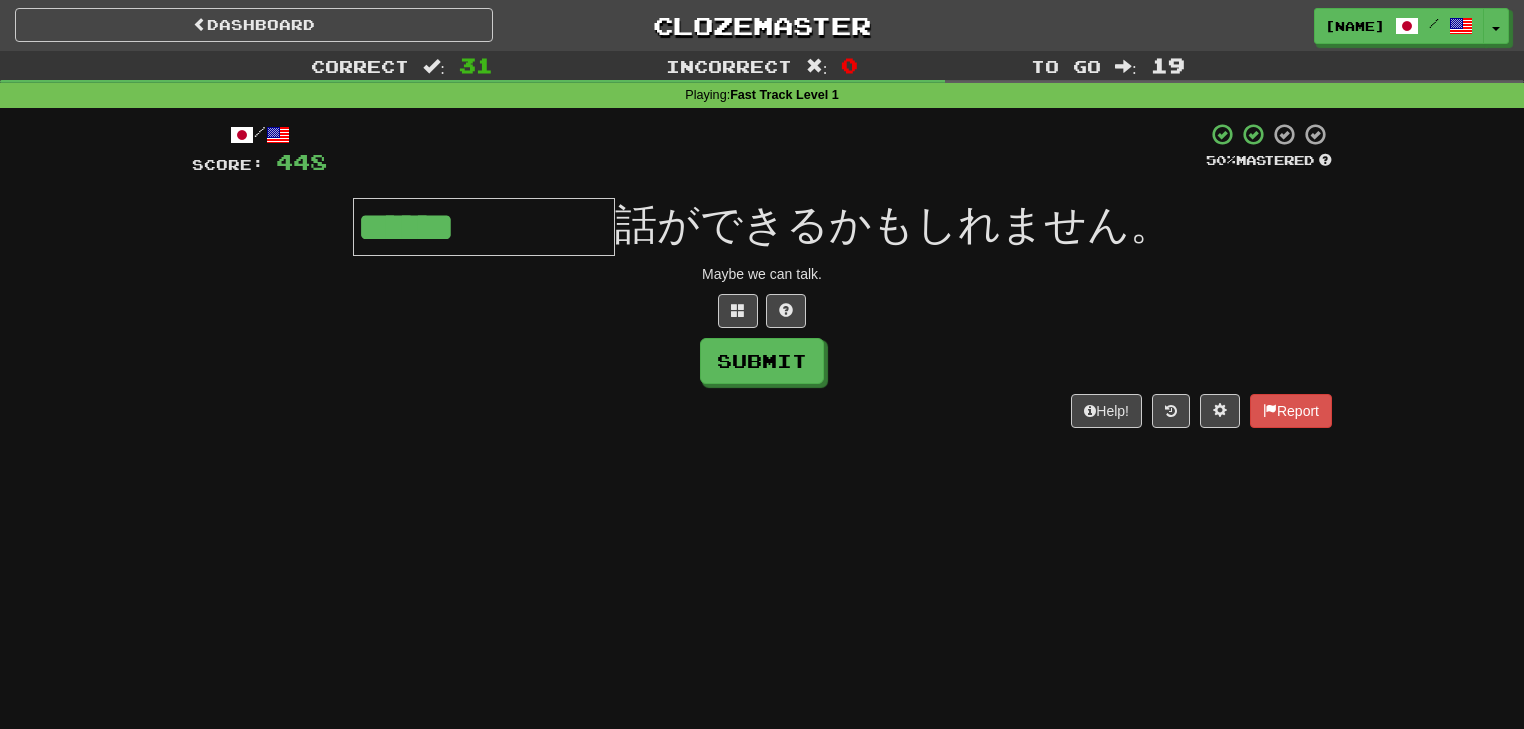 type on "******" 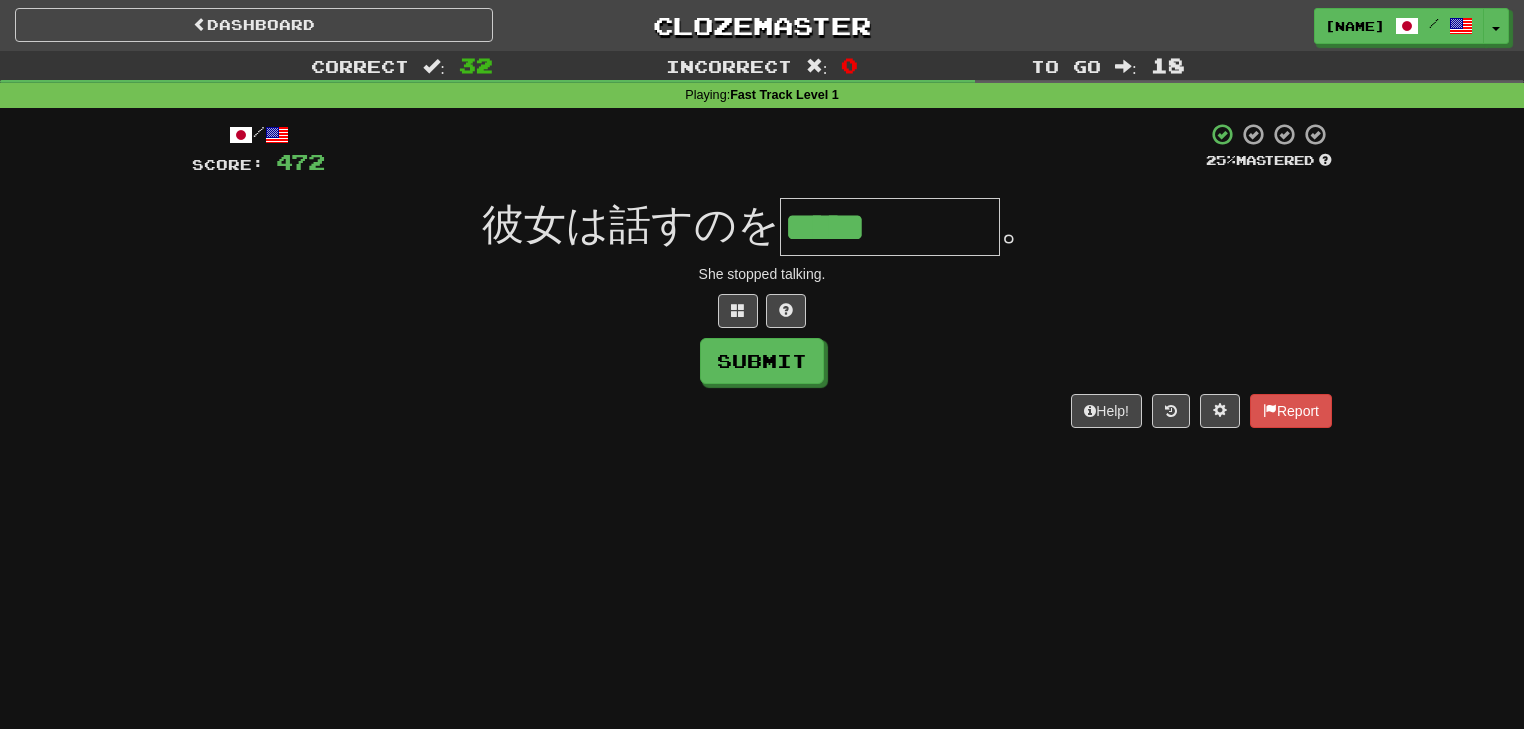 type on "*****" 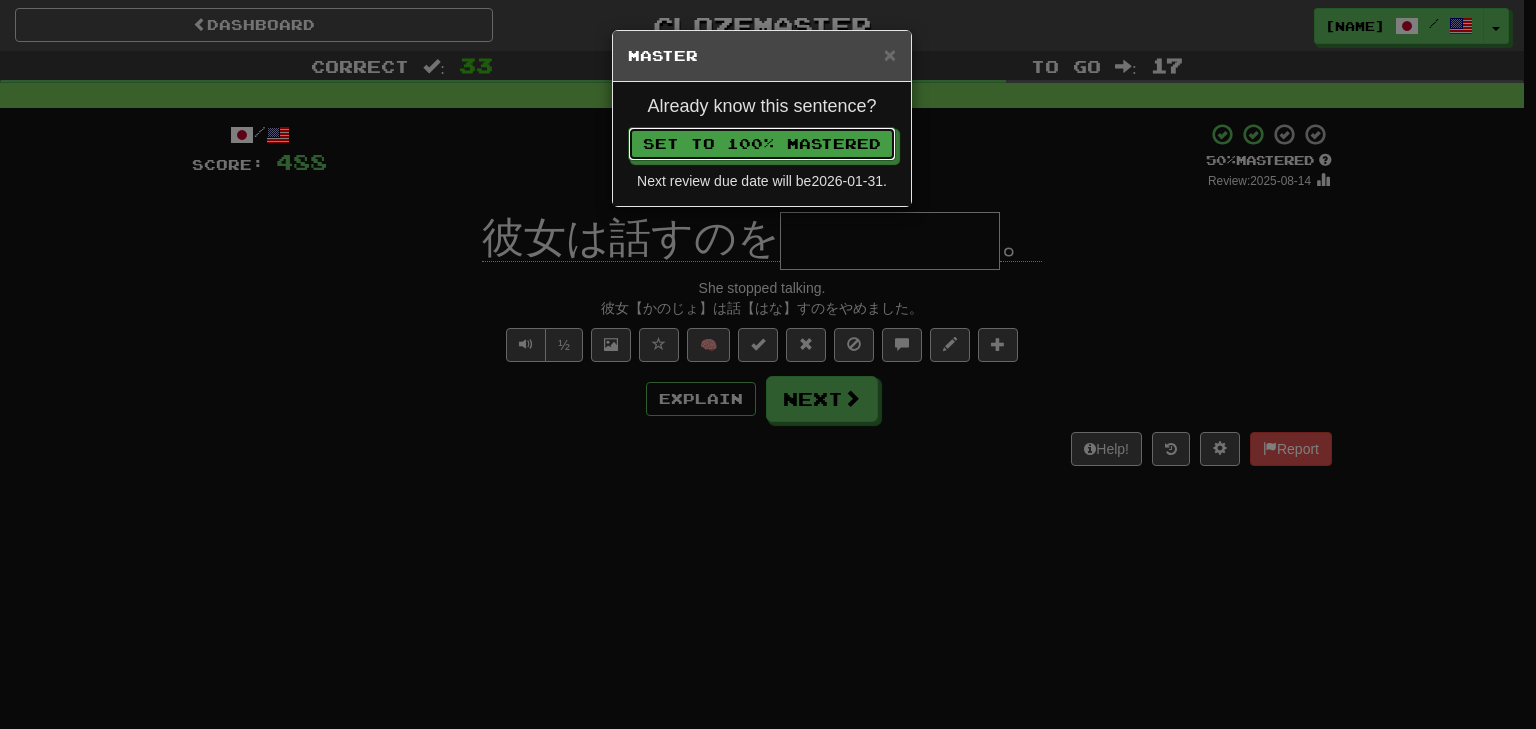 click on "Set to 100% Mastered" at bounding box center [762, 144] 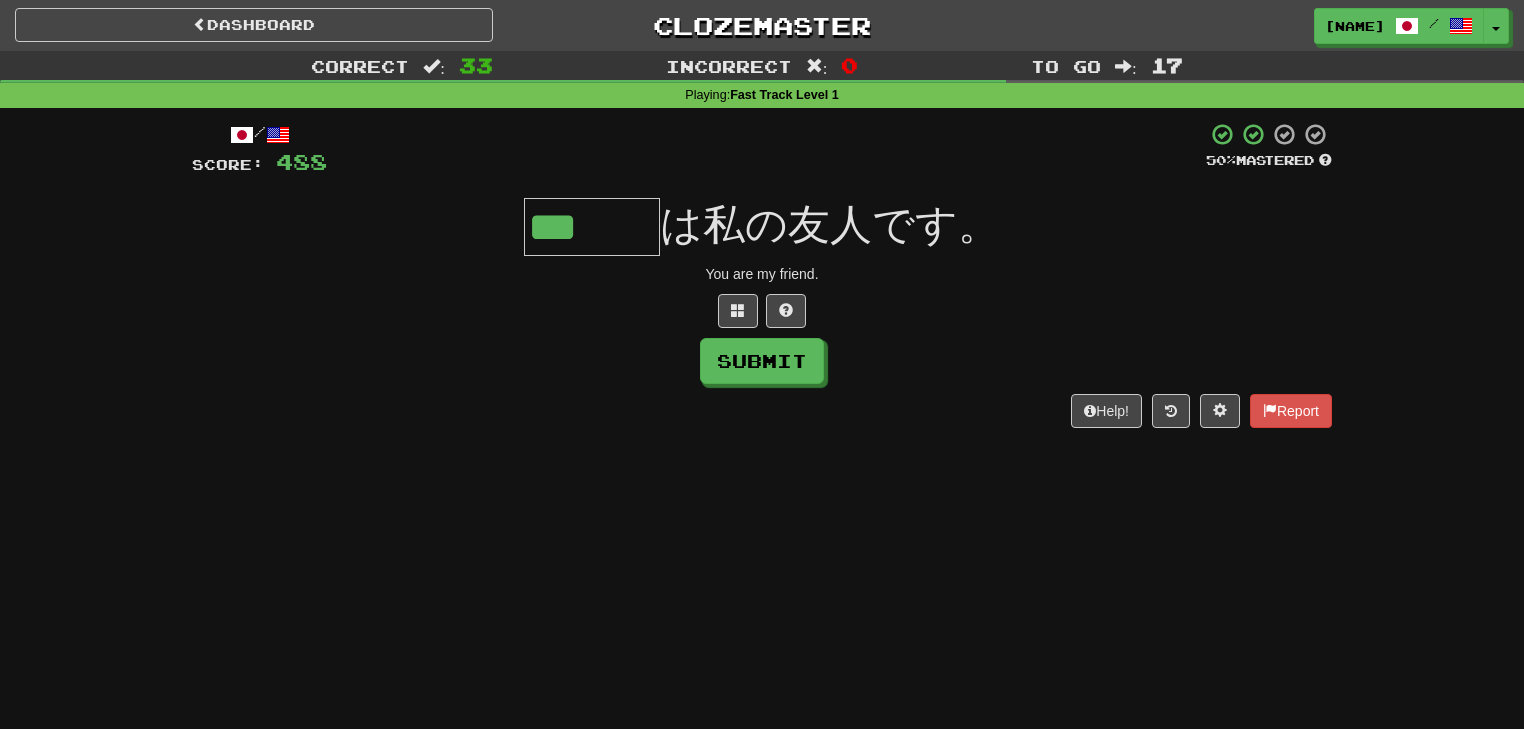 type on "***" 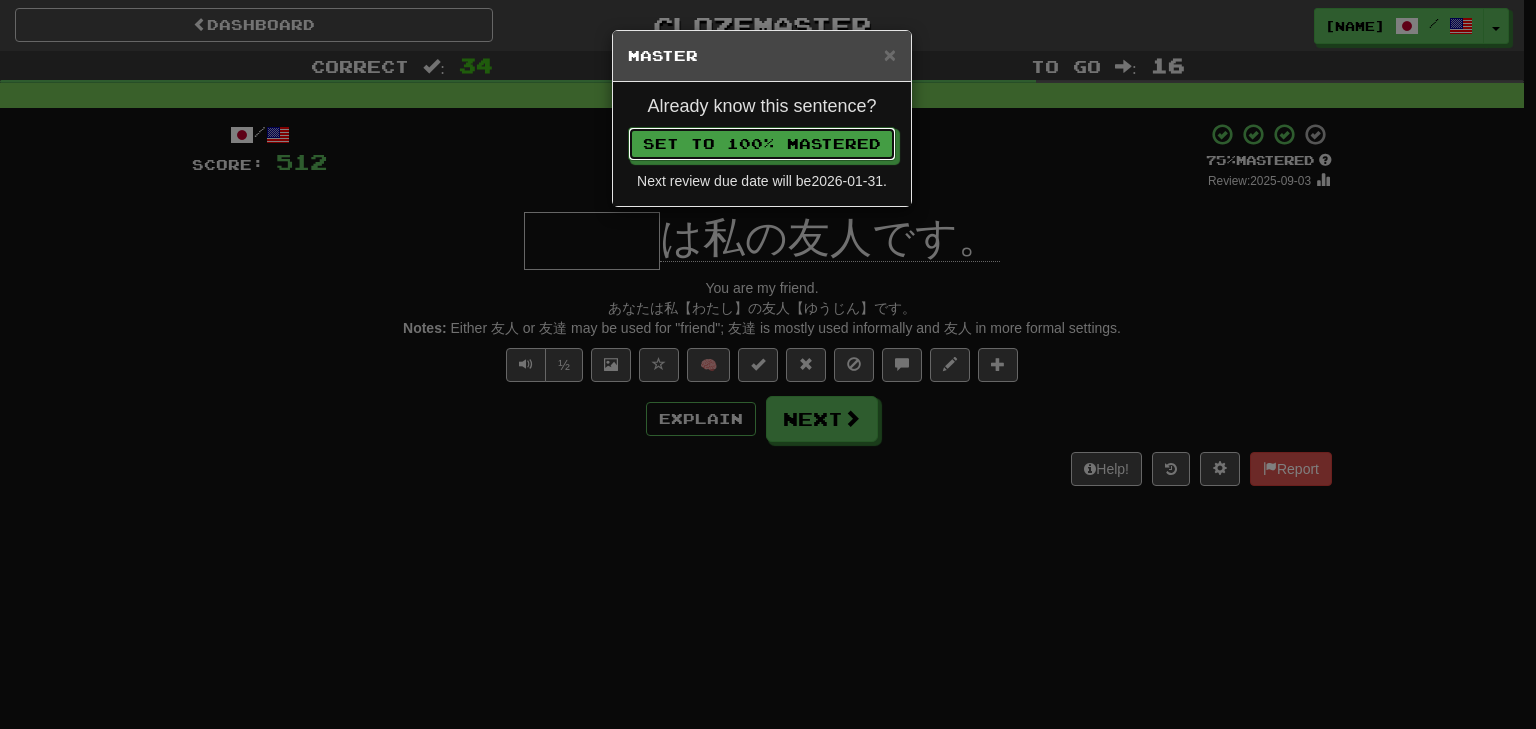 click on "Set to 100% Mastered" at bounding box center [762, 144] 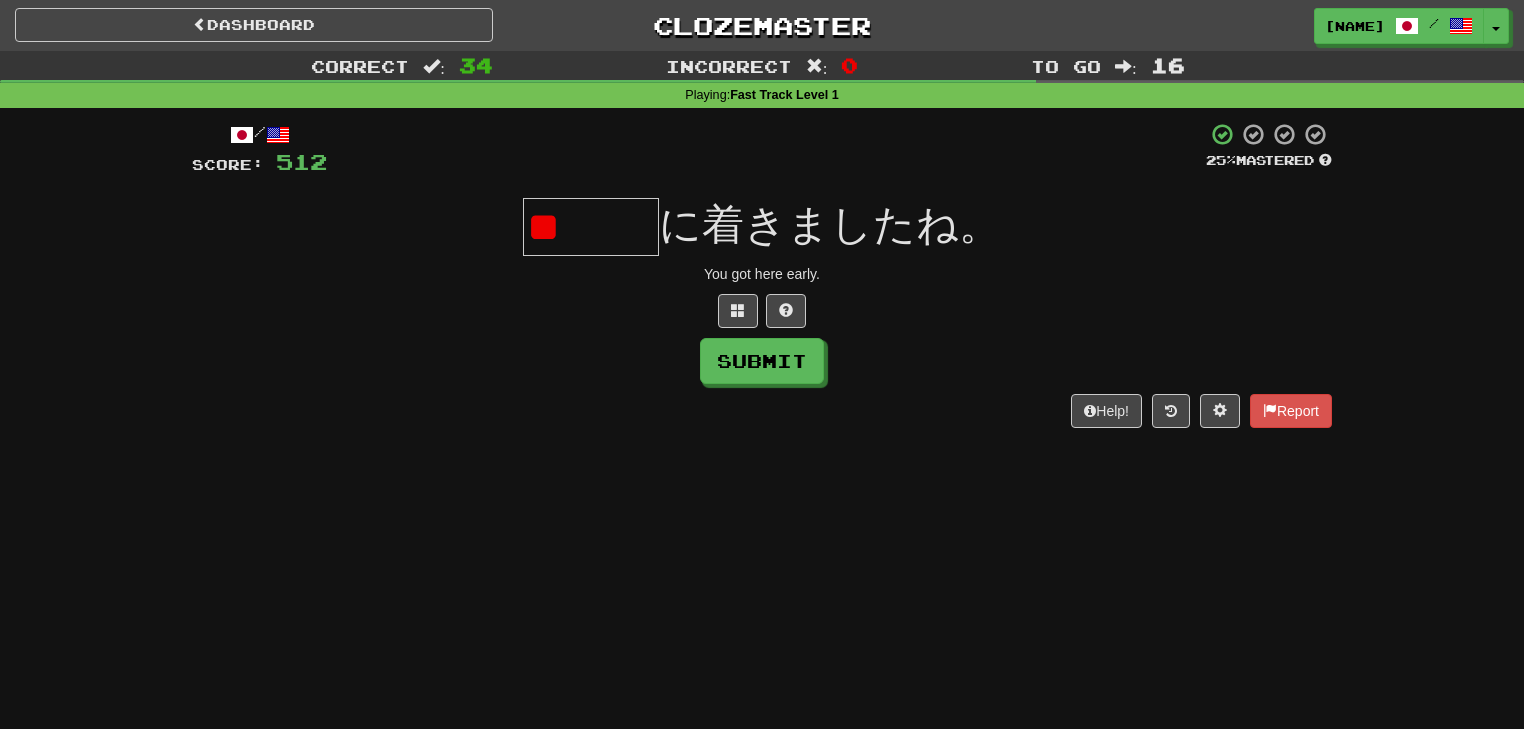 type on "*" 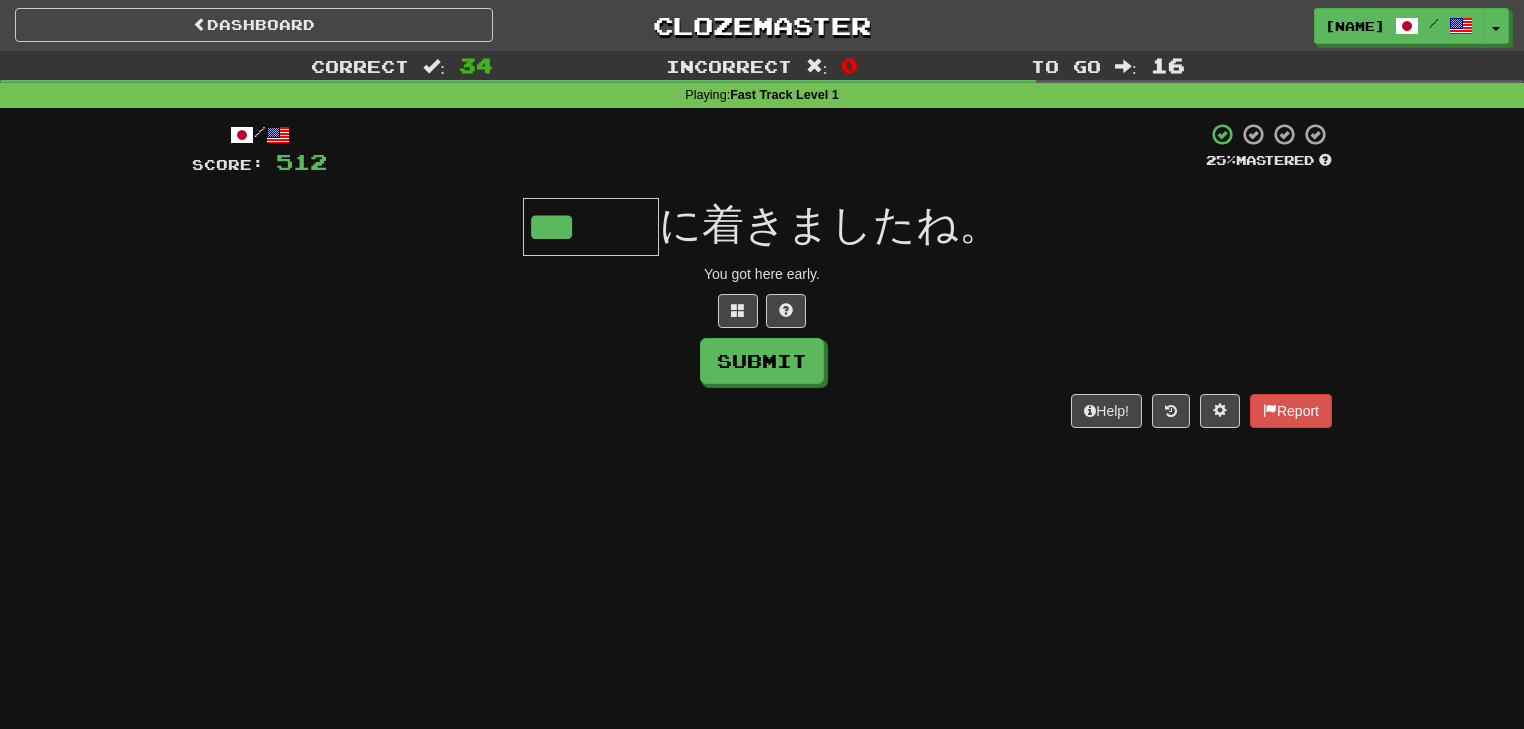 type on "***" 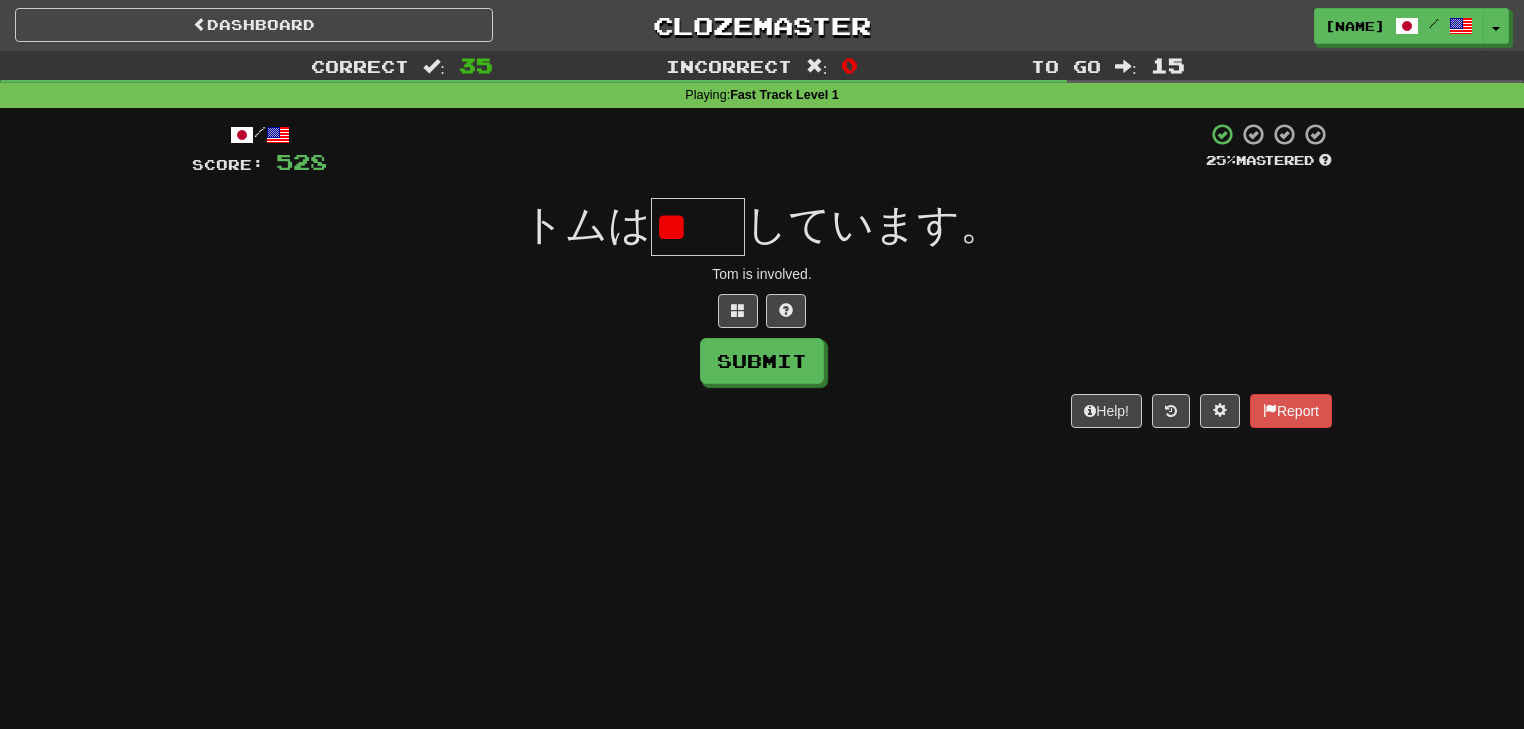 scroll, scrollTop: 0, scrollLeft: 0, axis: both 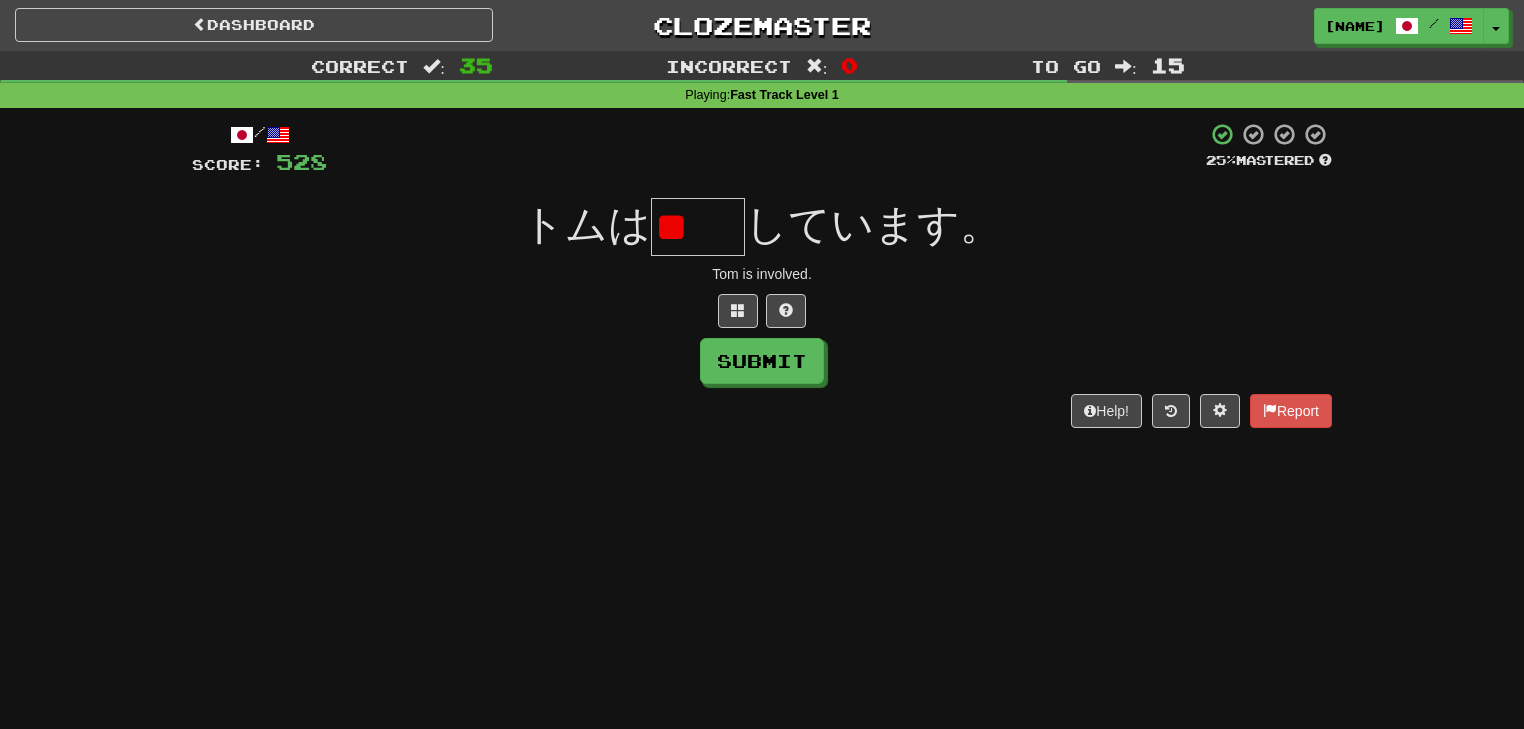 type on "*" 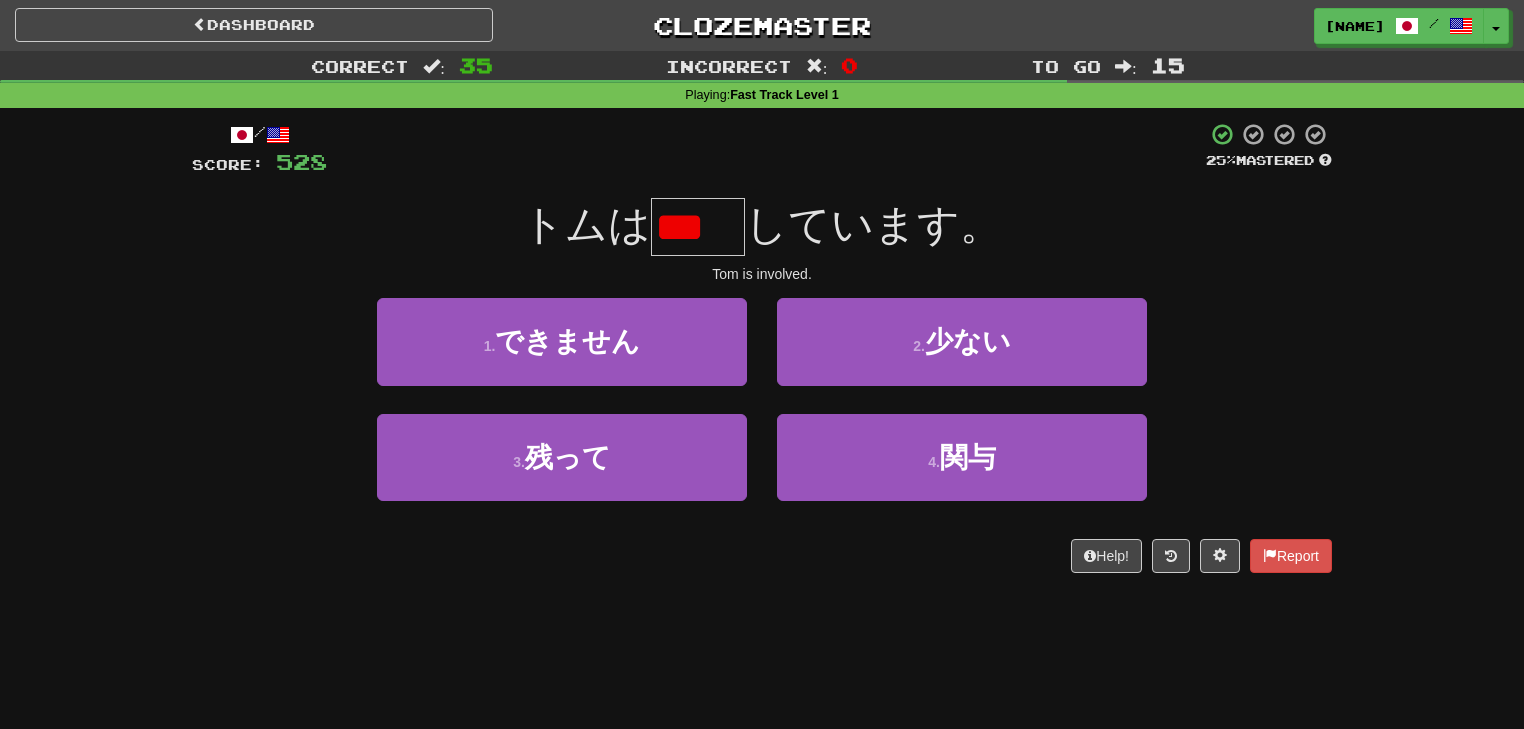 scroll, scrollTop: 0, scrollLeft: 0, axis: both 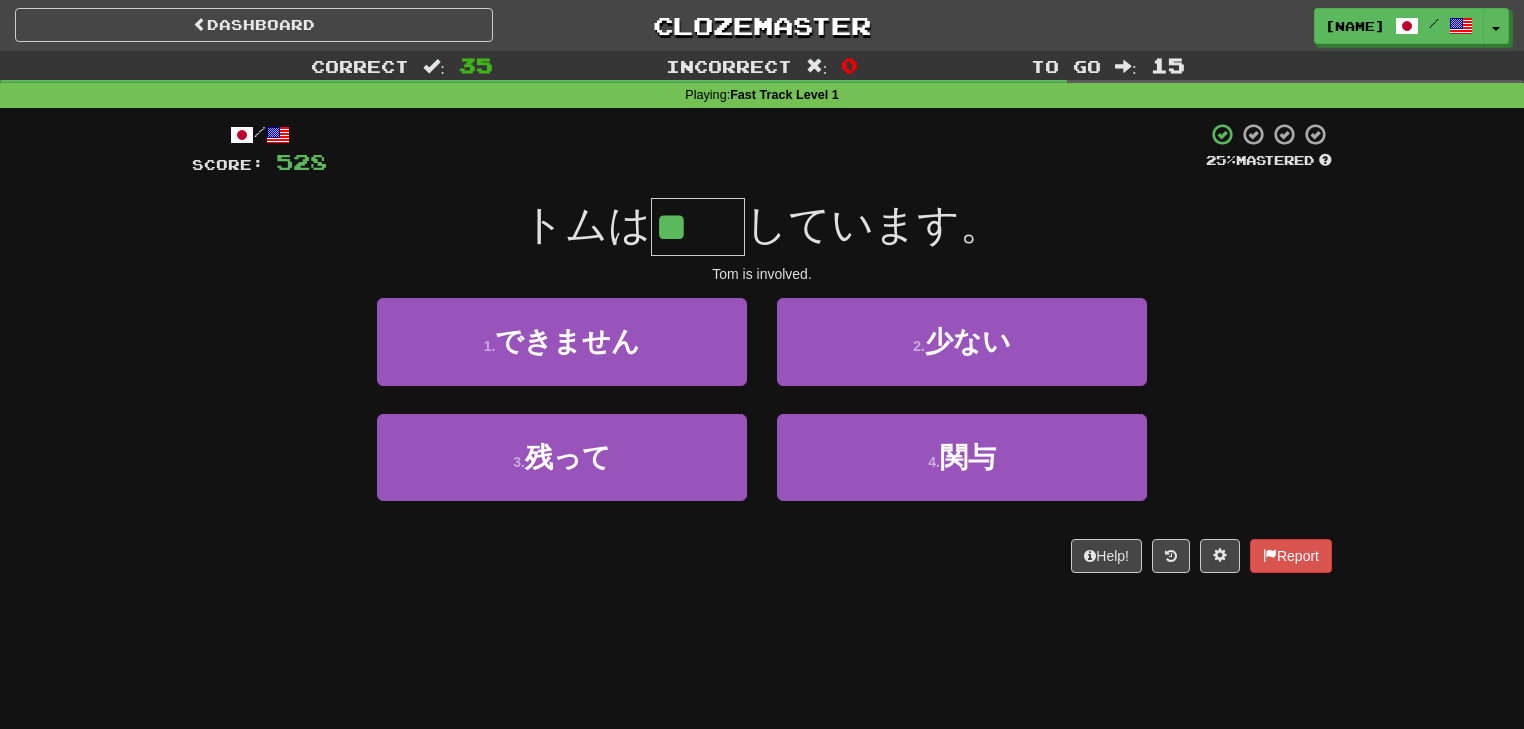 type on "**" 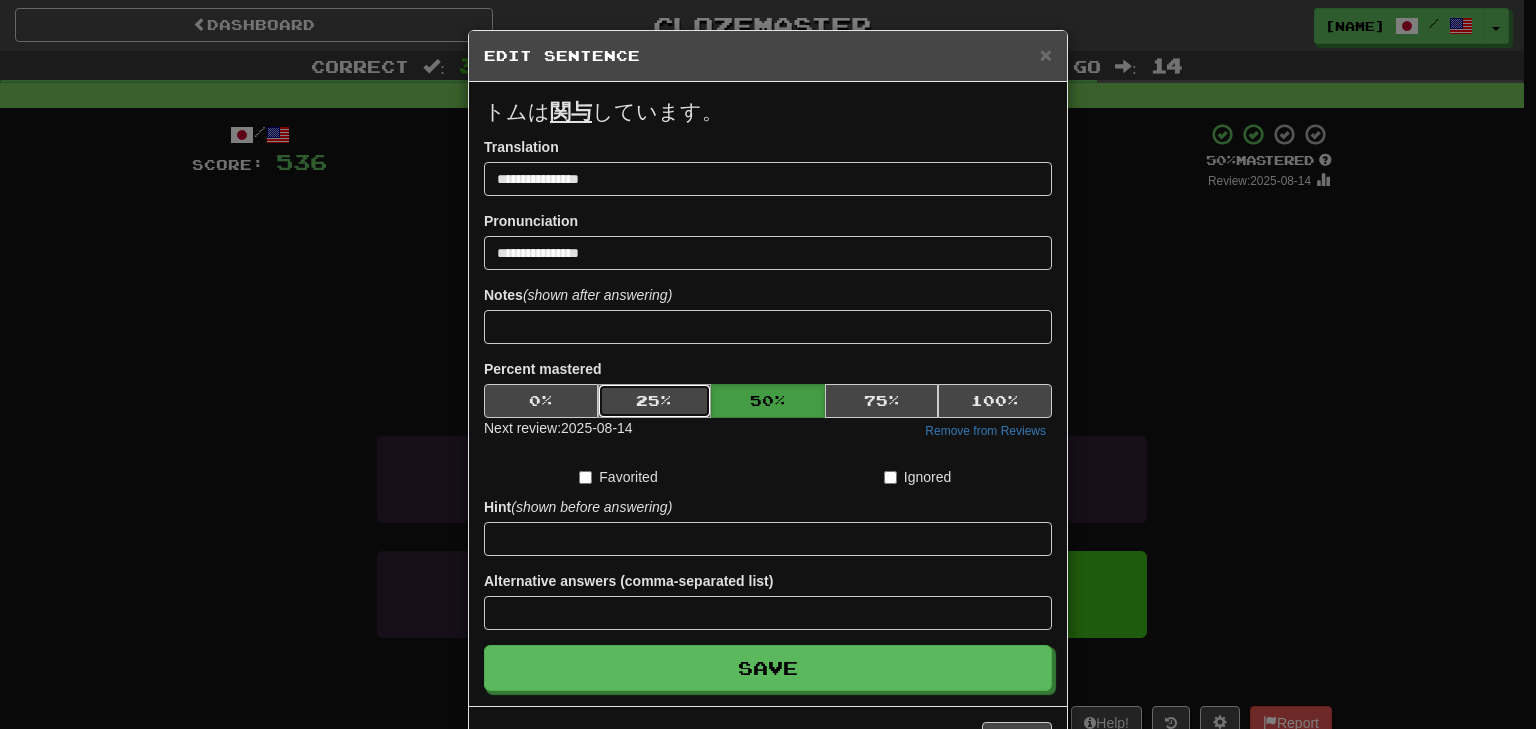 click on "25 %" at bounding box center [655, 401] 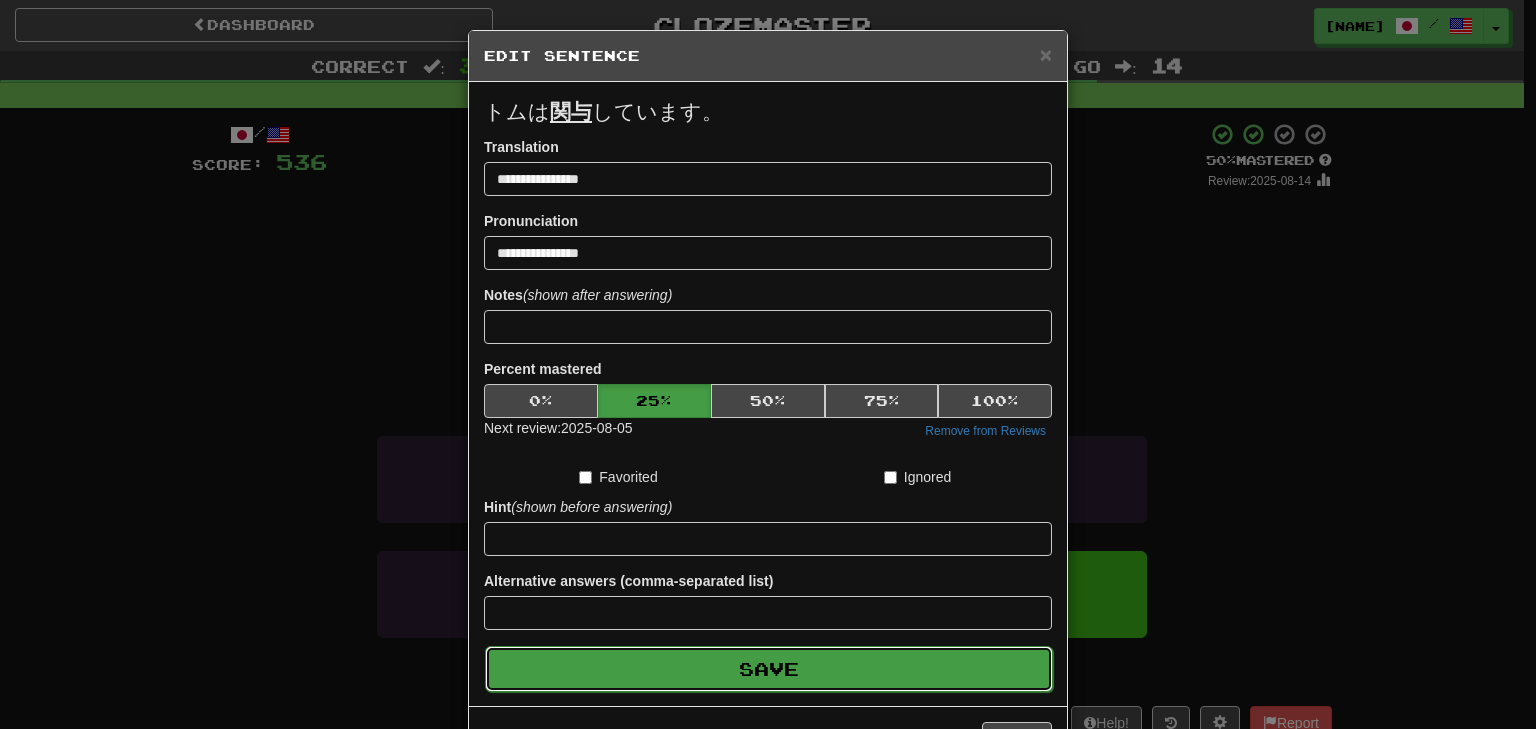 click on "Save" at bounding box center (769, 669) 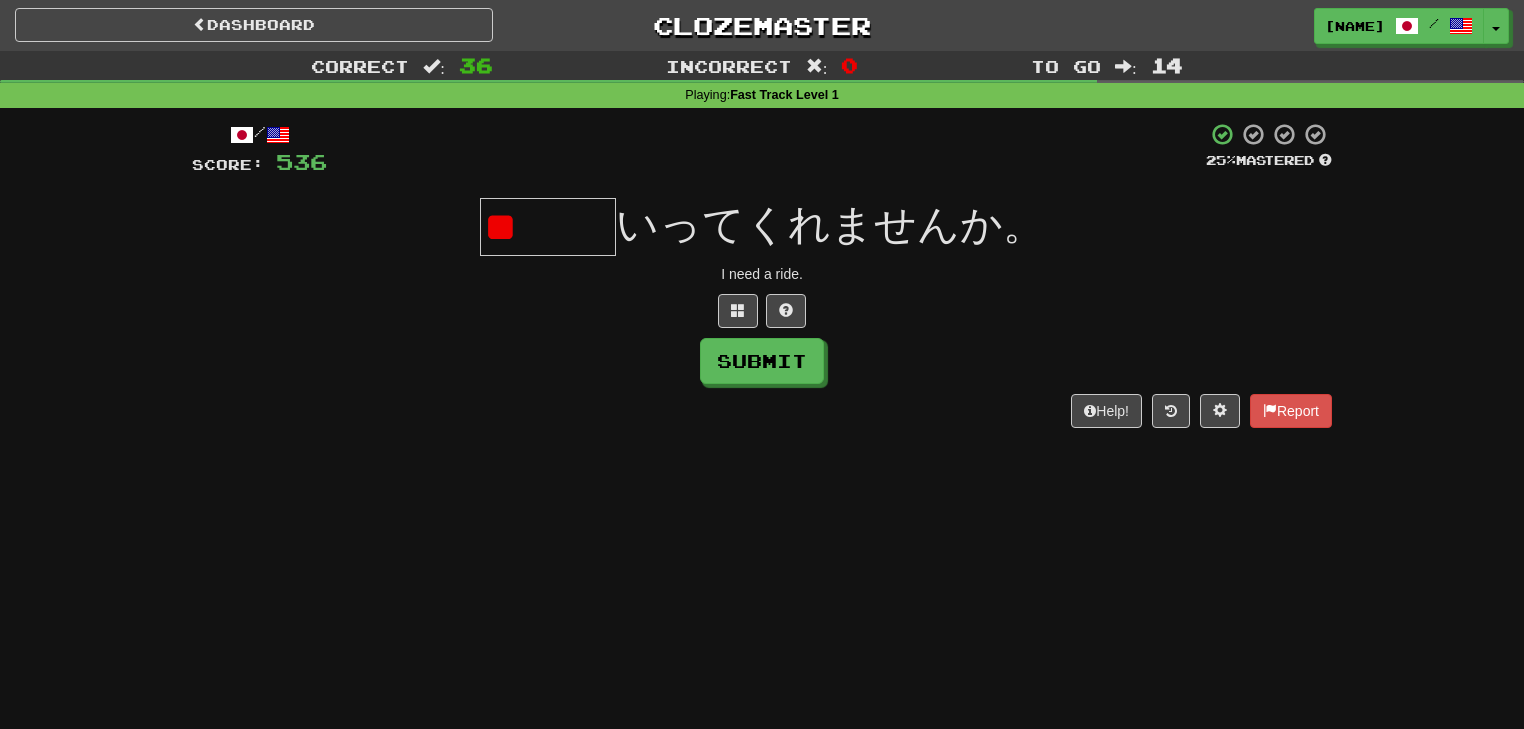 type on "*" 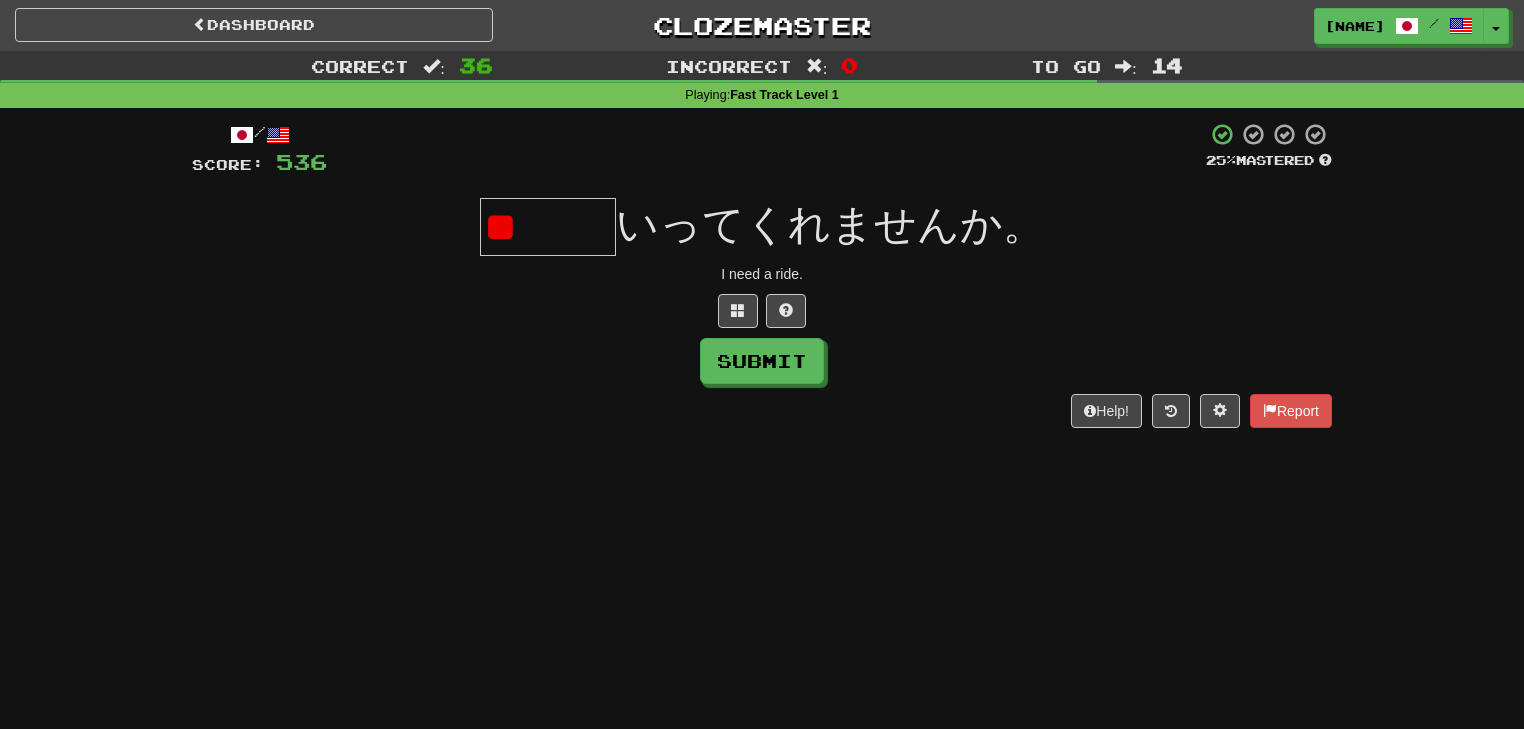 type on "*" 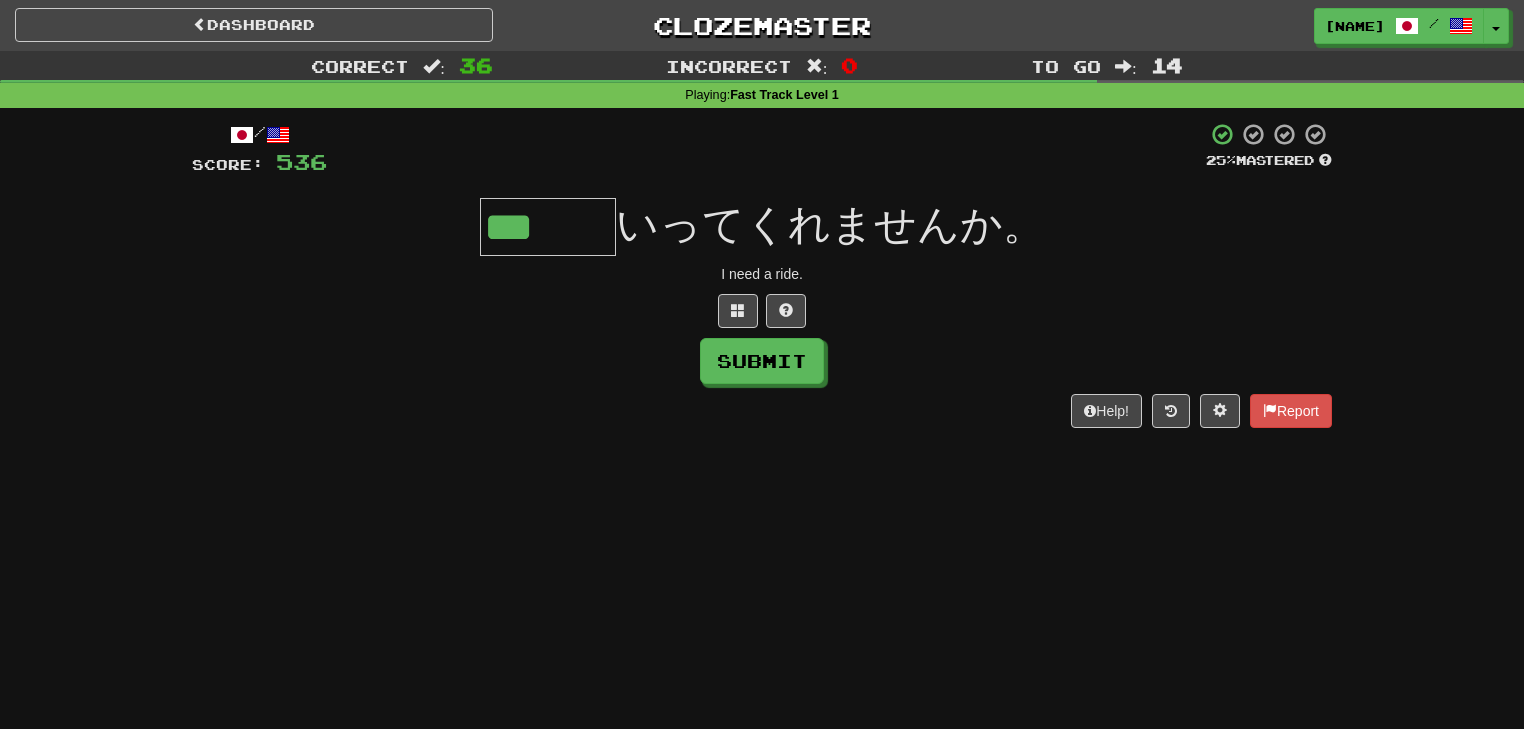 type on "***" 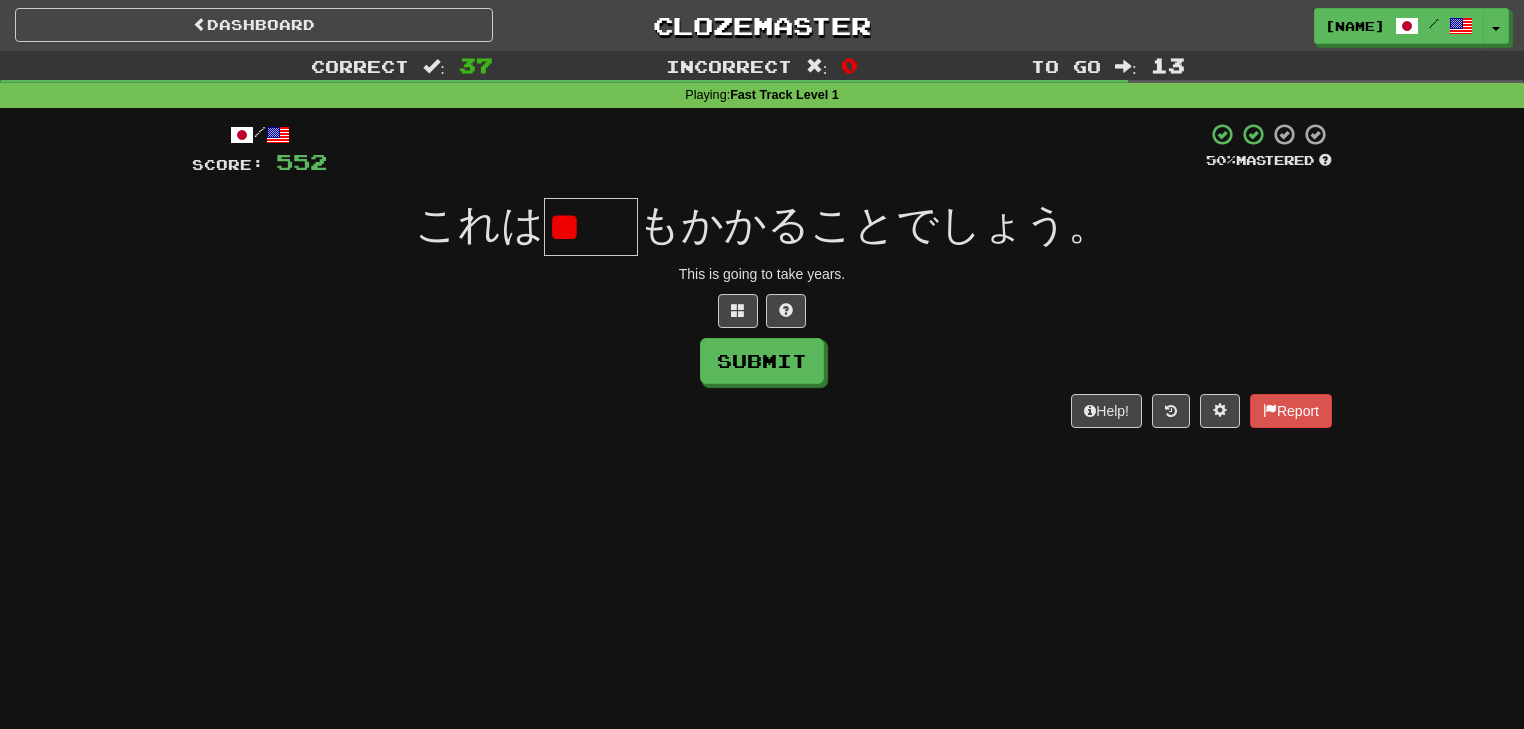 type on "*" 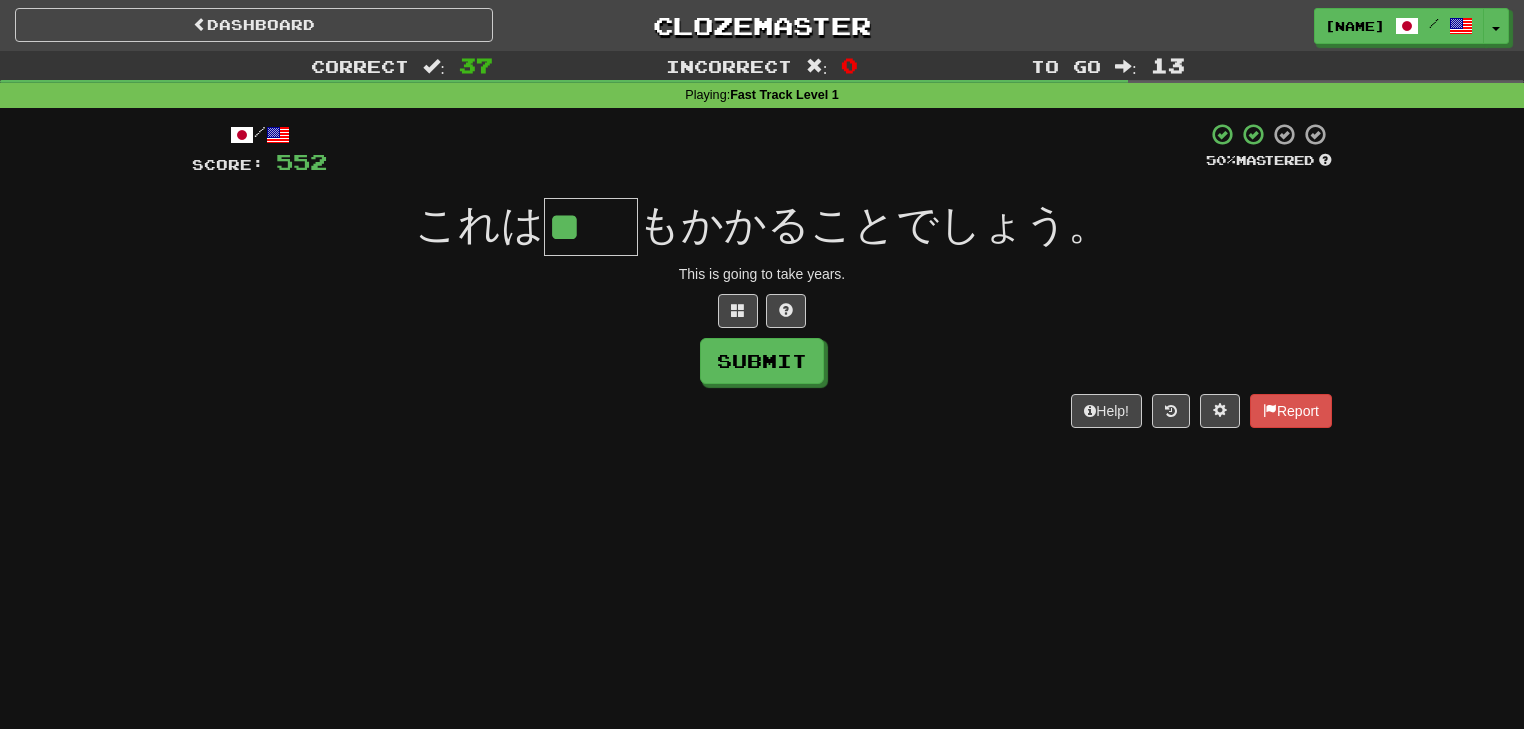 scroll, scrollTop: 0, scrollLeft: 0, axis: both 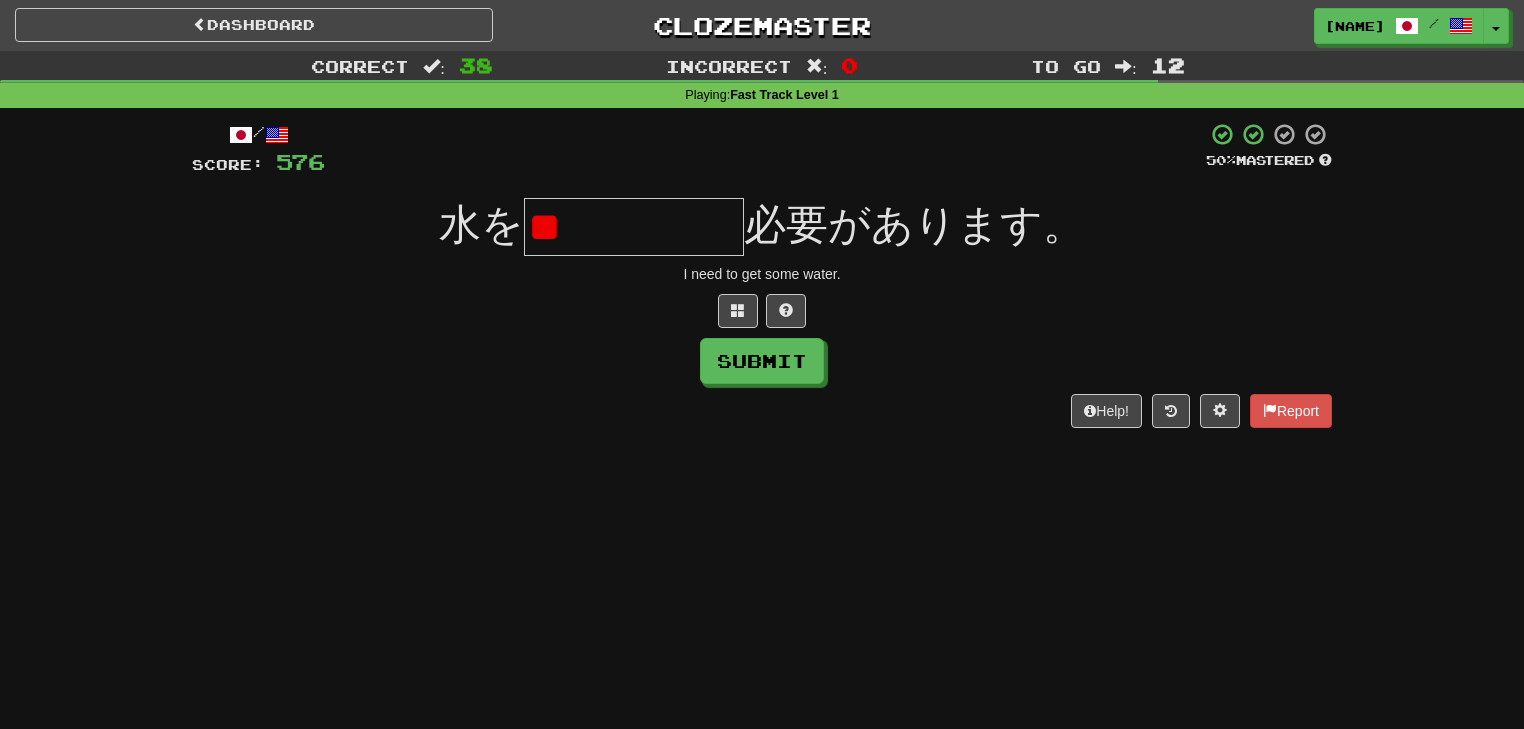 type on "*" 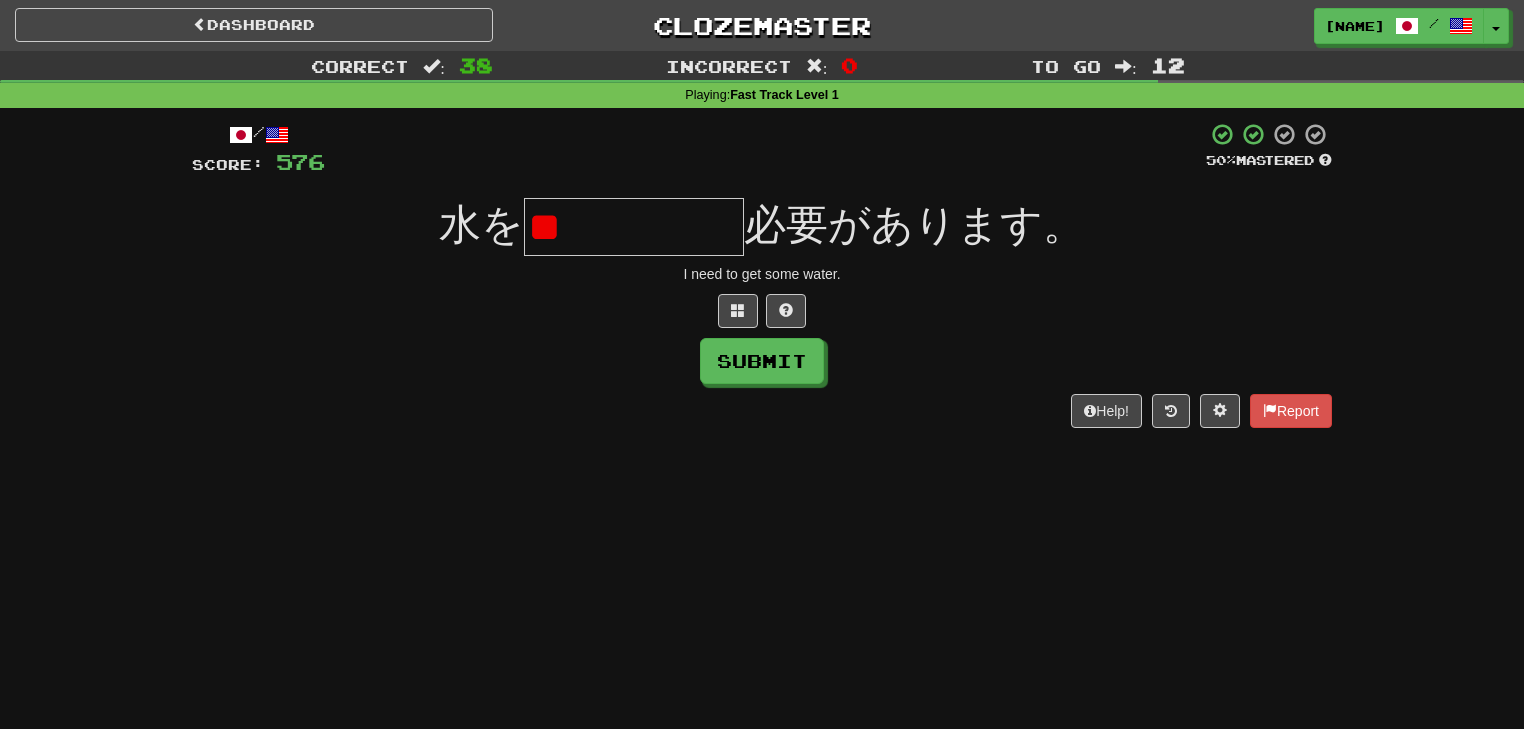 type on "*" 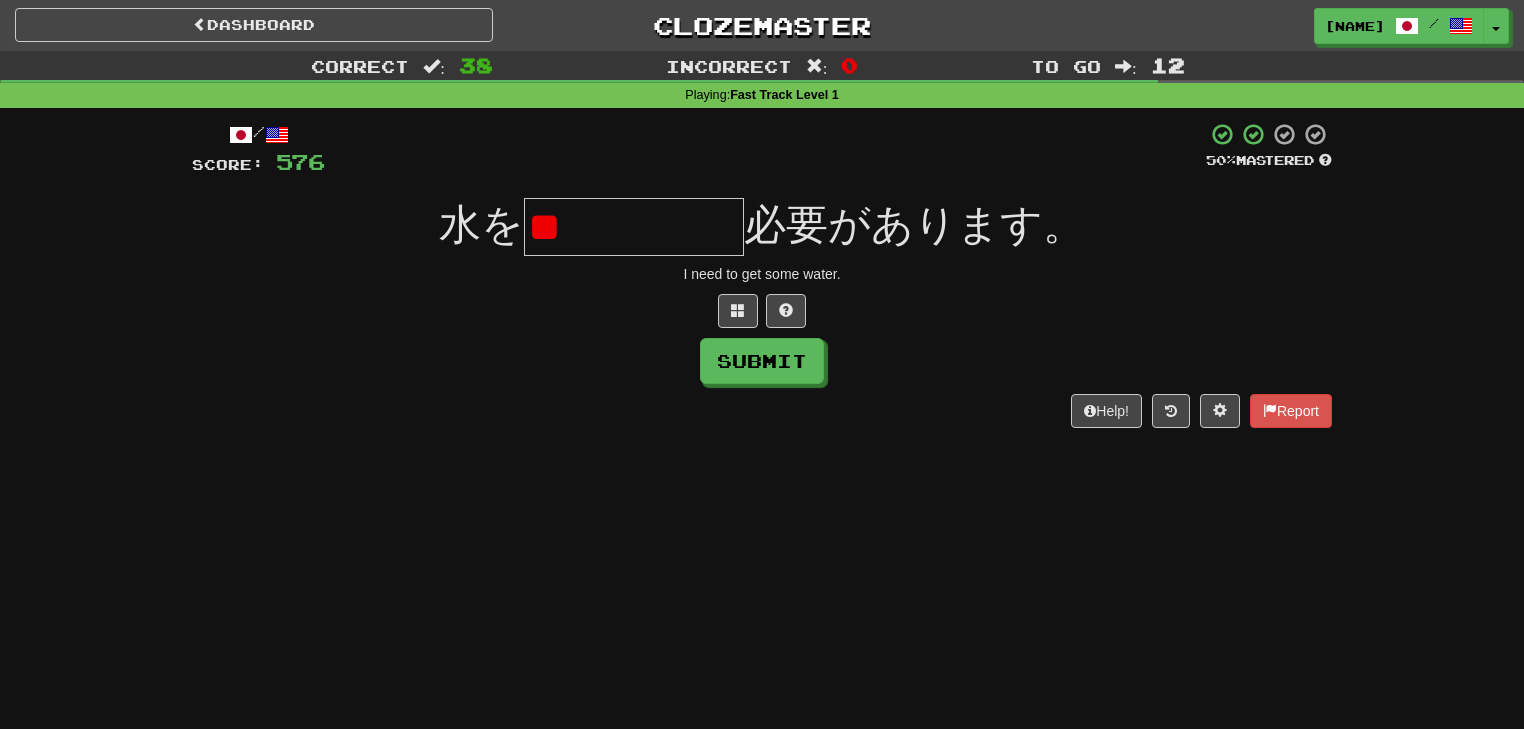 type on "*" 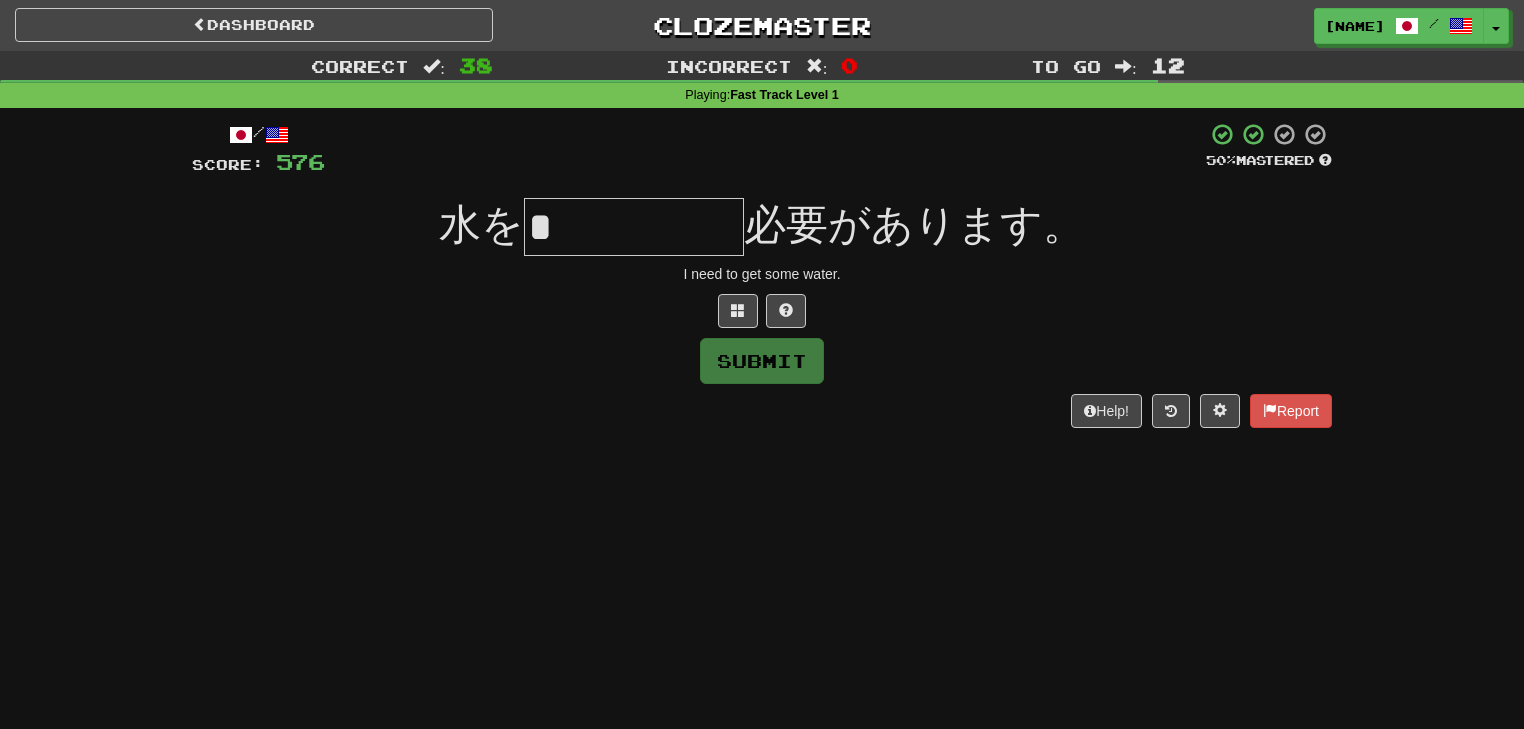 type on "*" 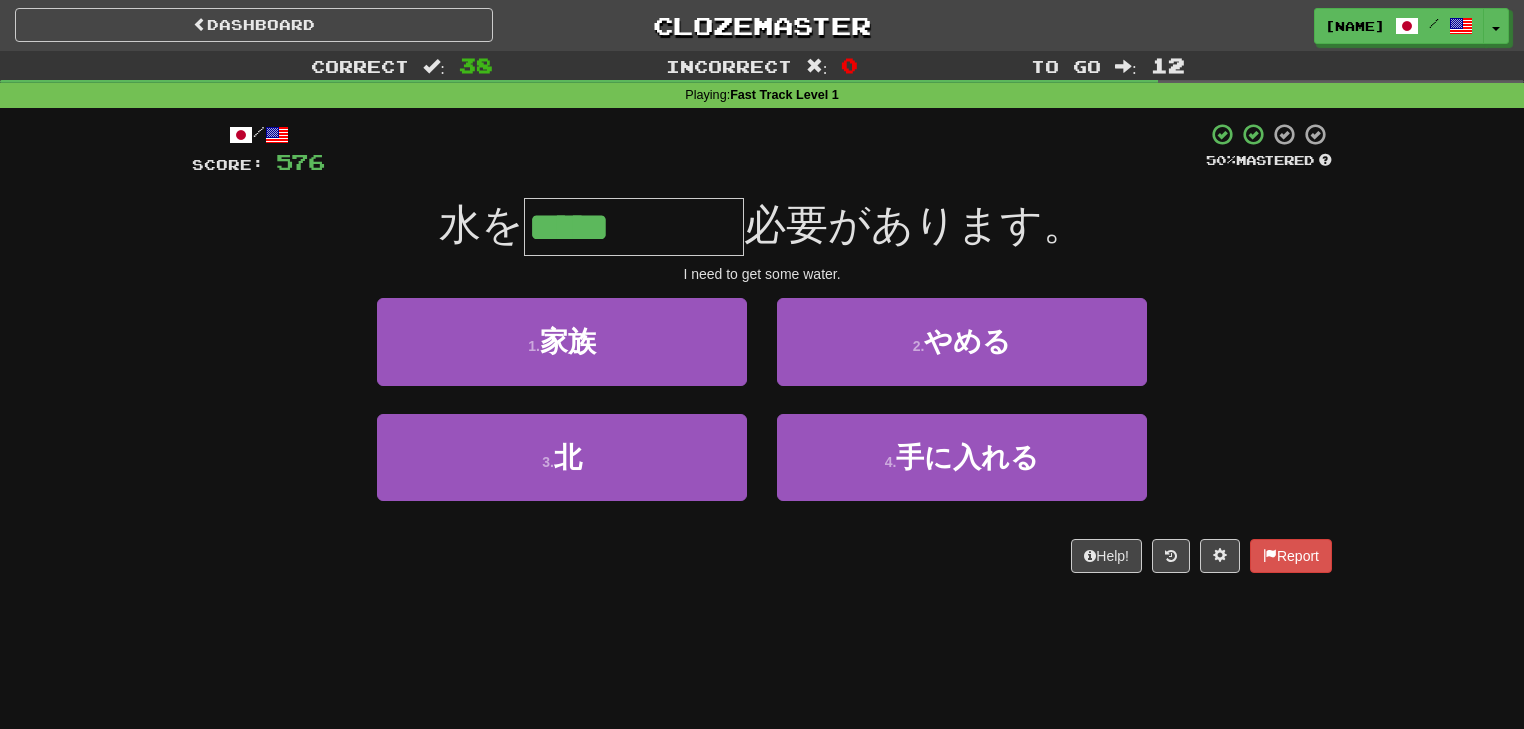 type on "*****" 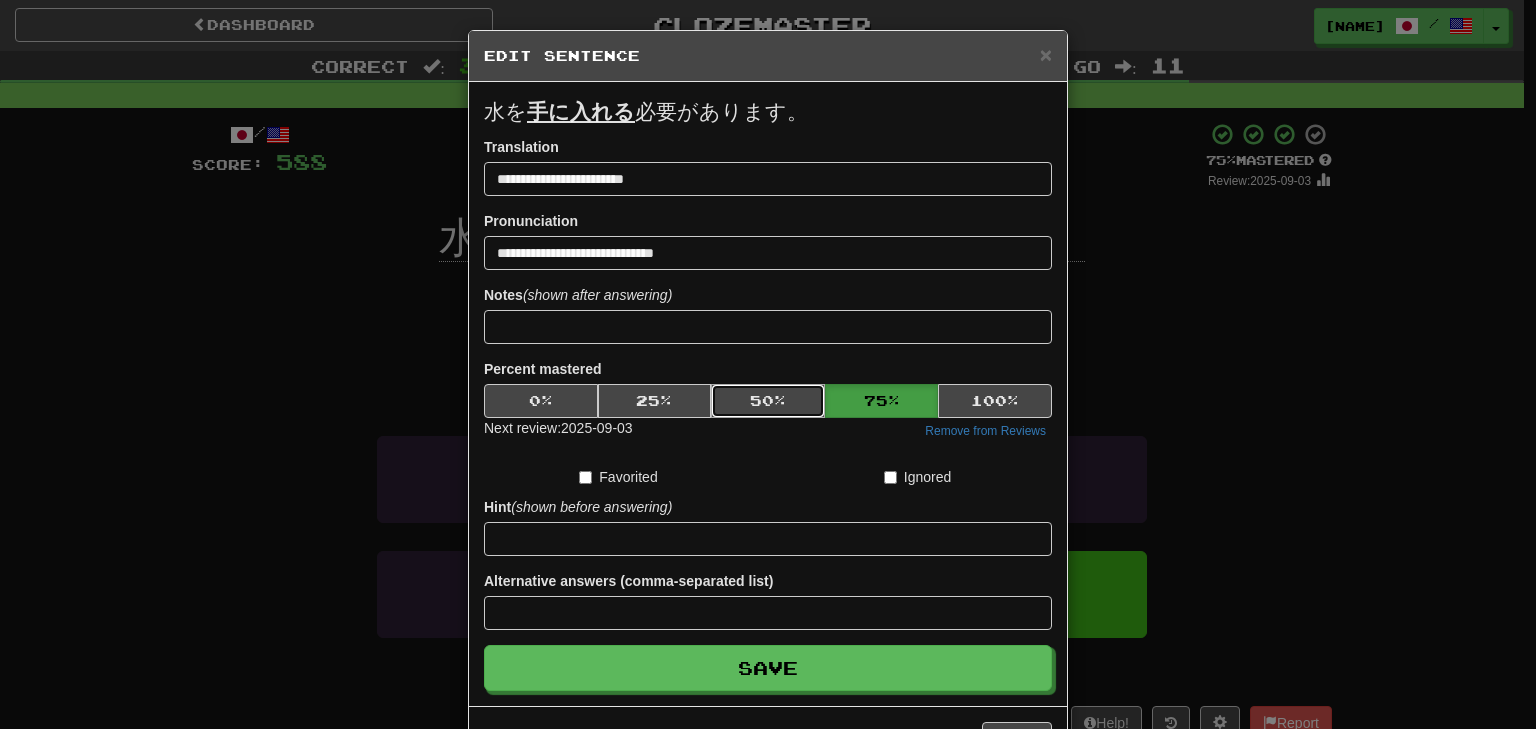 click on "50 %" at bounding box center (768, 401) 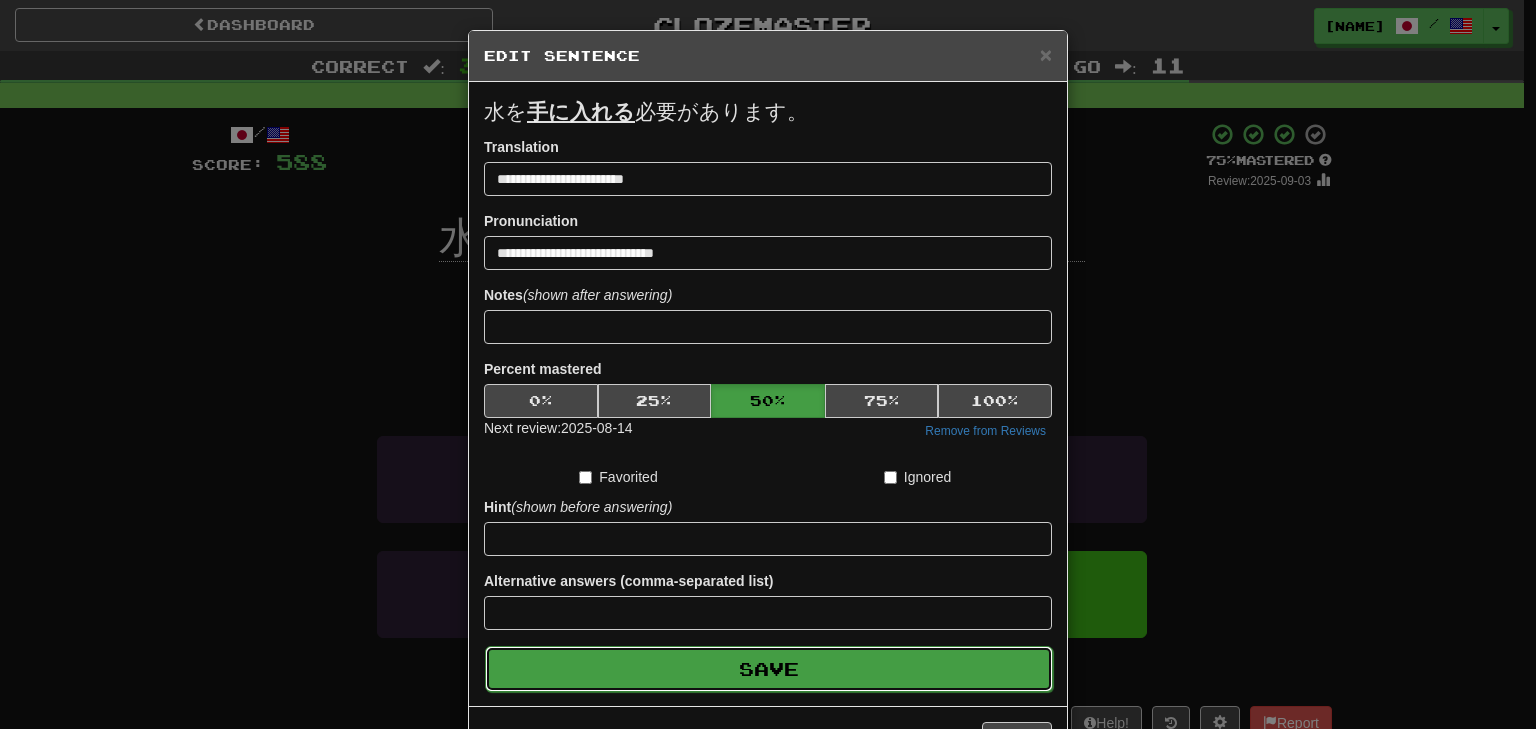 click on "Save" at bounding box center [769, 669] 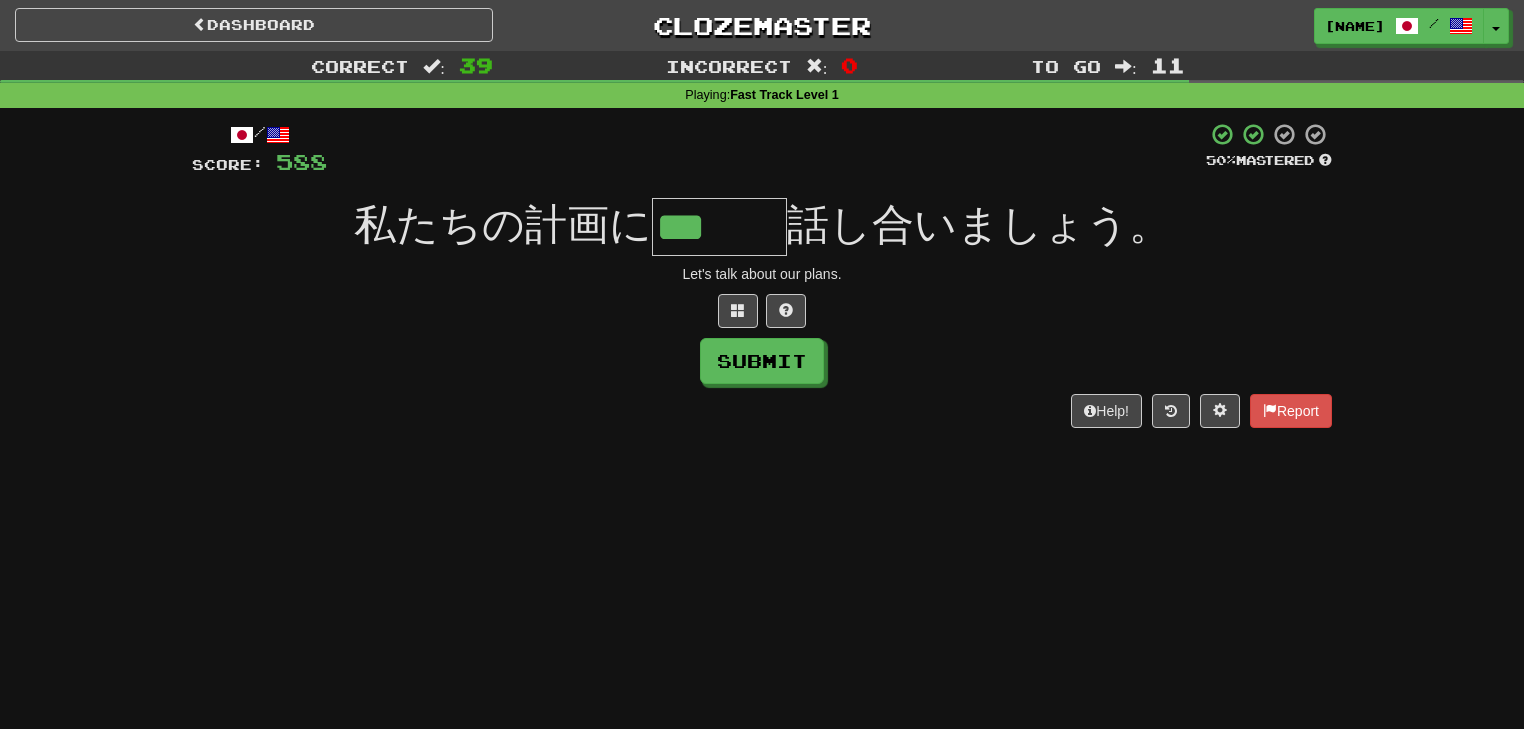 type on "***" 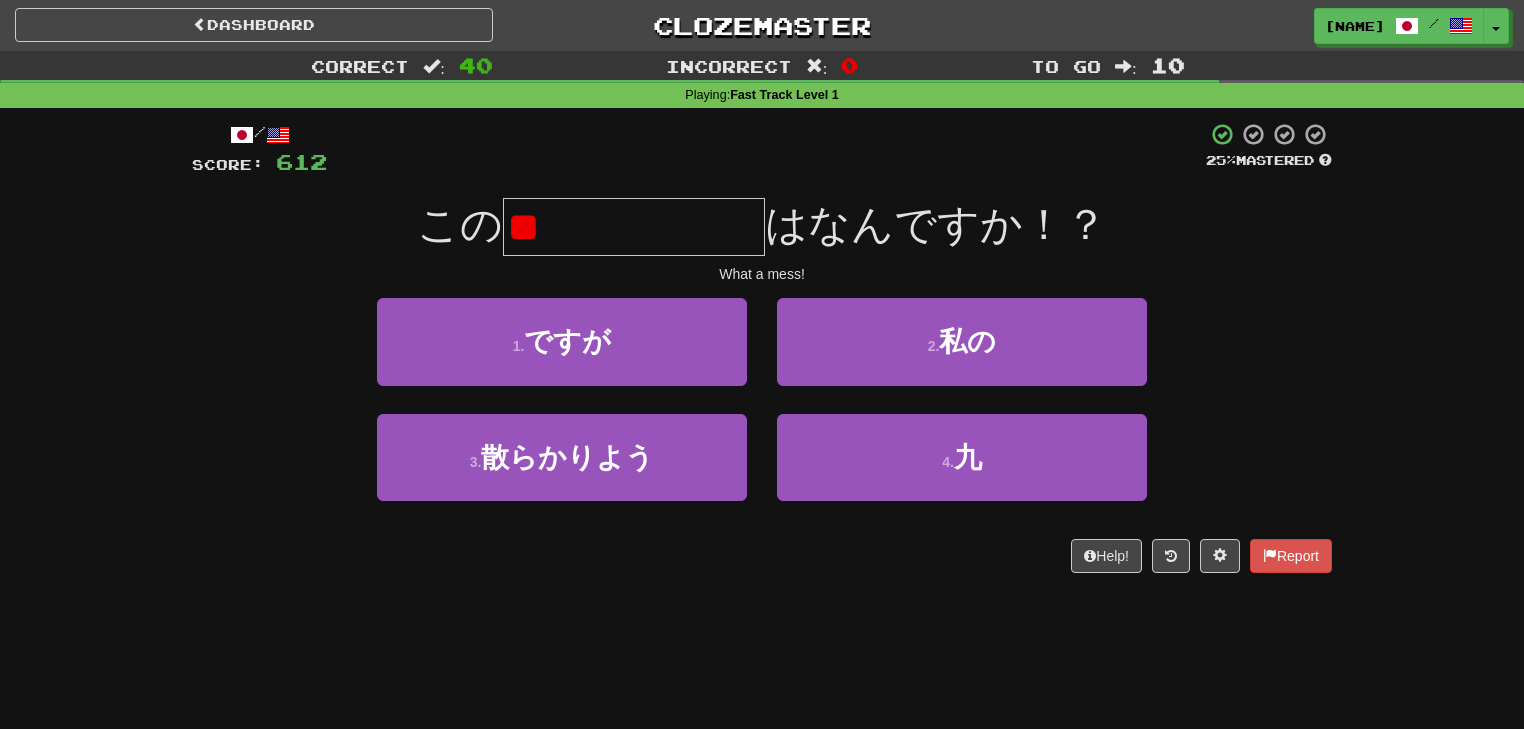 type on "*" 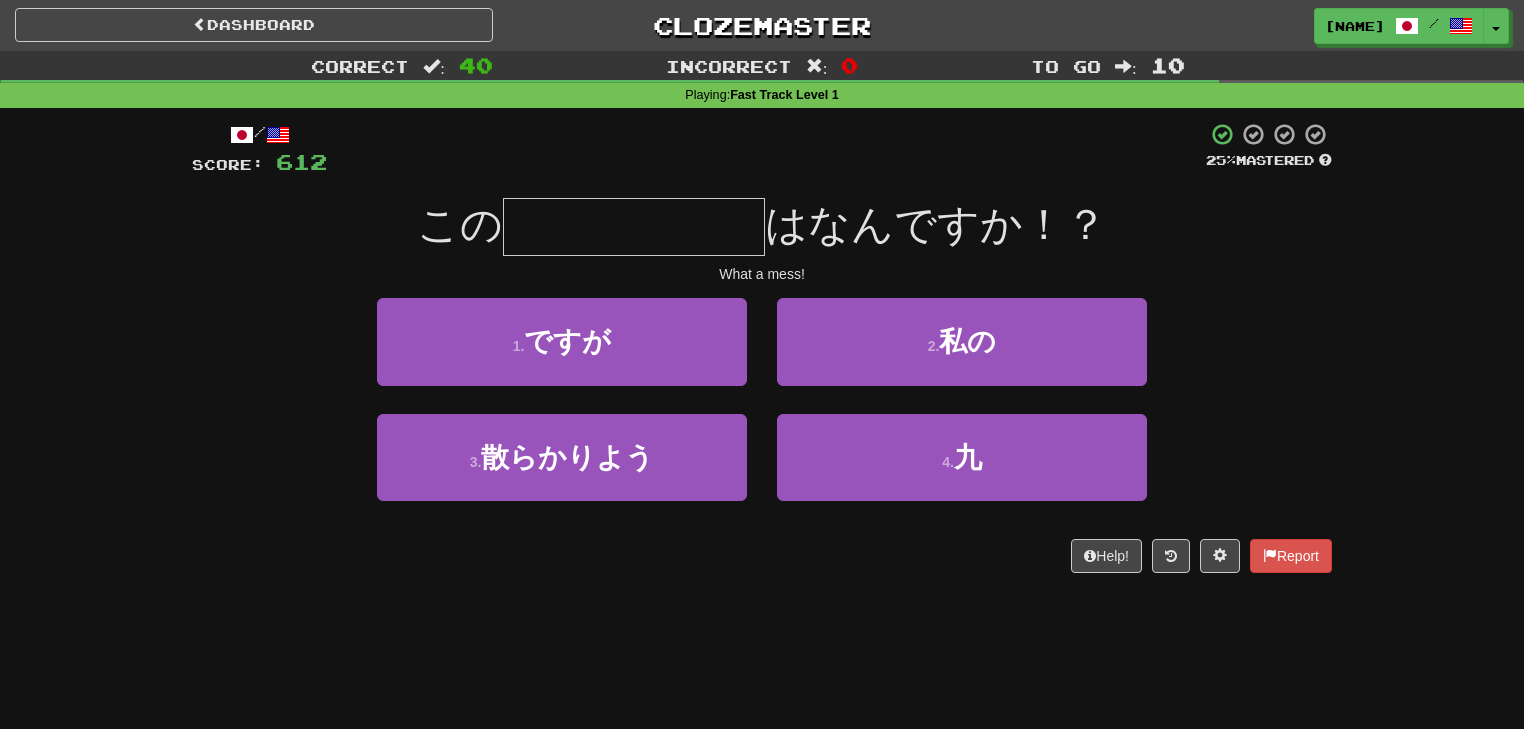 type on "*" 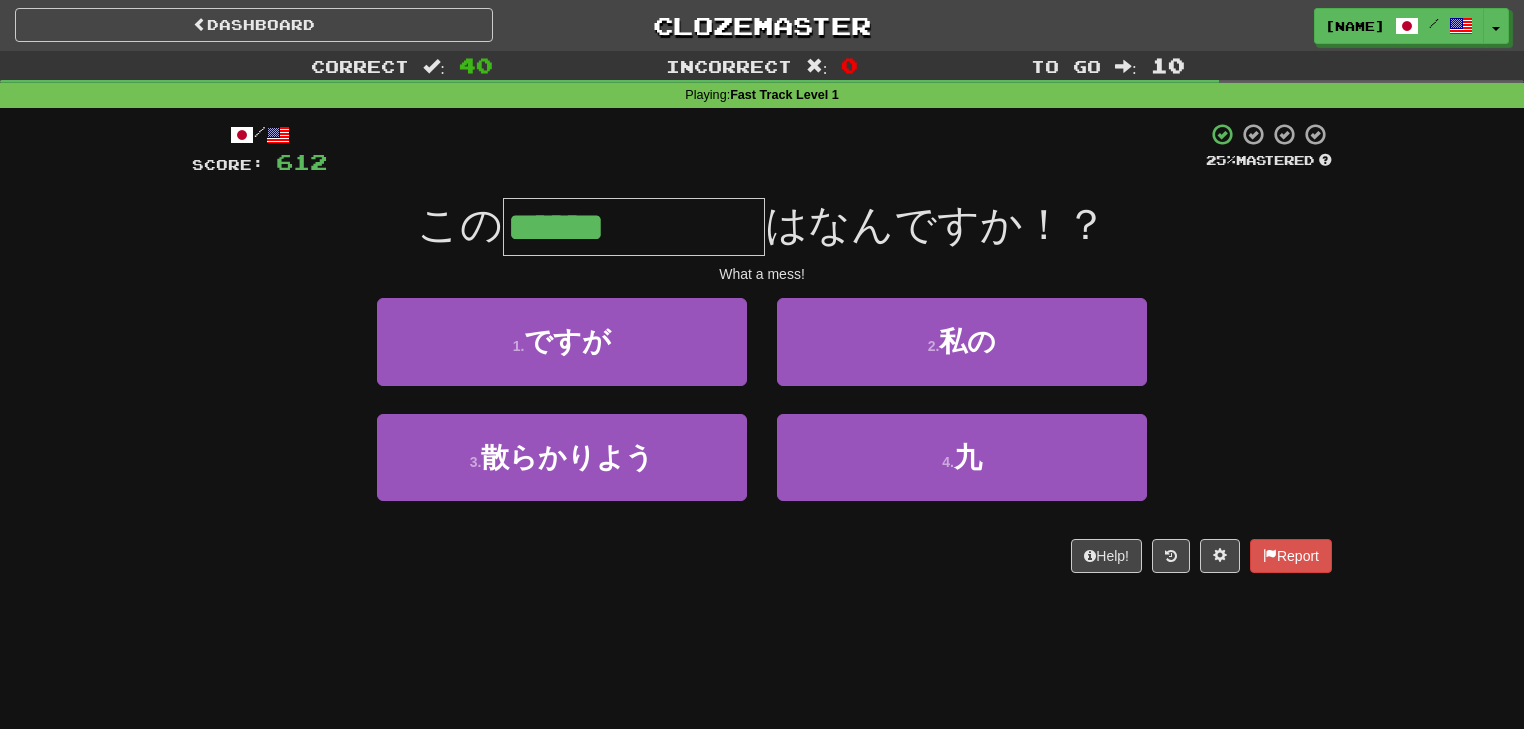 type on "******" 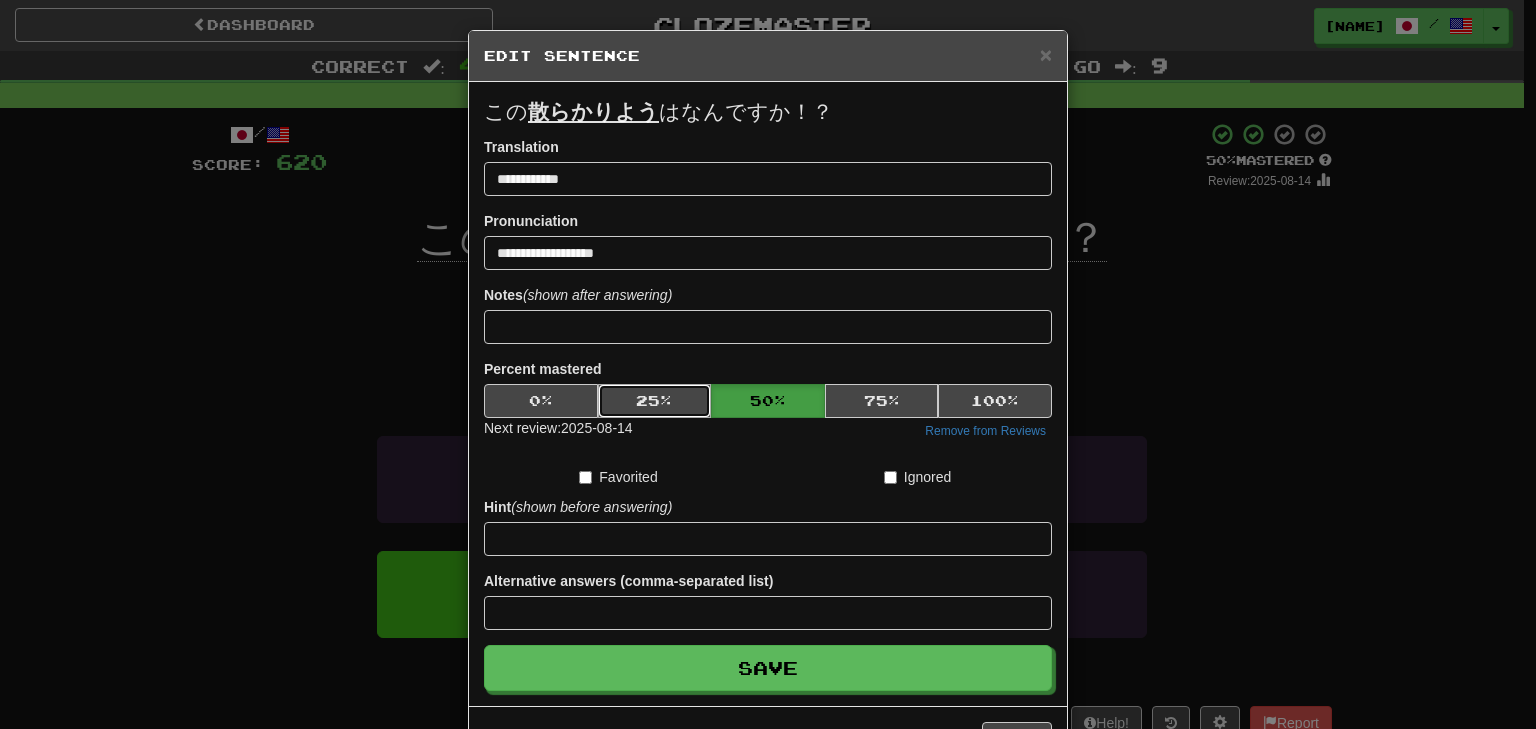 click on "25 %" at bounding box center (655, 401) 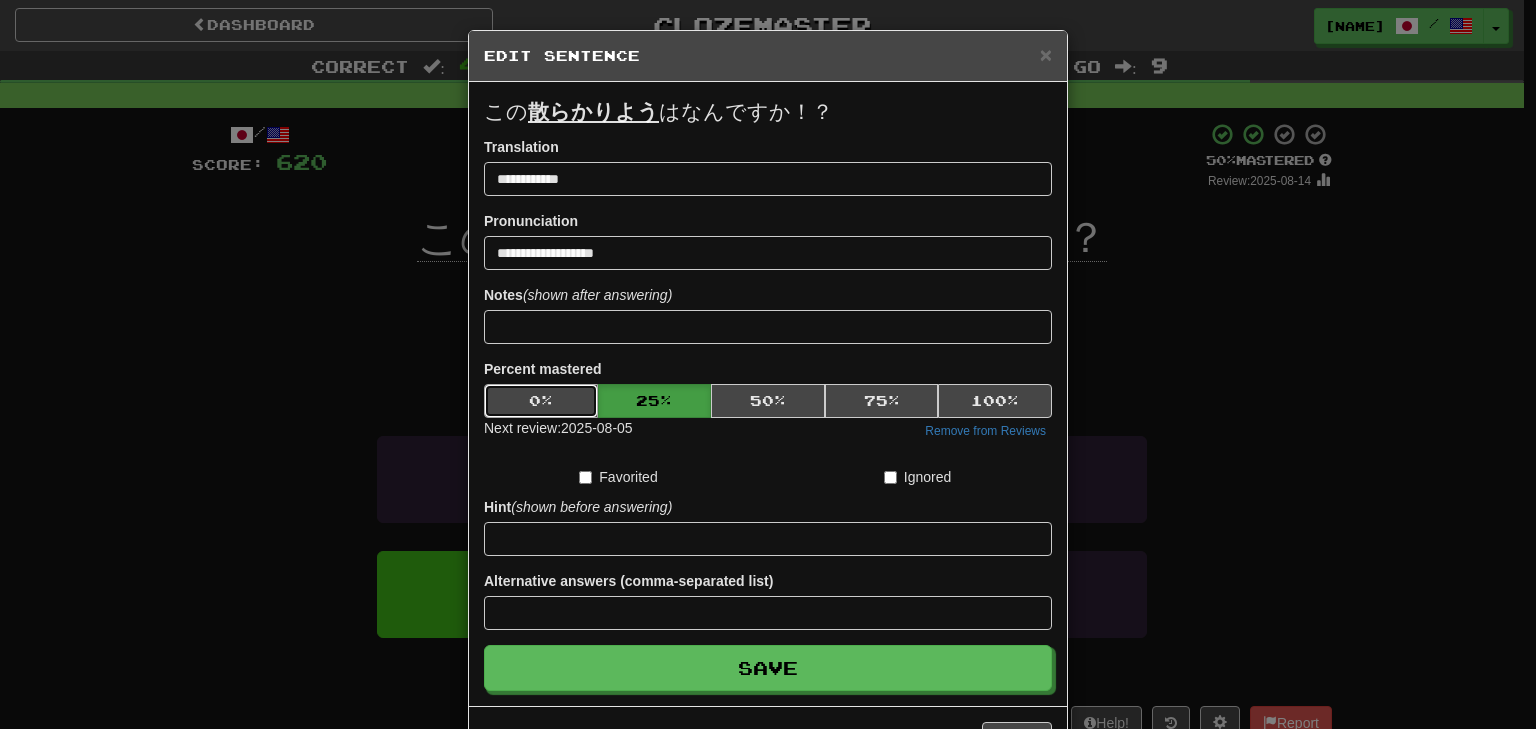 click on "0 %" at bounding box center [541, 401] 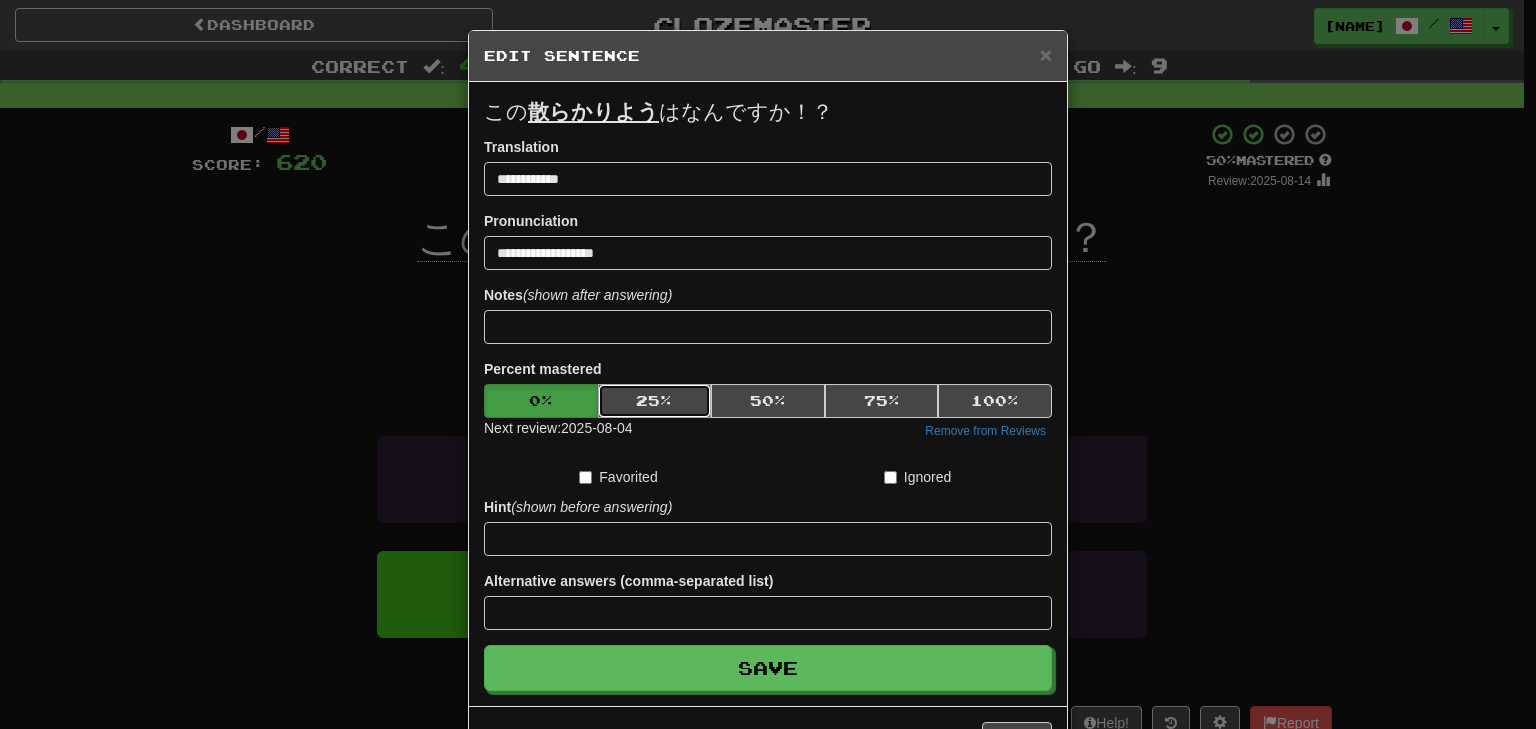click on "25 %" at bounding box center (655, 401) 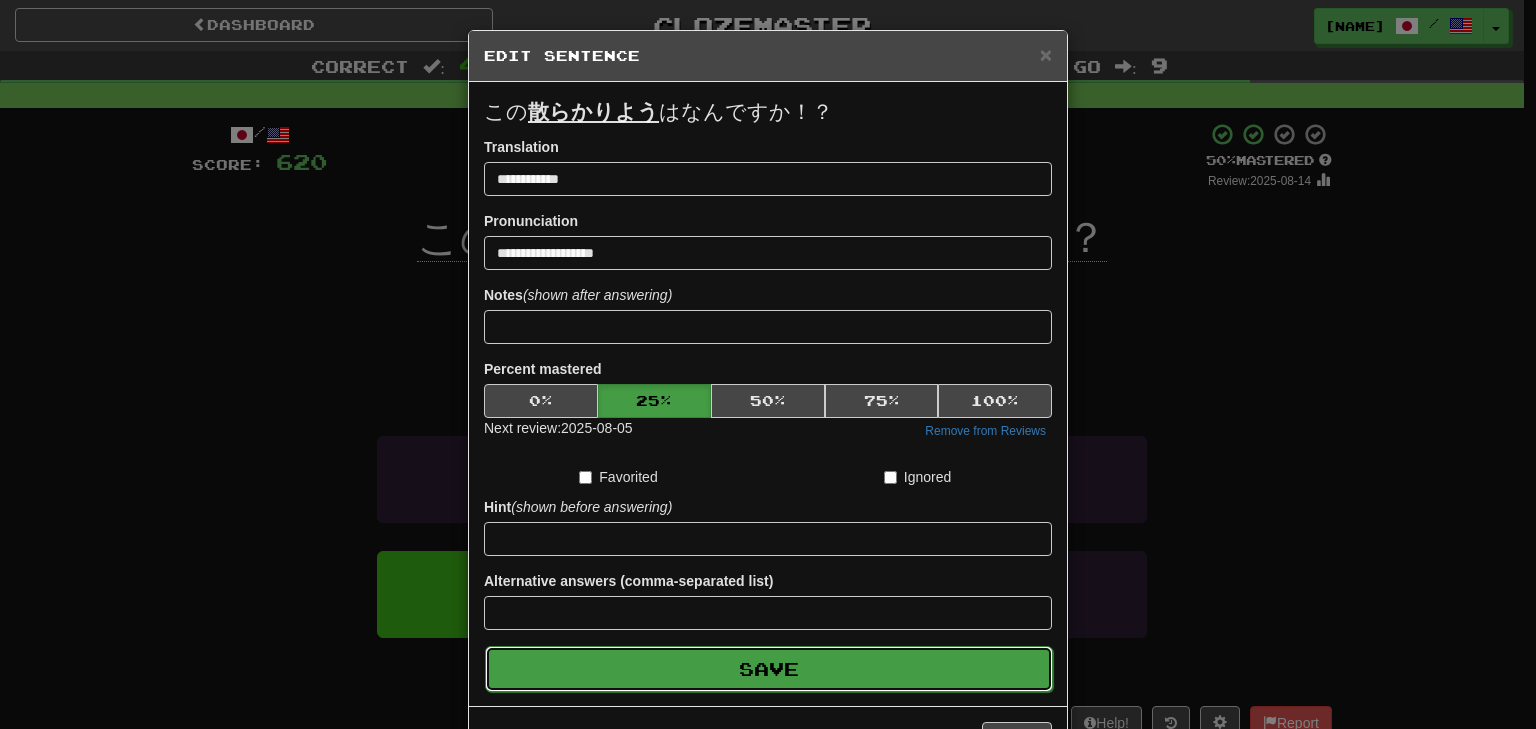 click on "Save" at bounding box center [769, 669] 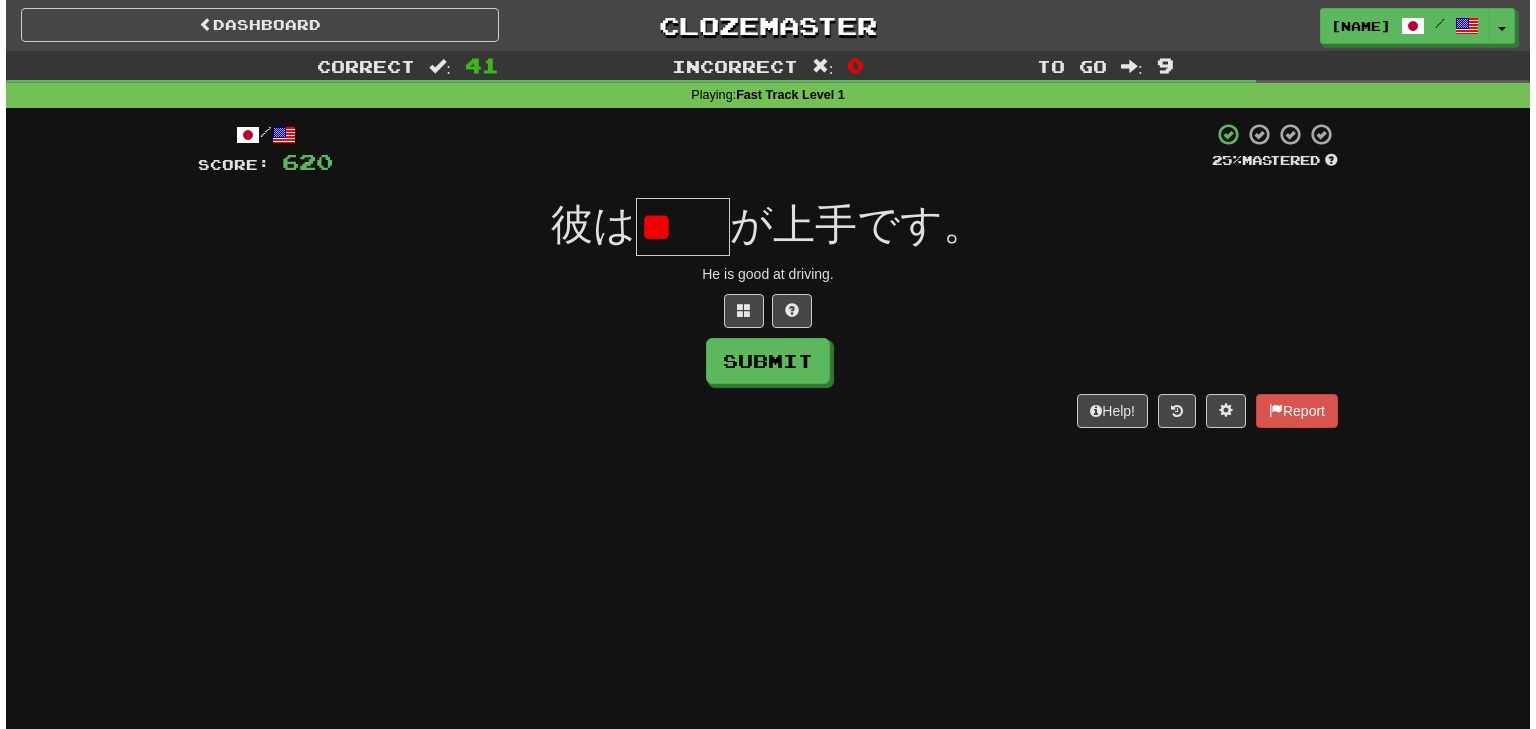 scroll, scrollTop: 0, scrollLeft: 0, axis: both 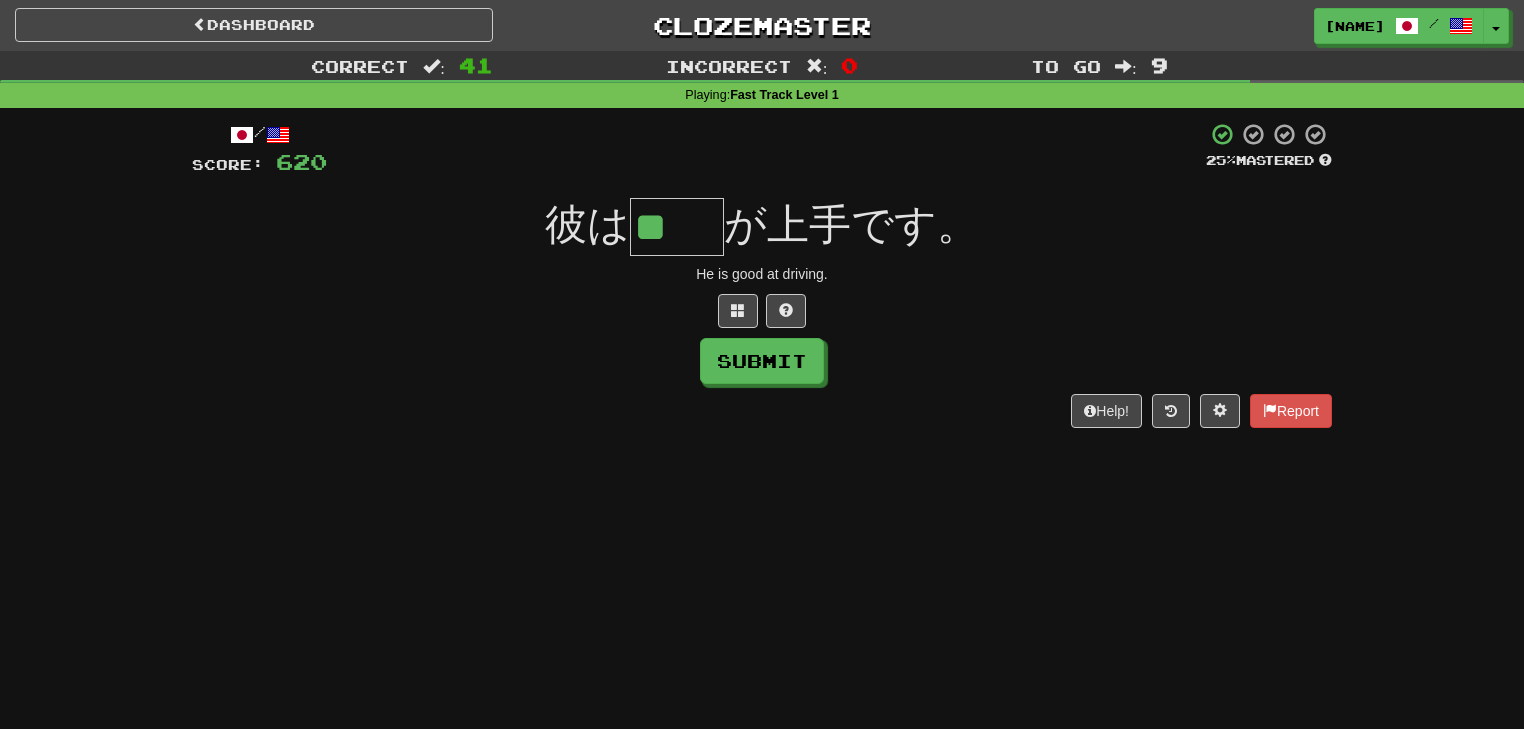 type on "**" 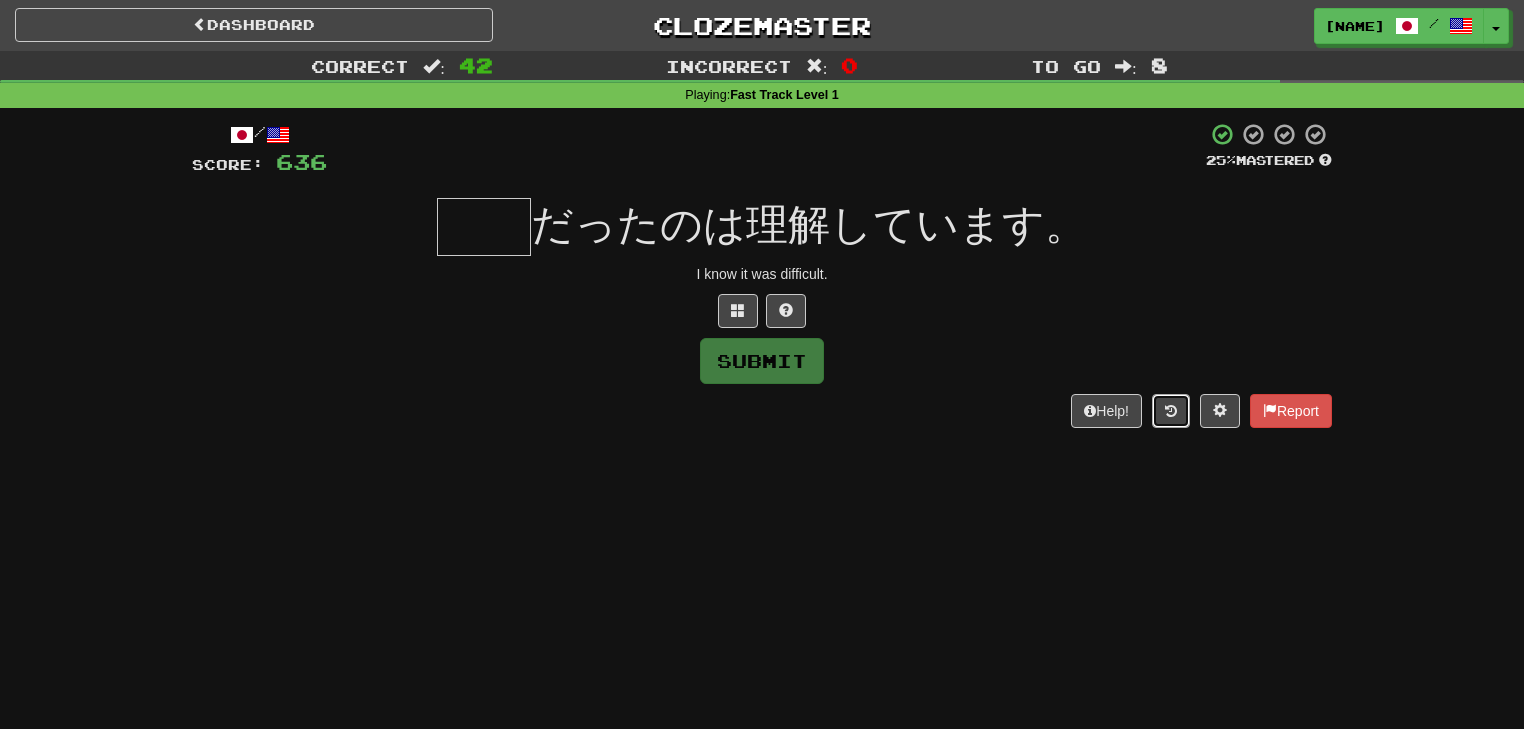 click at bounding box center [1171, 411] 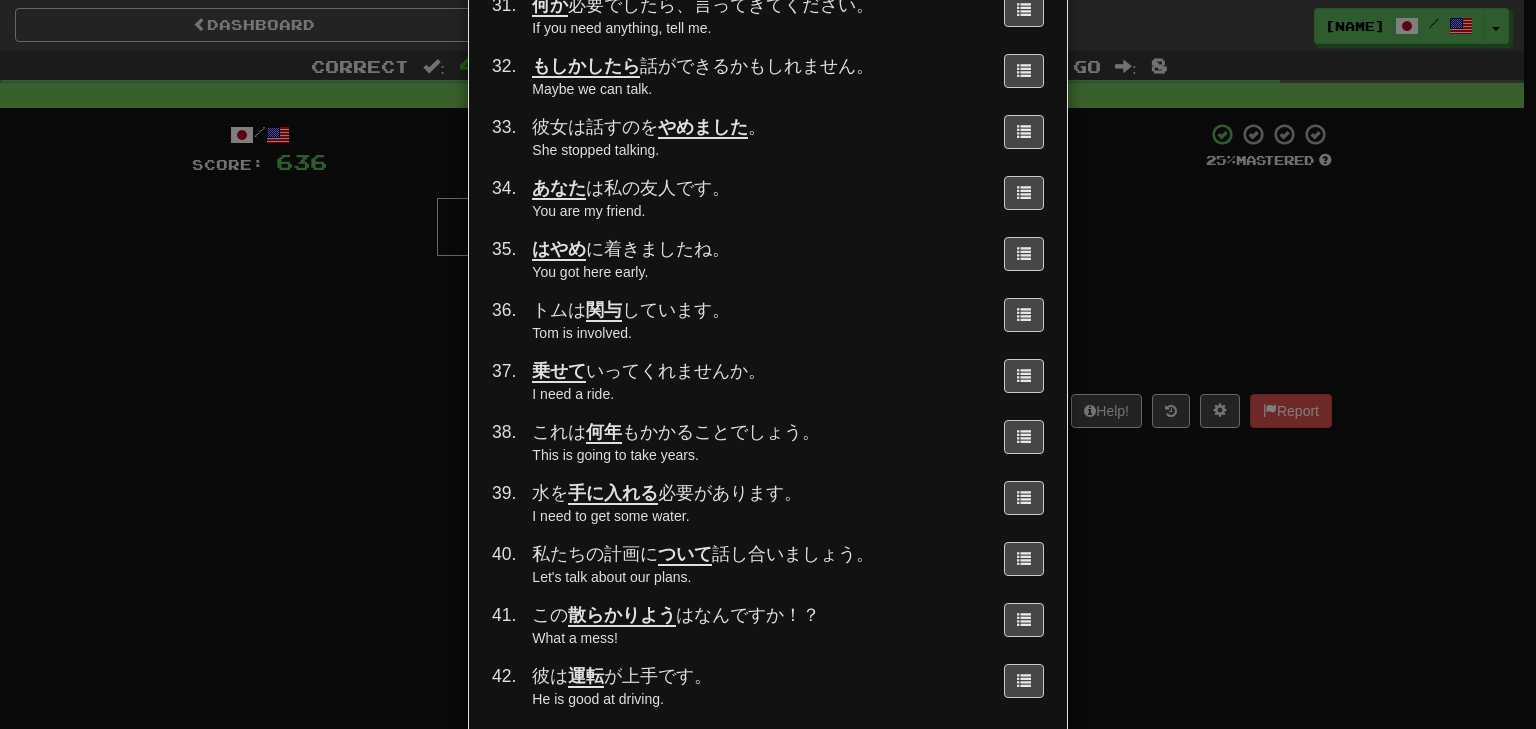 scroll, scrollTop: 2060, scrollLeft: 0, axis: vertical 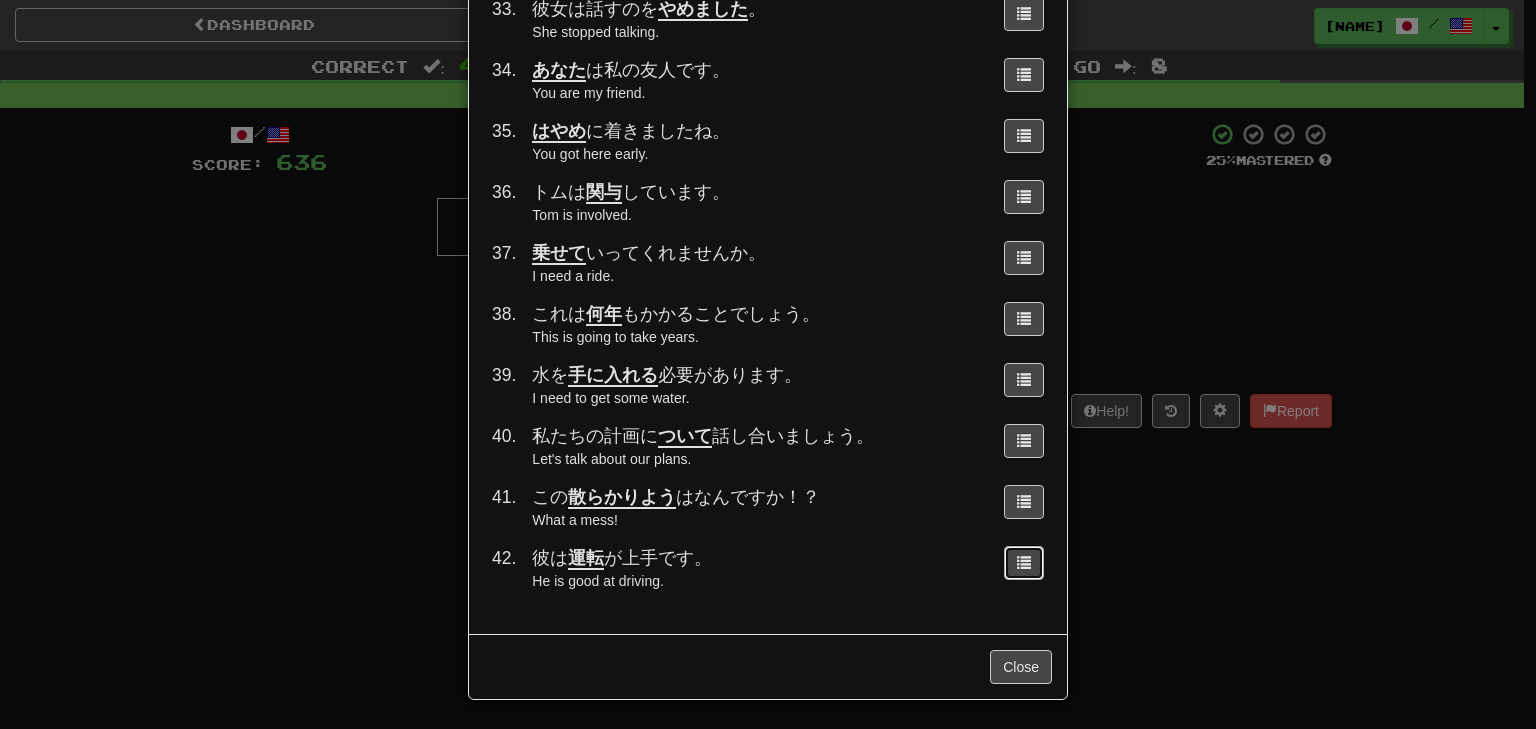 click at bounding box center [1024, 563] 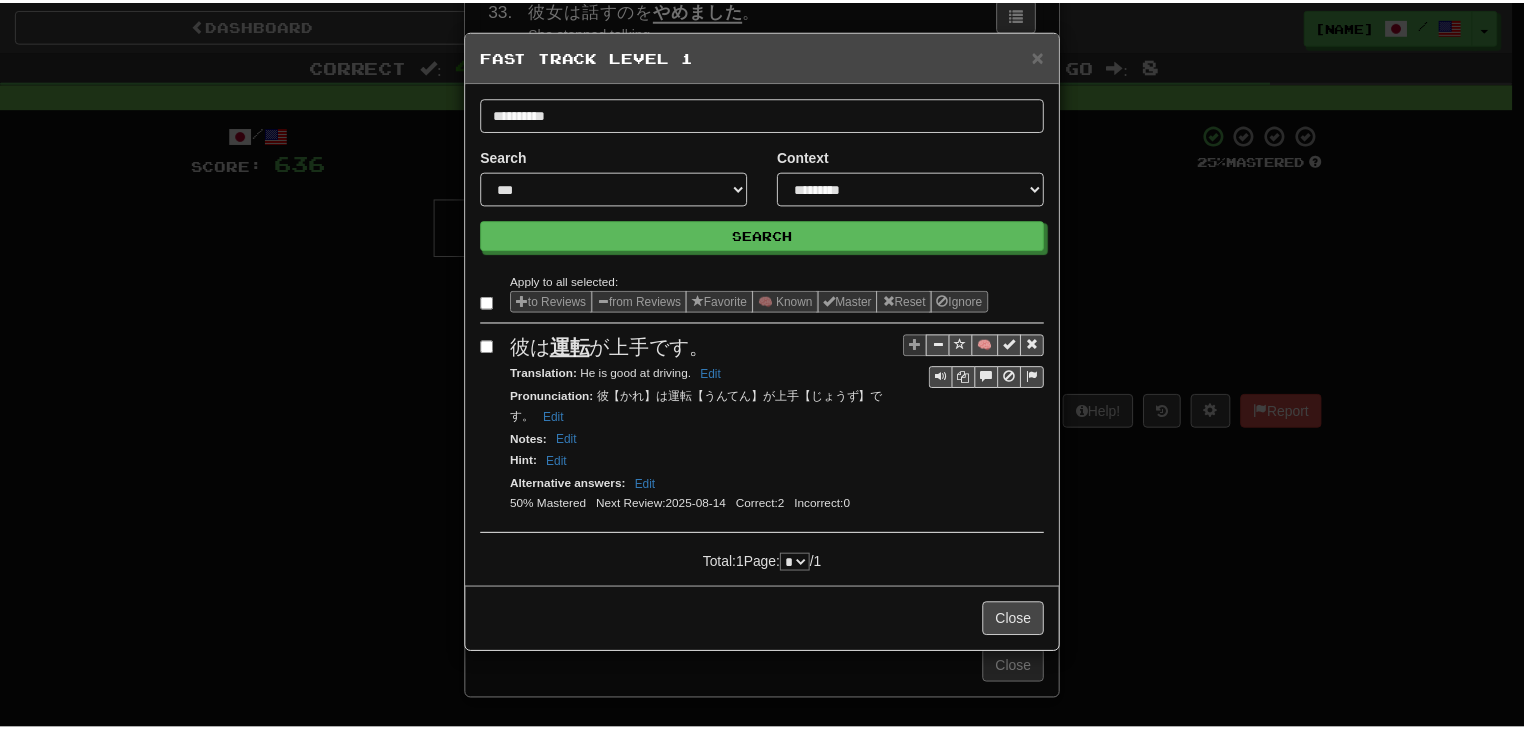 scroll, scrollTop: 0, scrollLeft: 0, axis: both 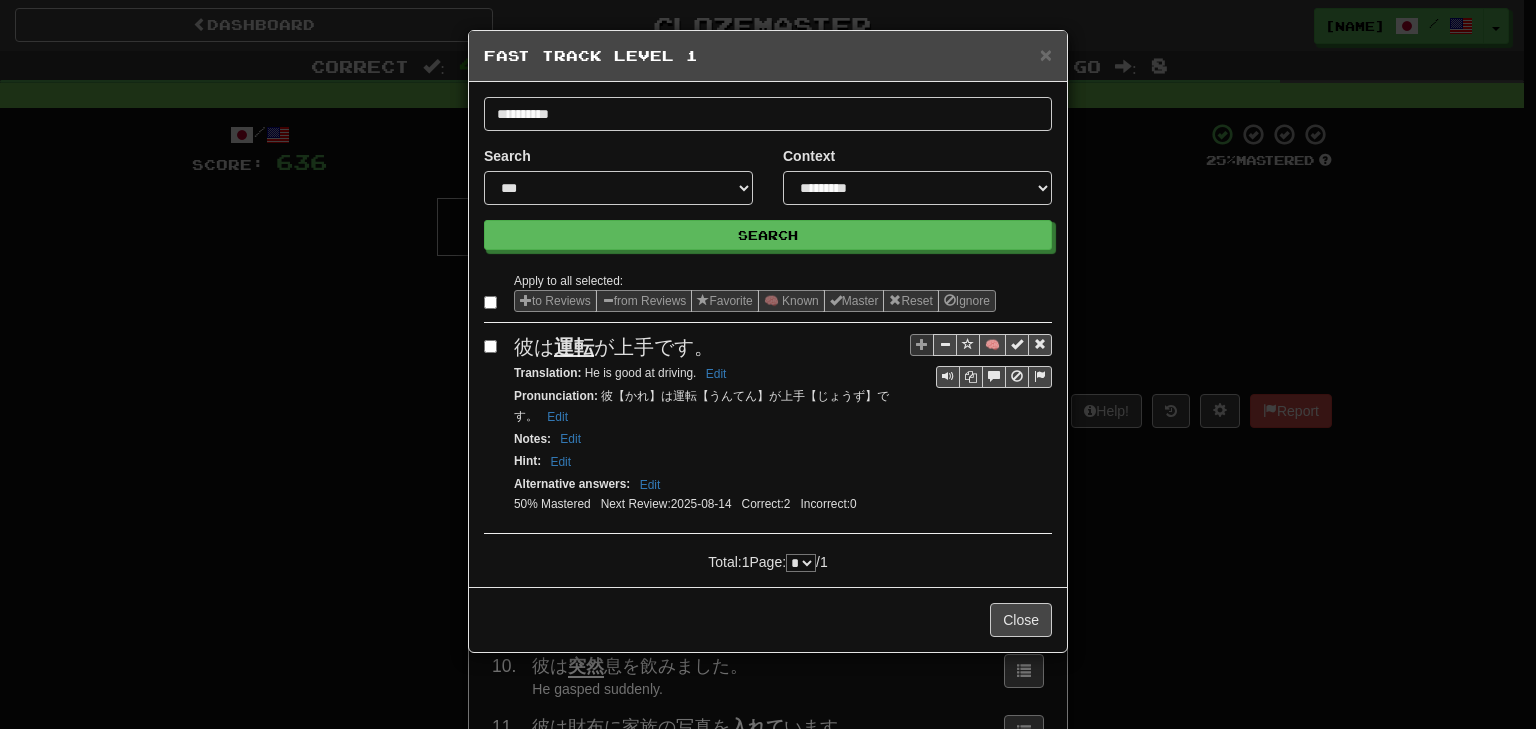 click on "運転" at bounding box center [574, 347] 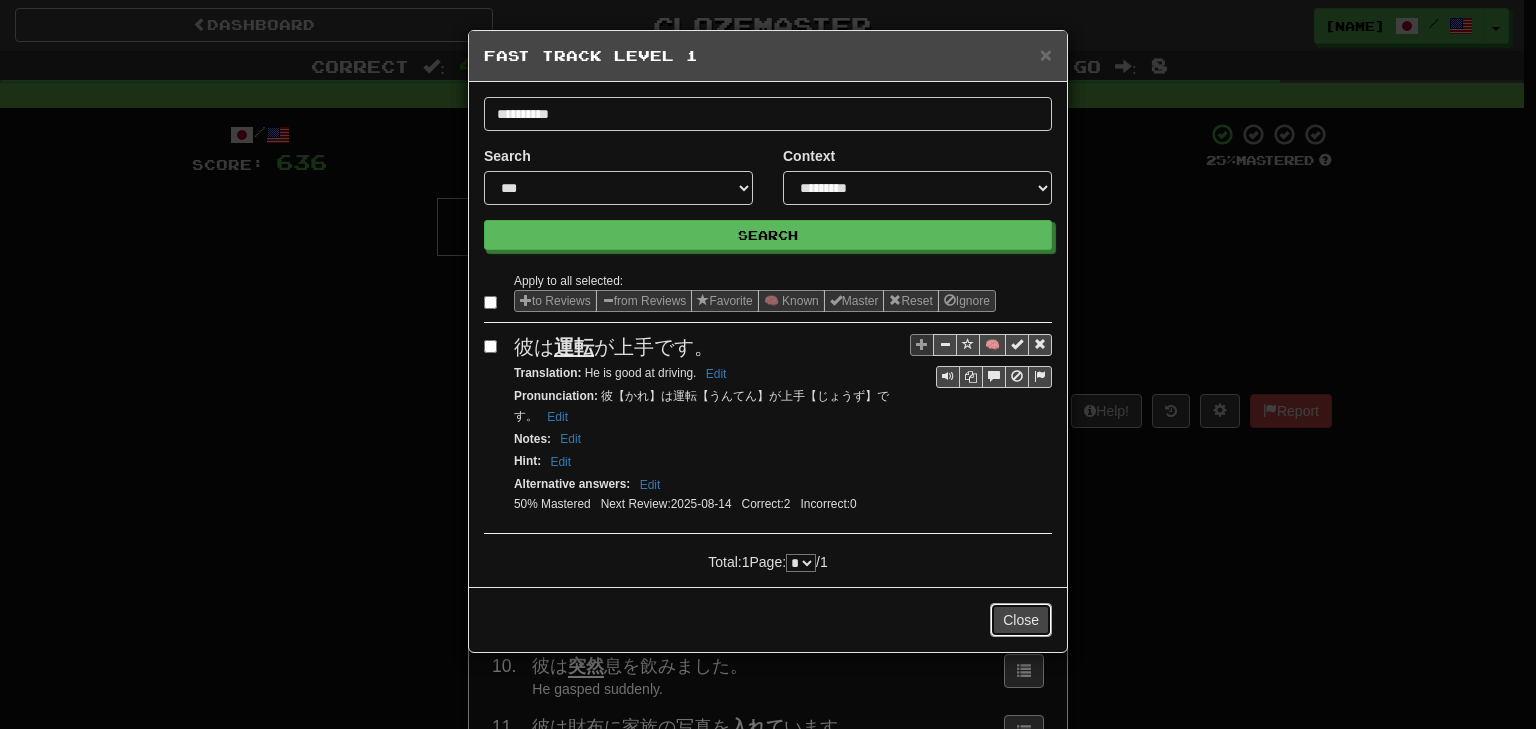 click on "Close" at bounding box center [1021, 620] 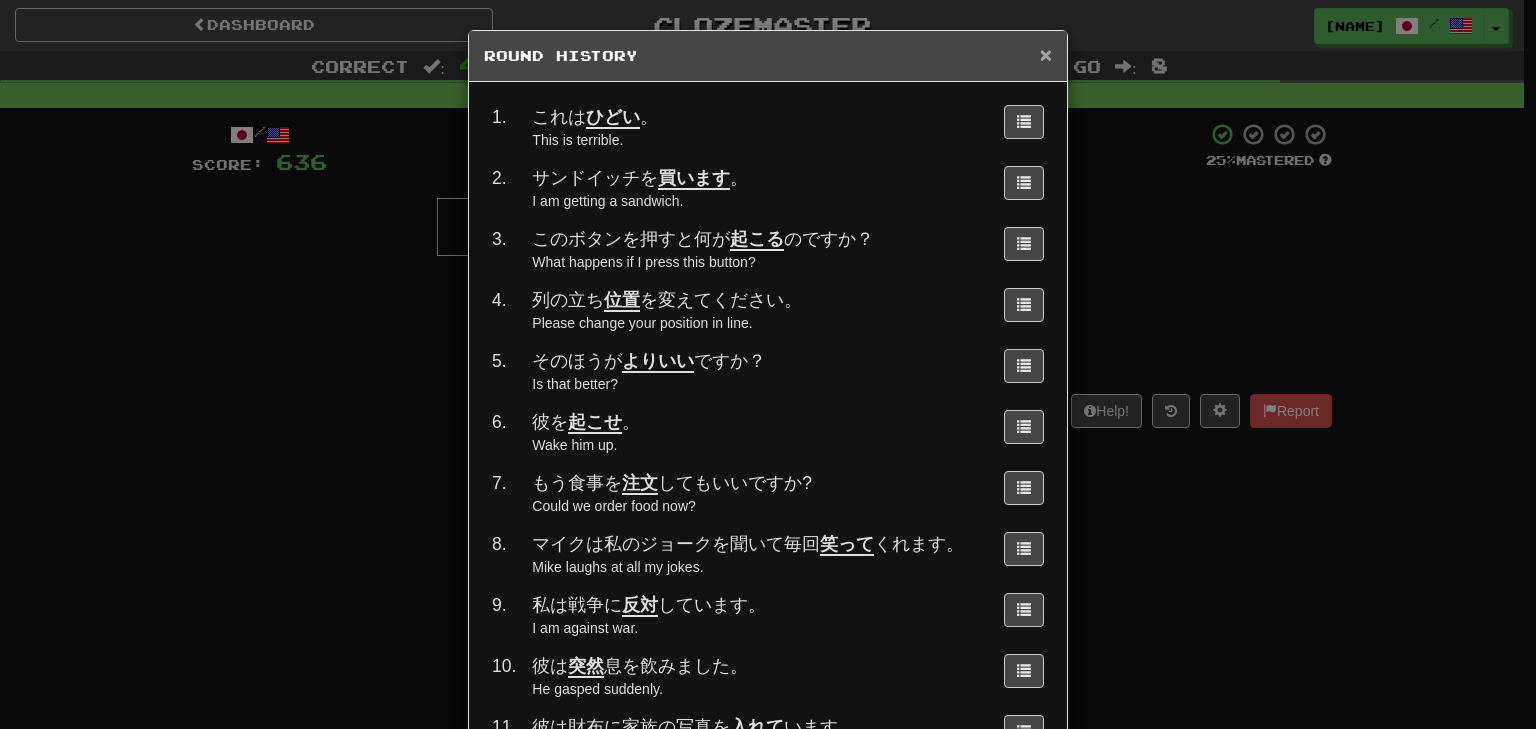 click on "×" at bounding box center [1046, 54] 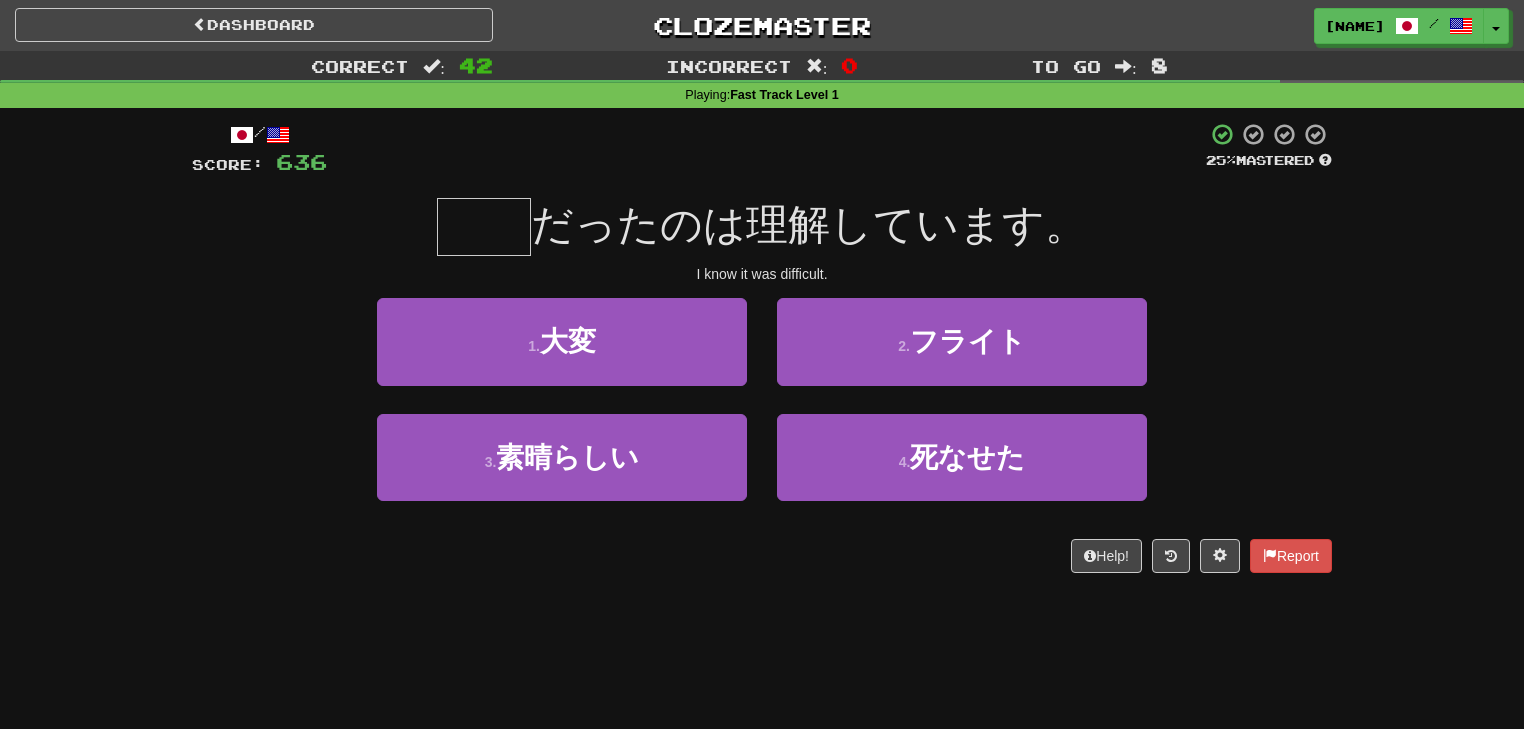 click at bounding box center (484, 227) 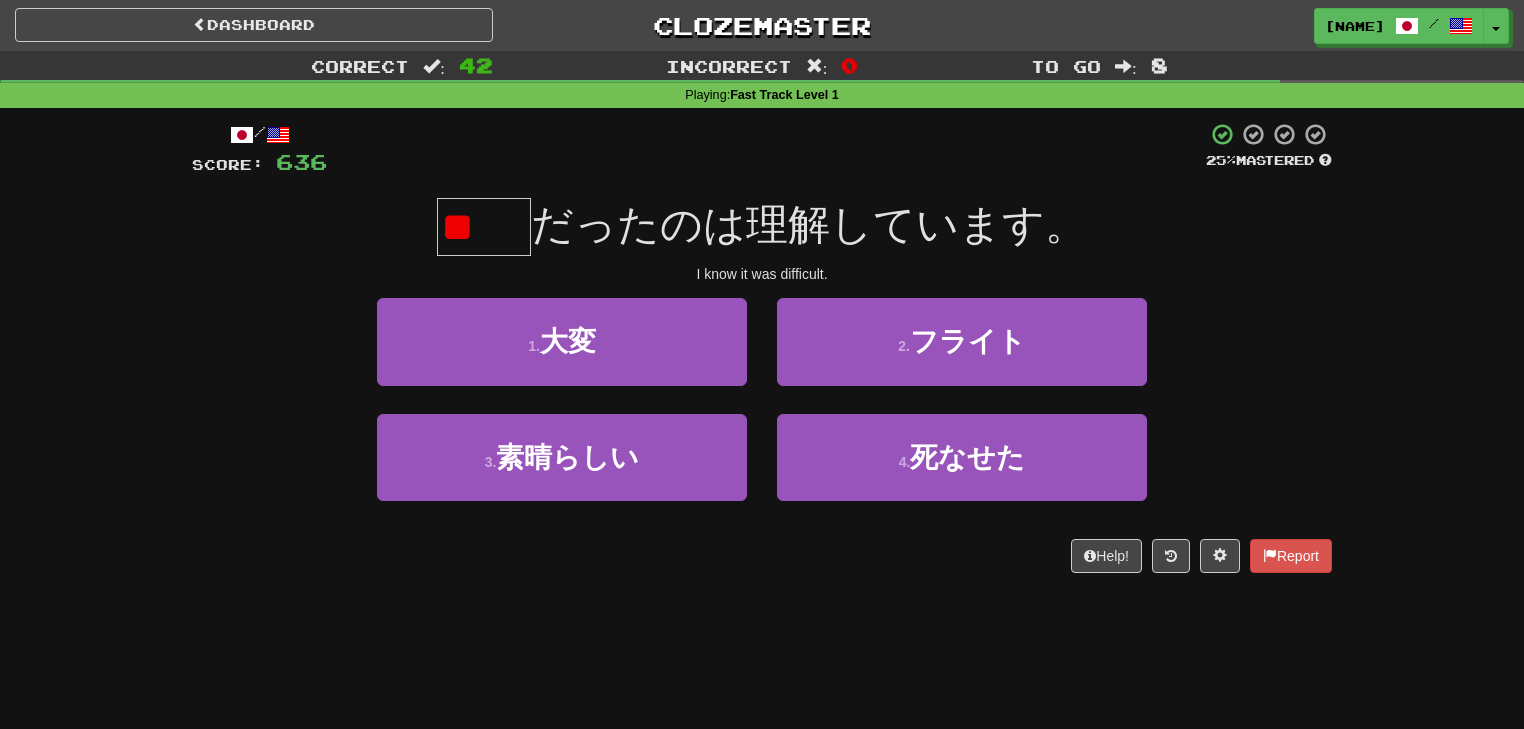 scroll, scrollTop: 0, scrollLeft: 0, axis: both 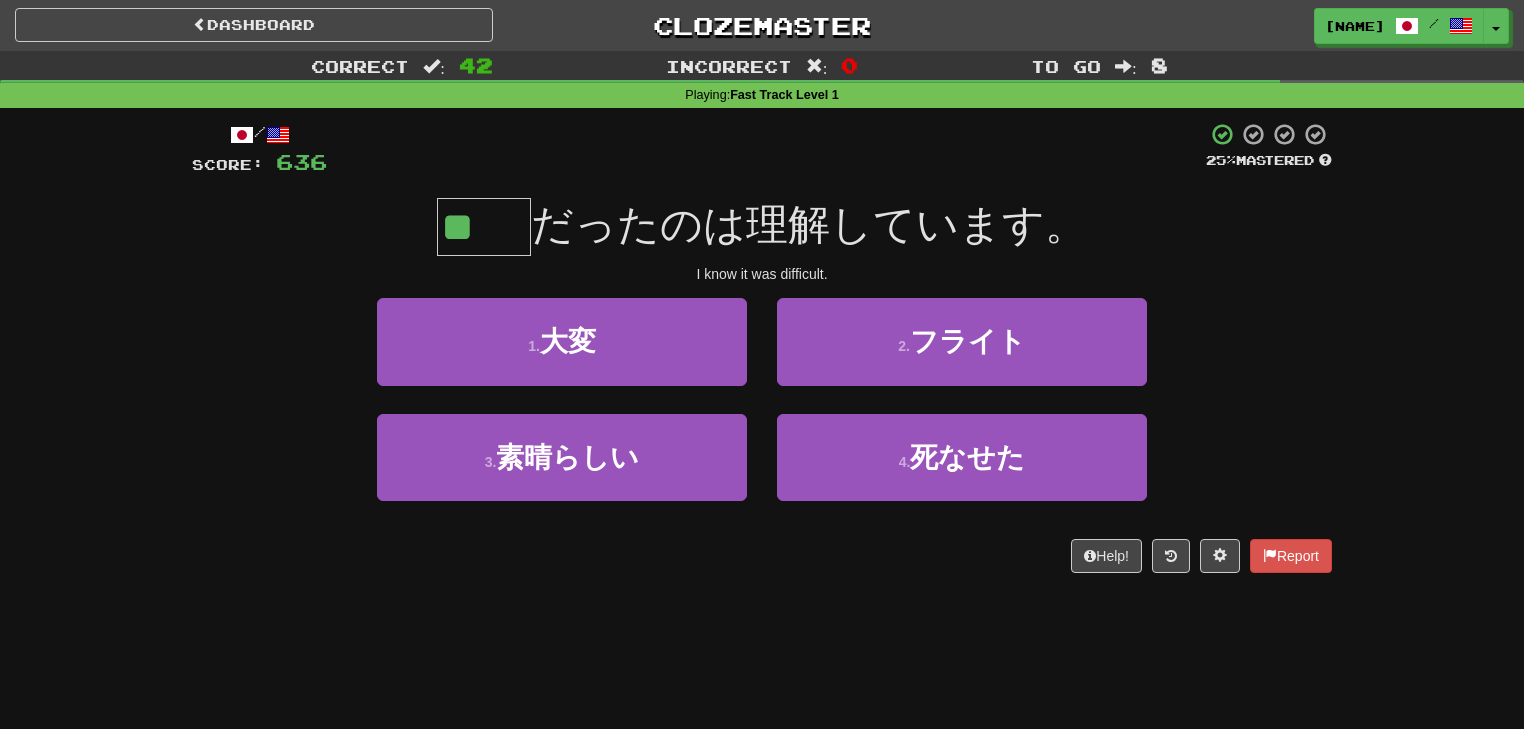 type on "**" 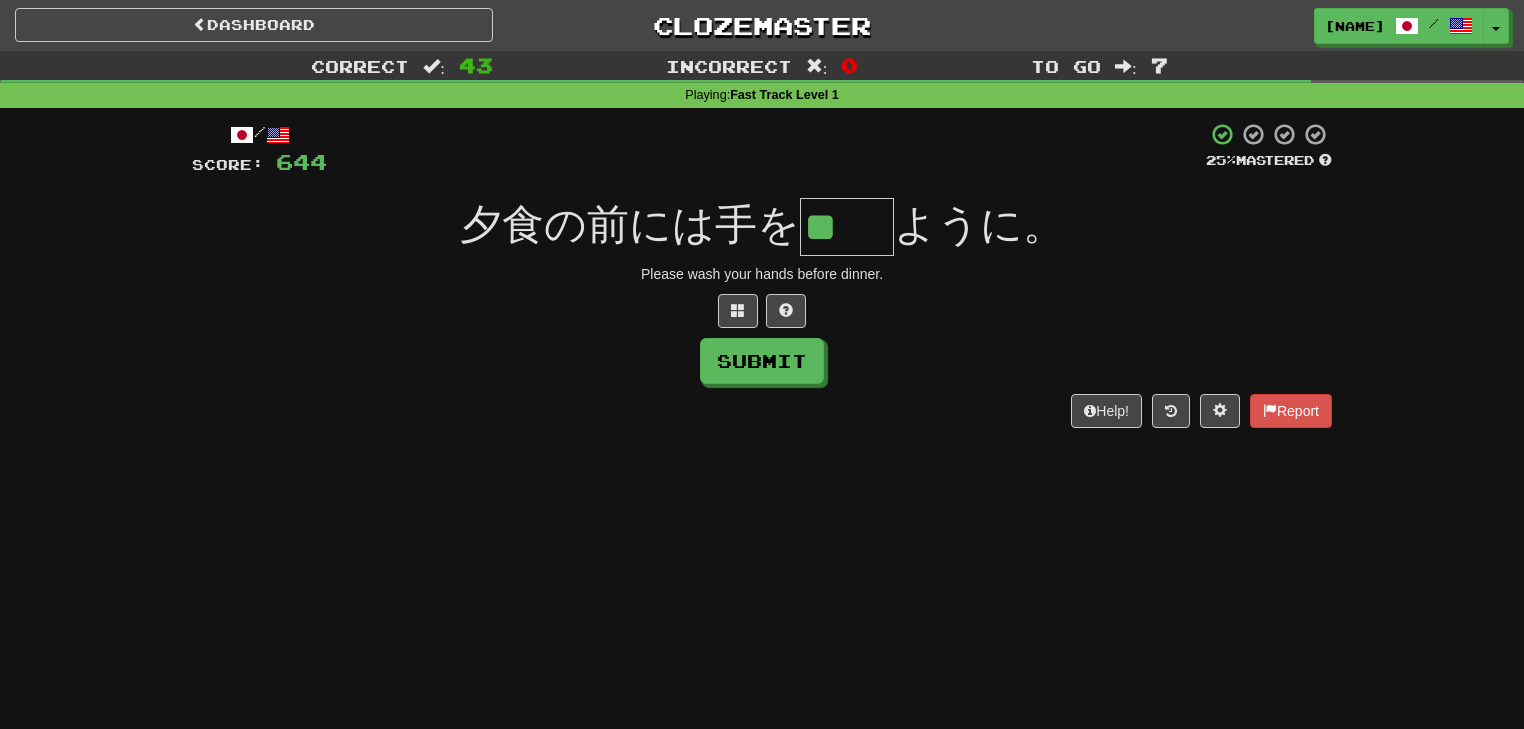 scroll, scrollTop: 0, scrollLeft: 0, axis: both 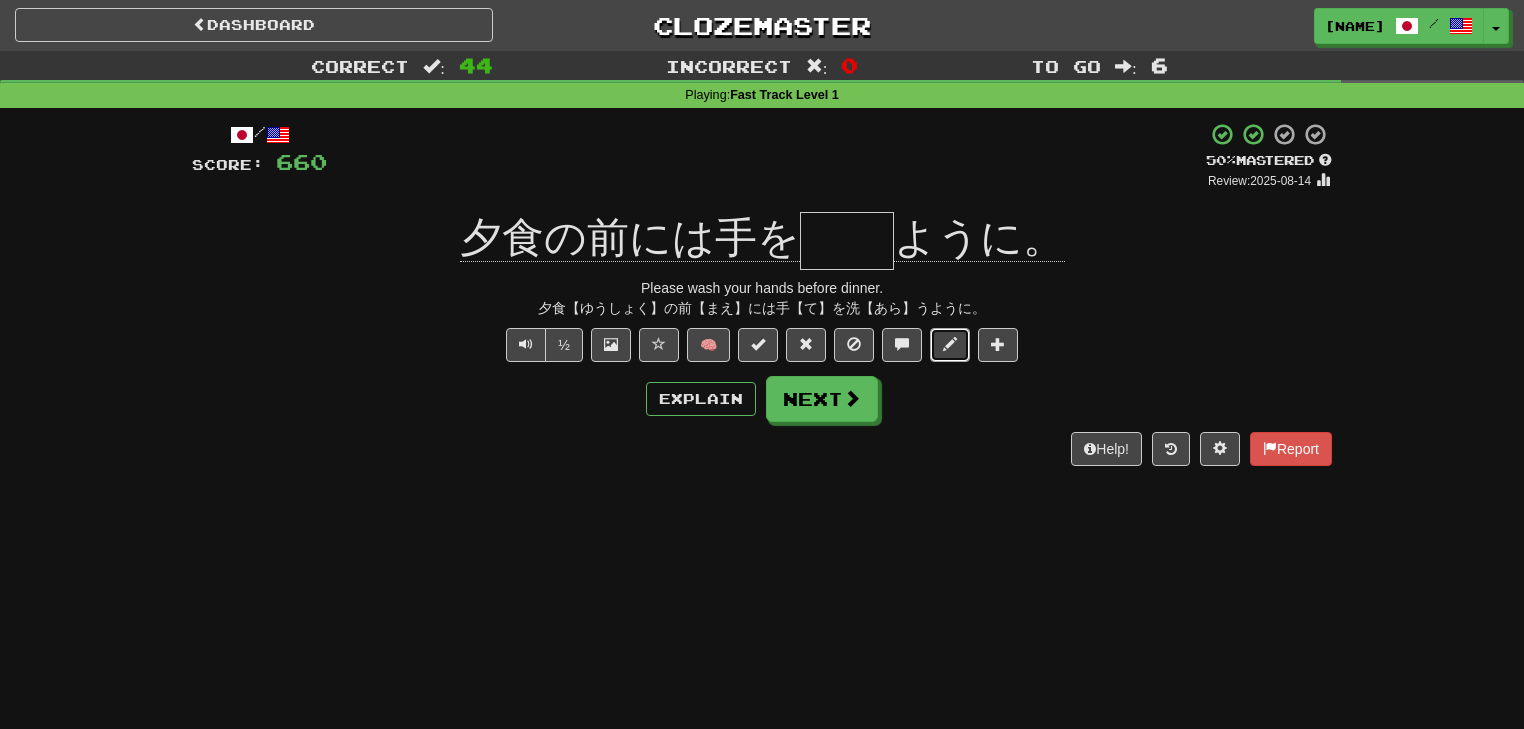 click at bounding box center [950, 345] 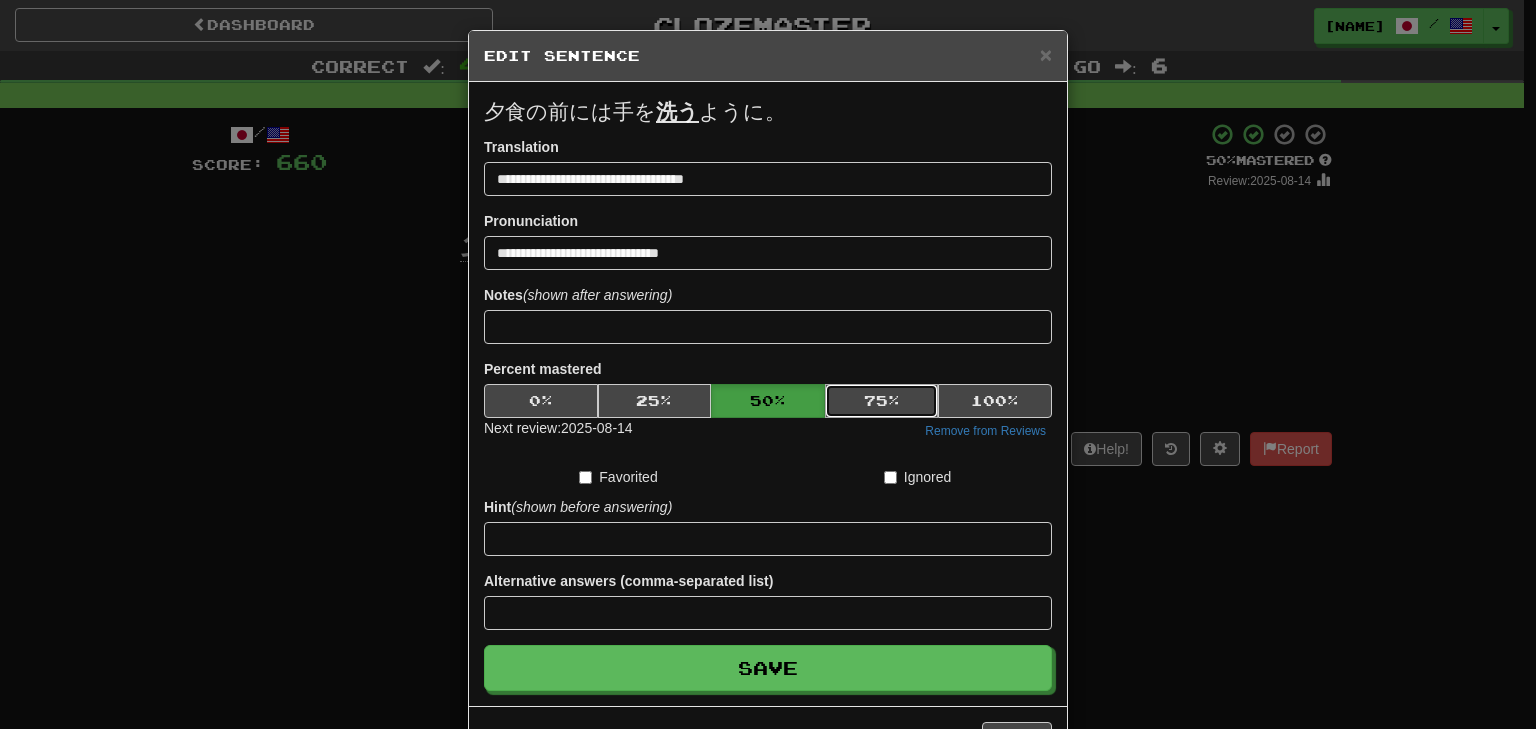 click on "75 %" at bounding box center [882, 401] 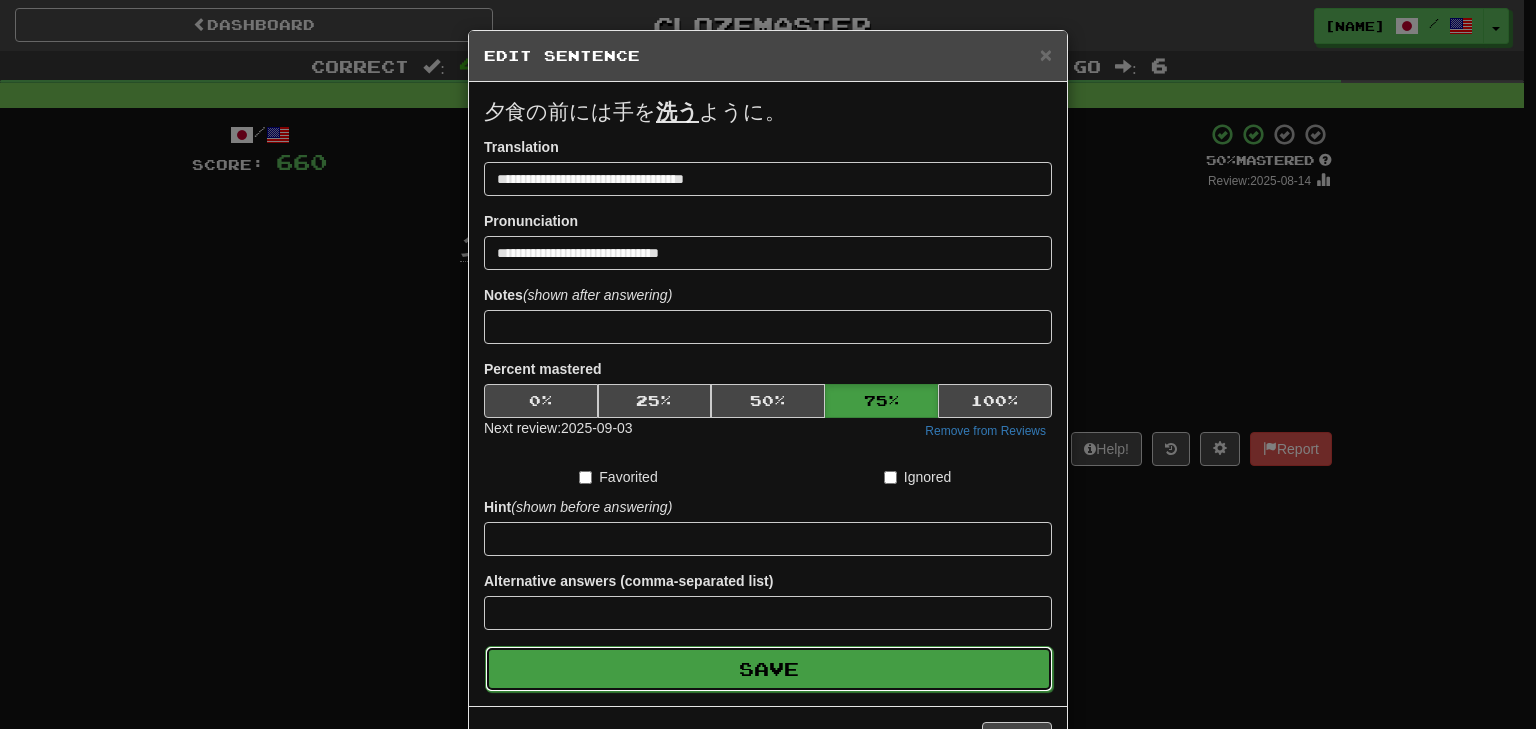 click on "Save" at bounding box center (769, 669) 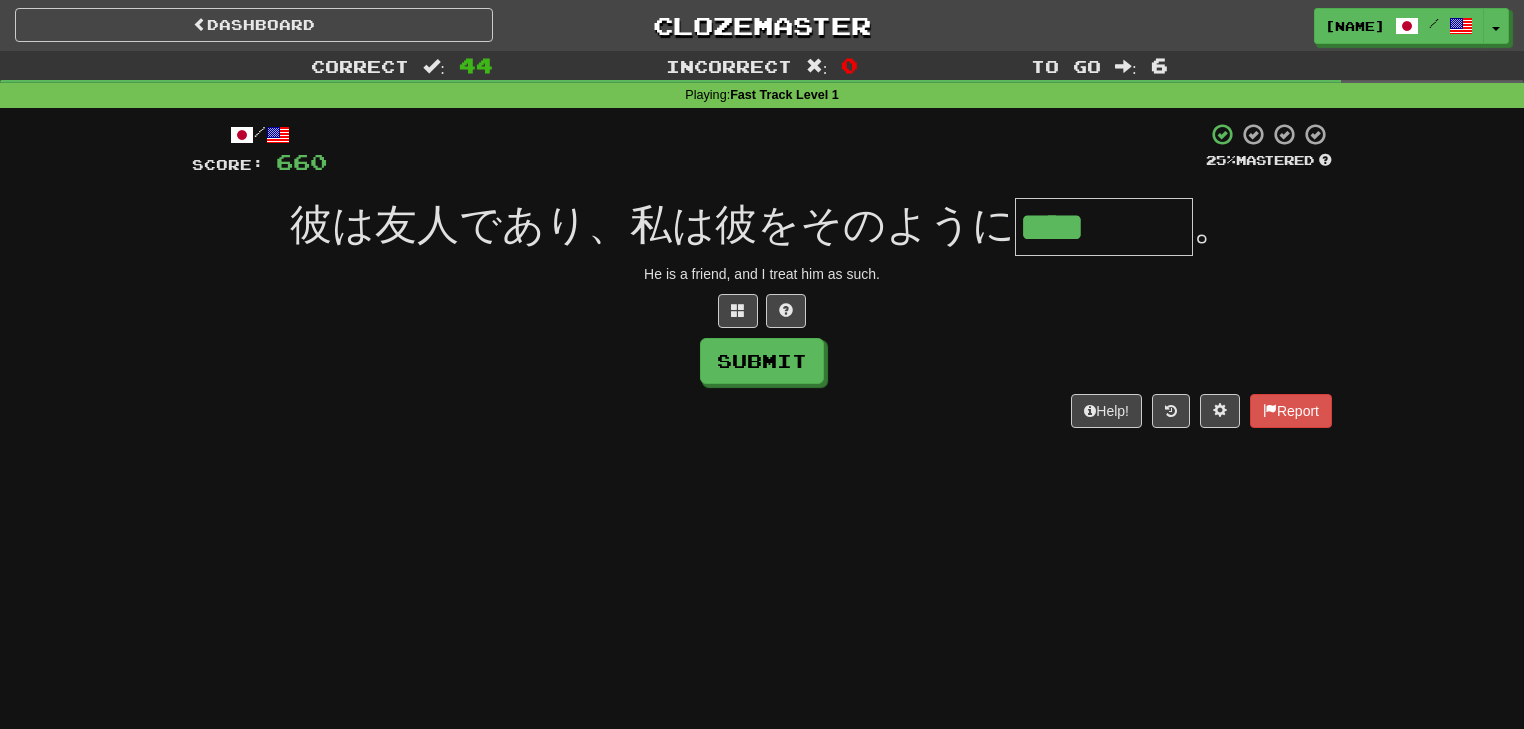 type on "****" 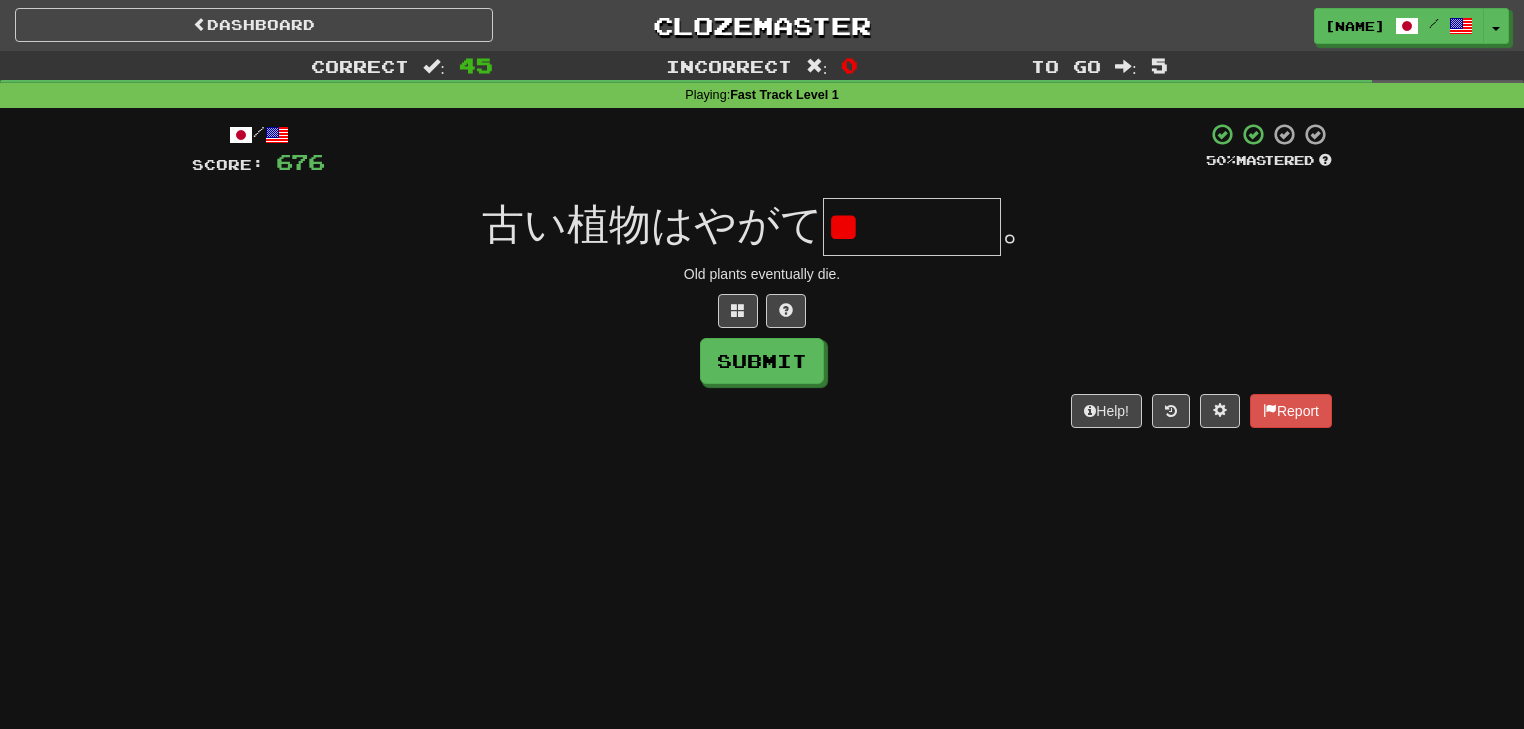 type on "*" 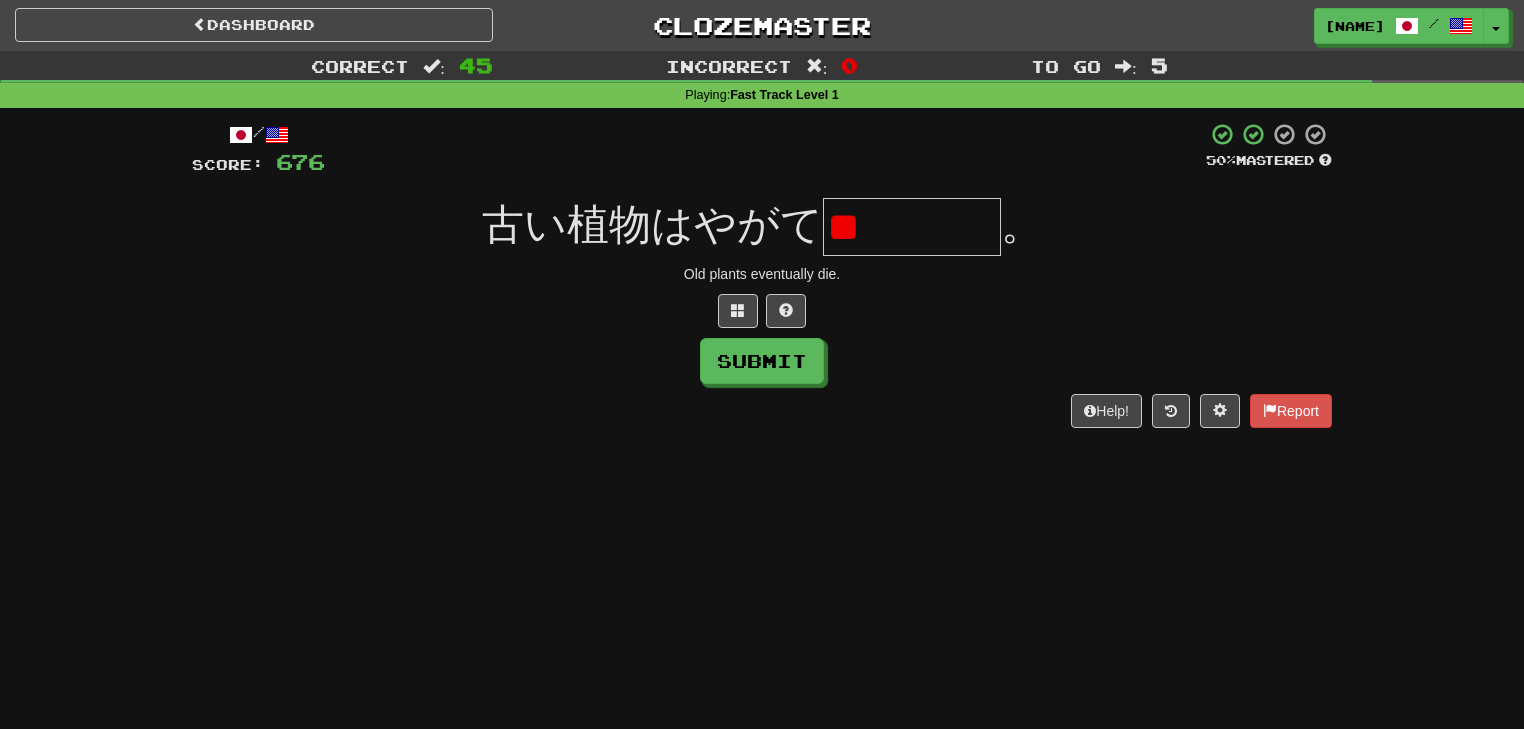 type on "*" 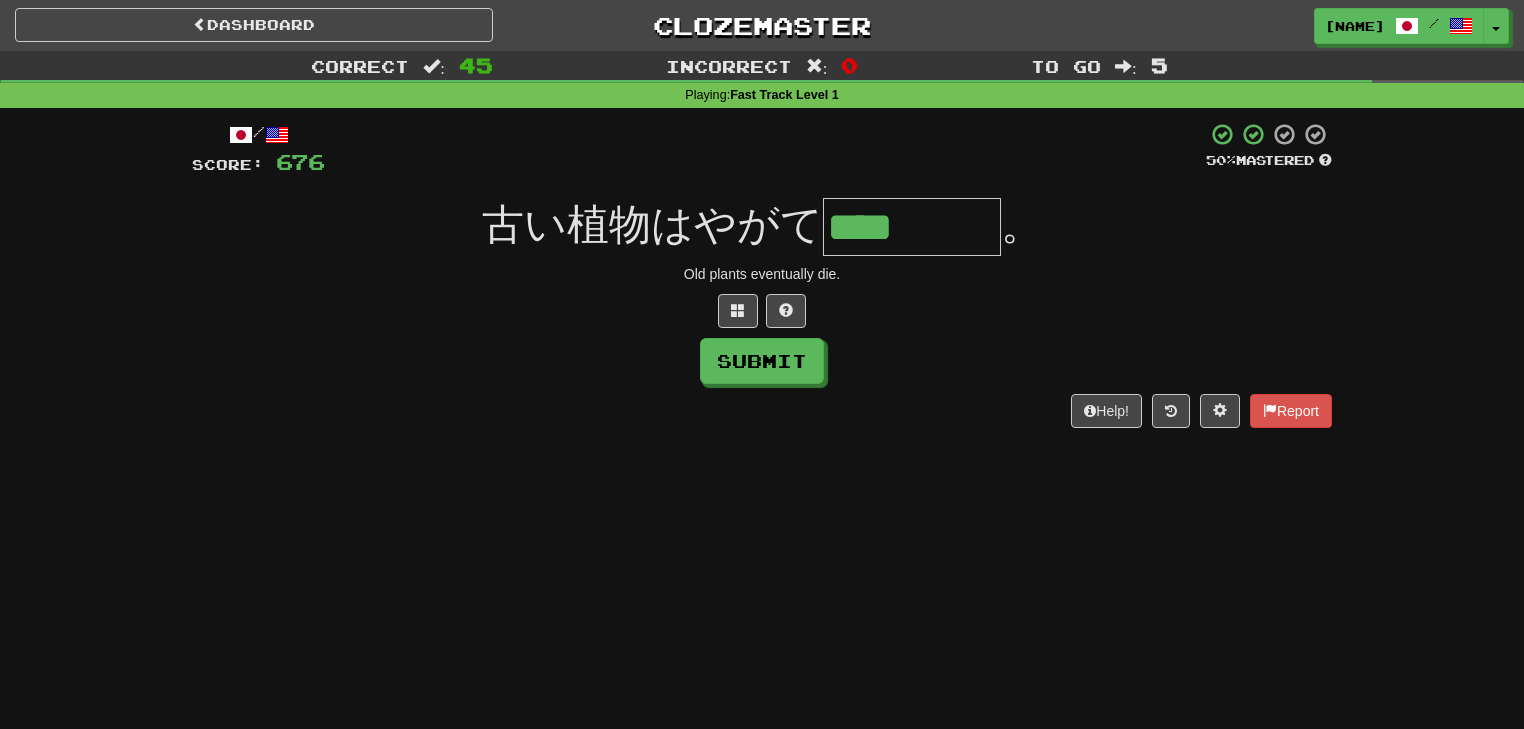 type on "****" 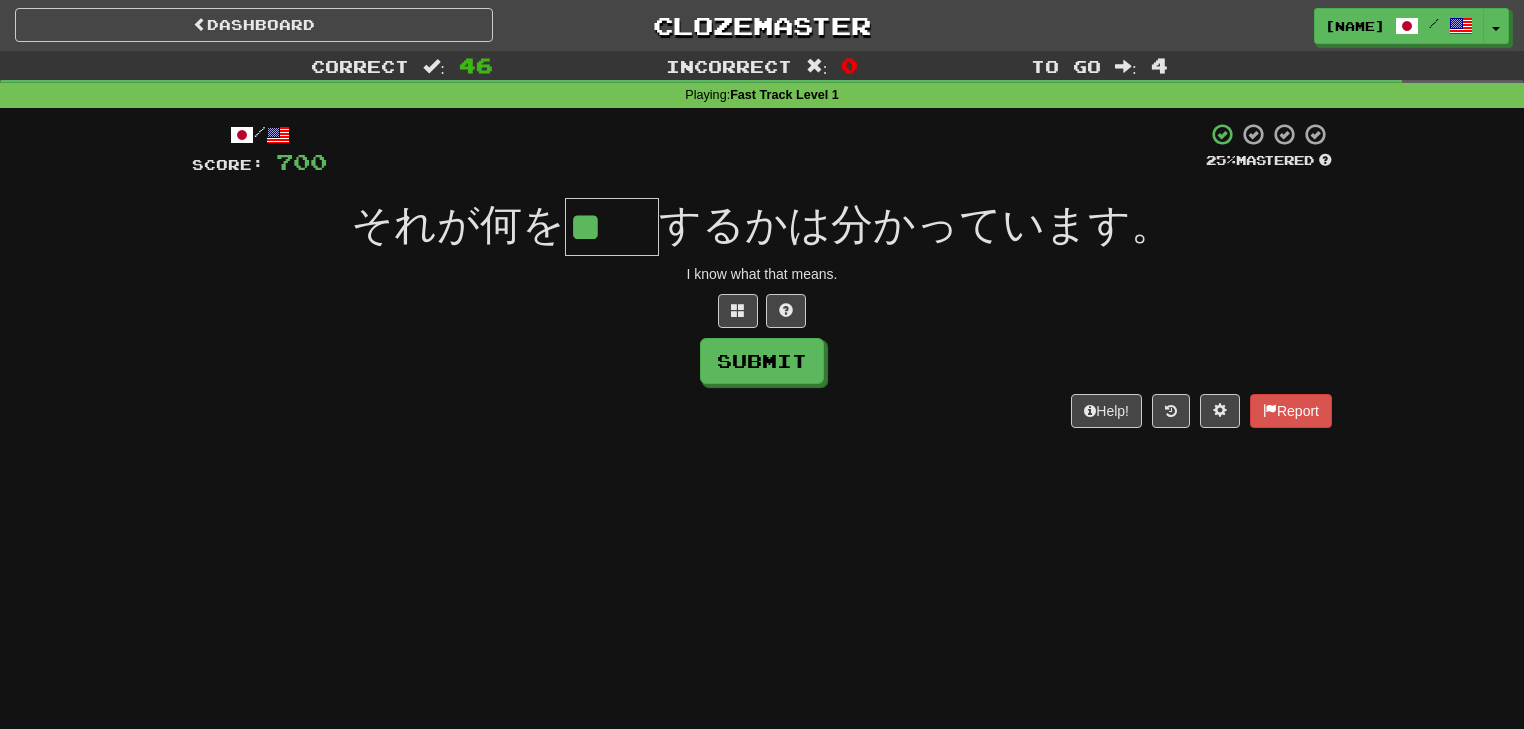 type on "**" 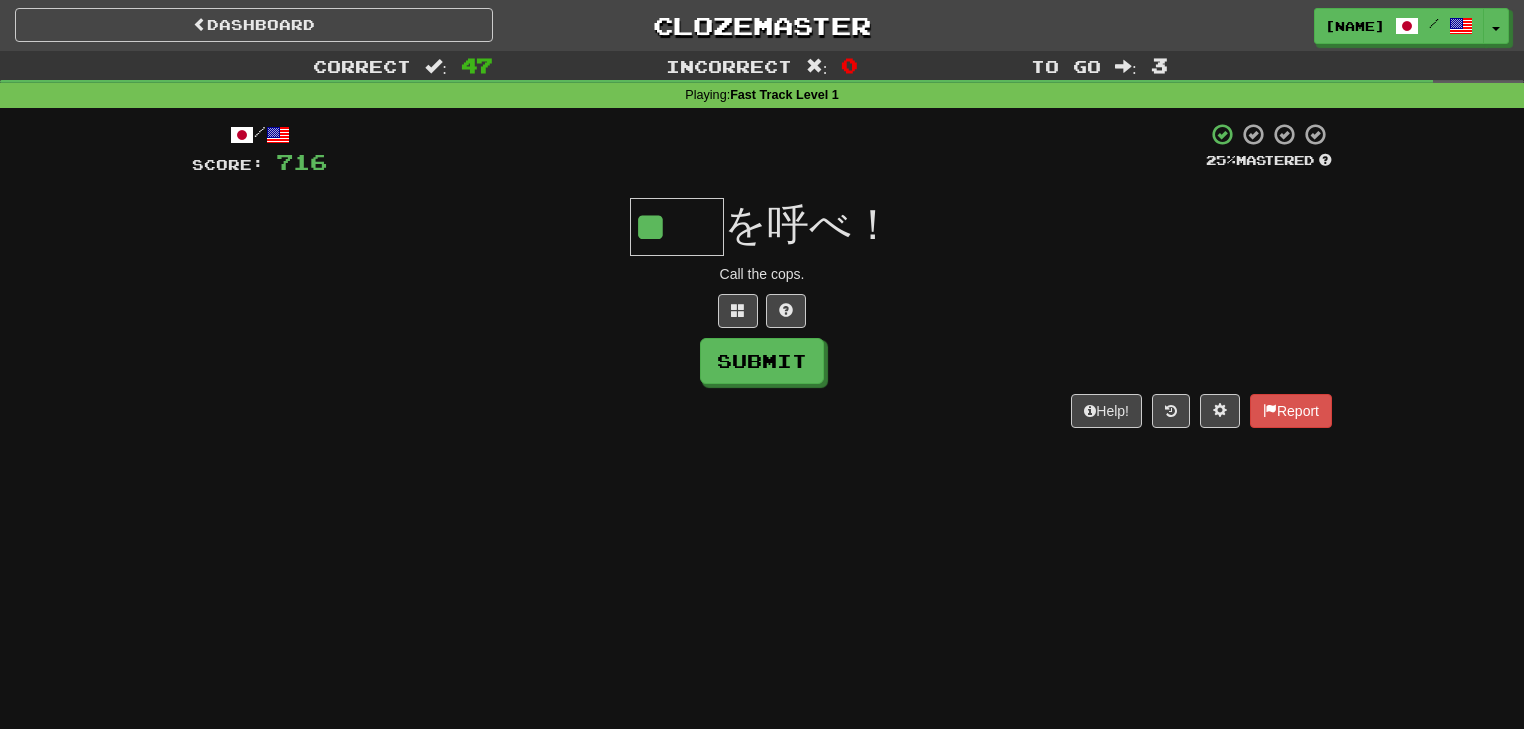 scroll, scrollTop: 0, scrollLeft: 0, axis: both 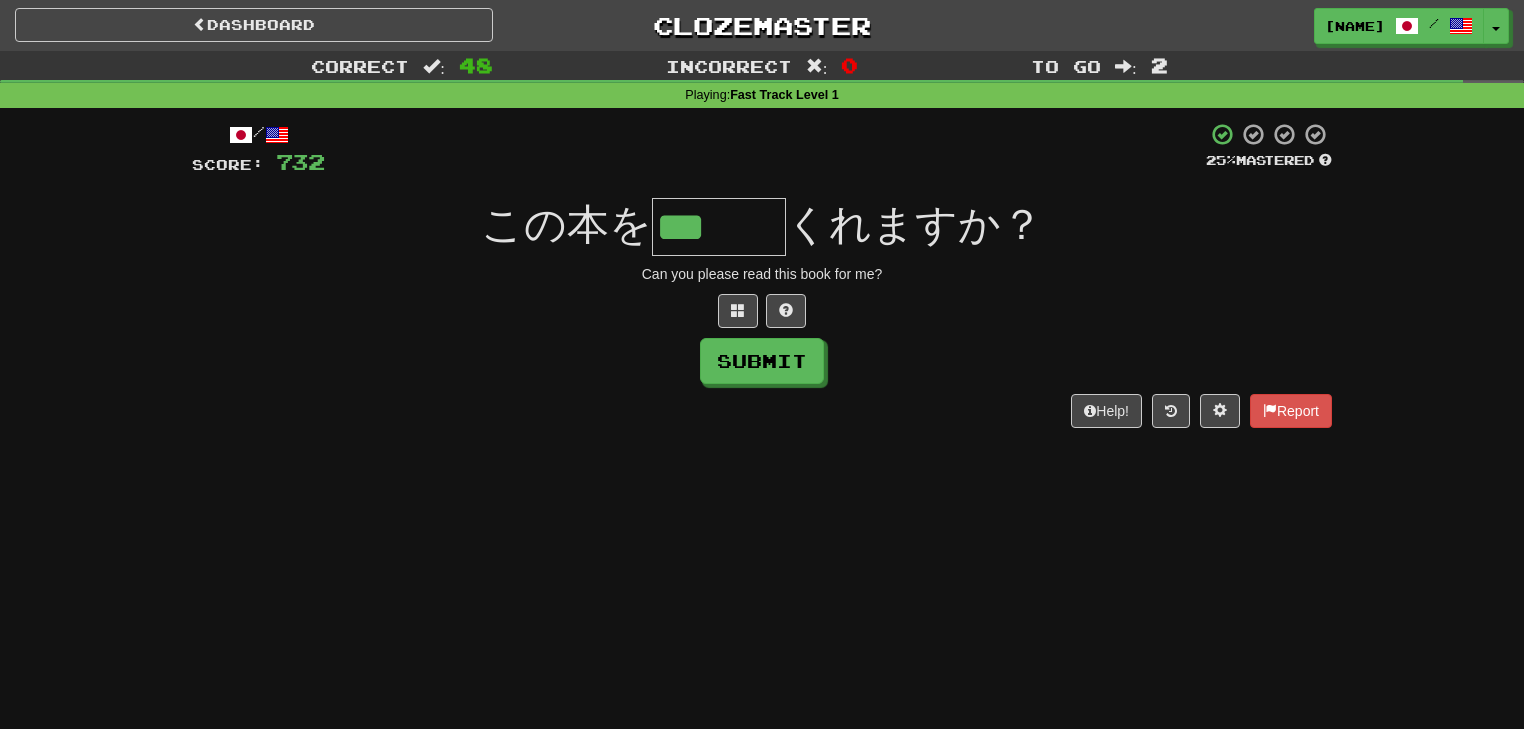 type on "***" 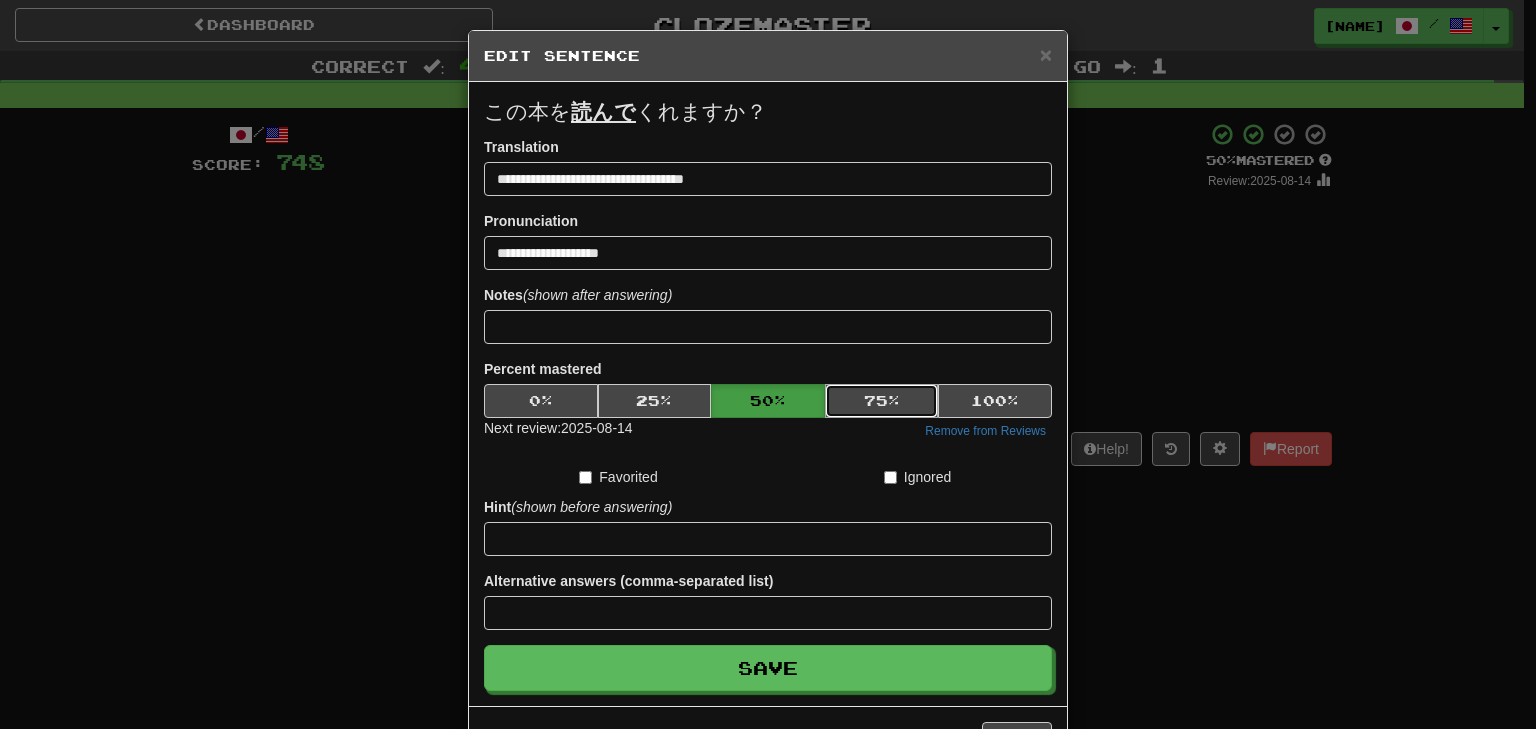 click on "75 %" at bounding box center (882, 401) 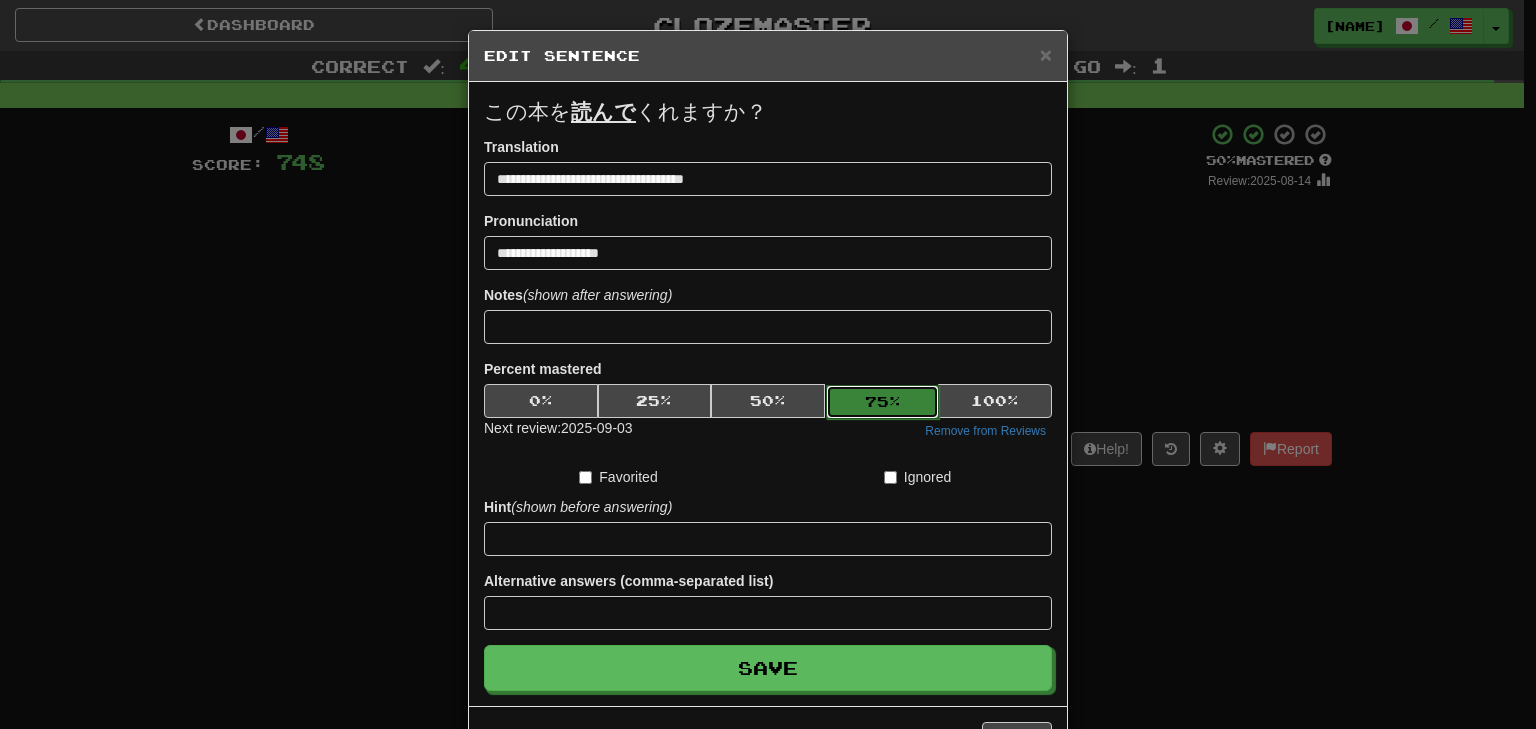 click on "75 %" at bounding box center [883, 402] 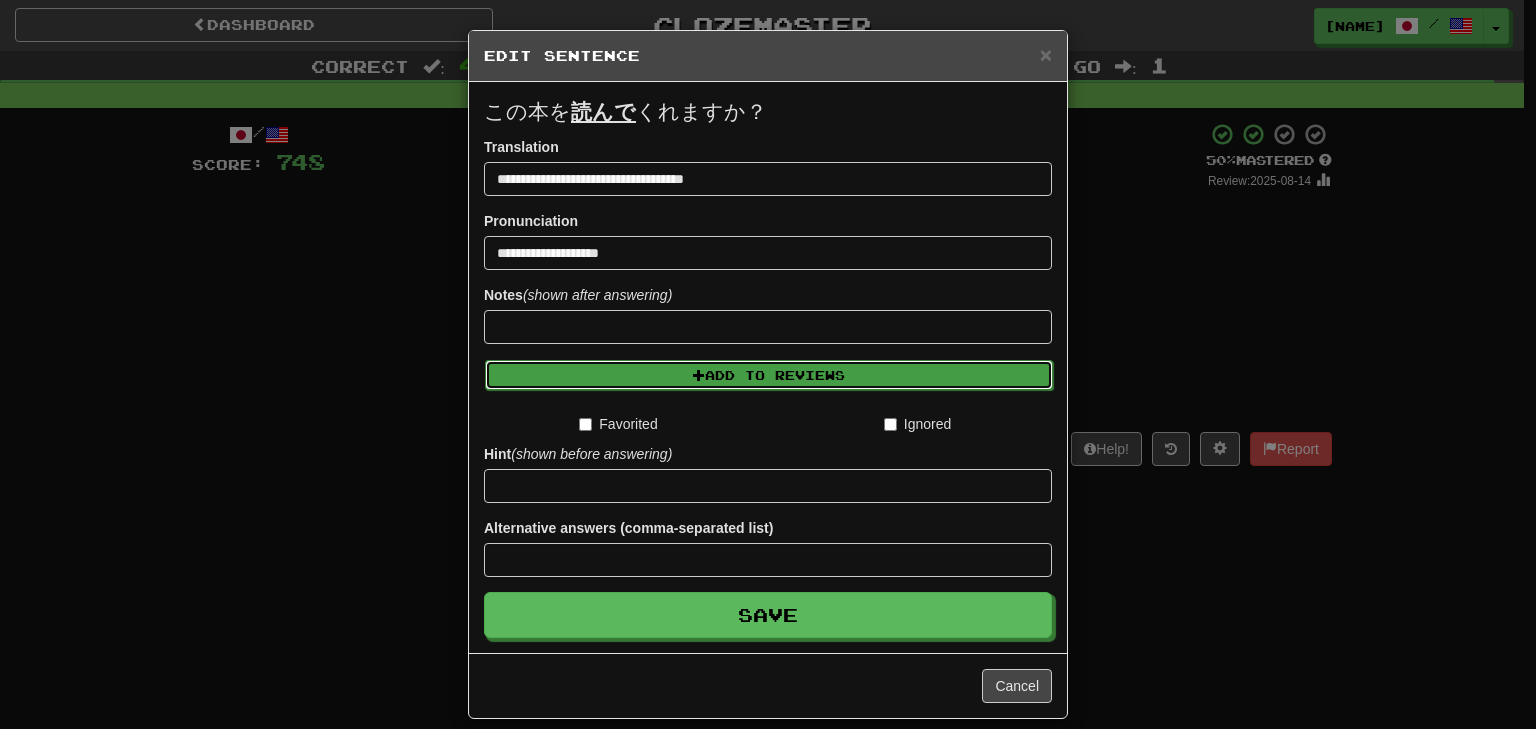 click on "Add to Reviews" at bounding box center [769, 375] 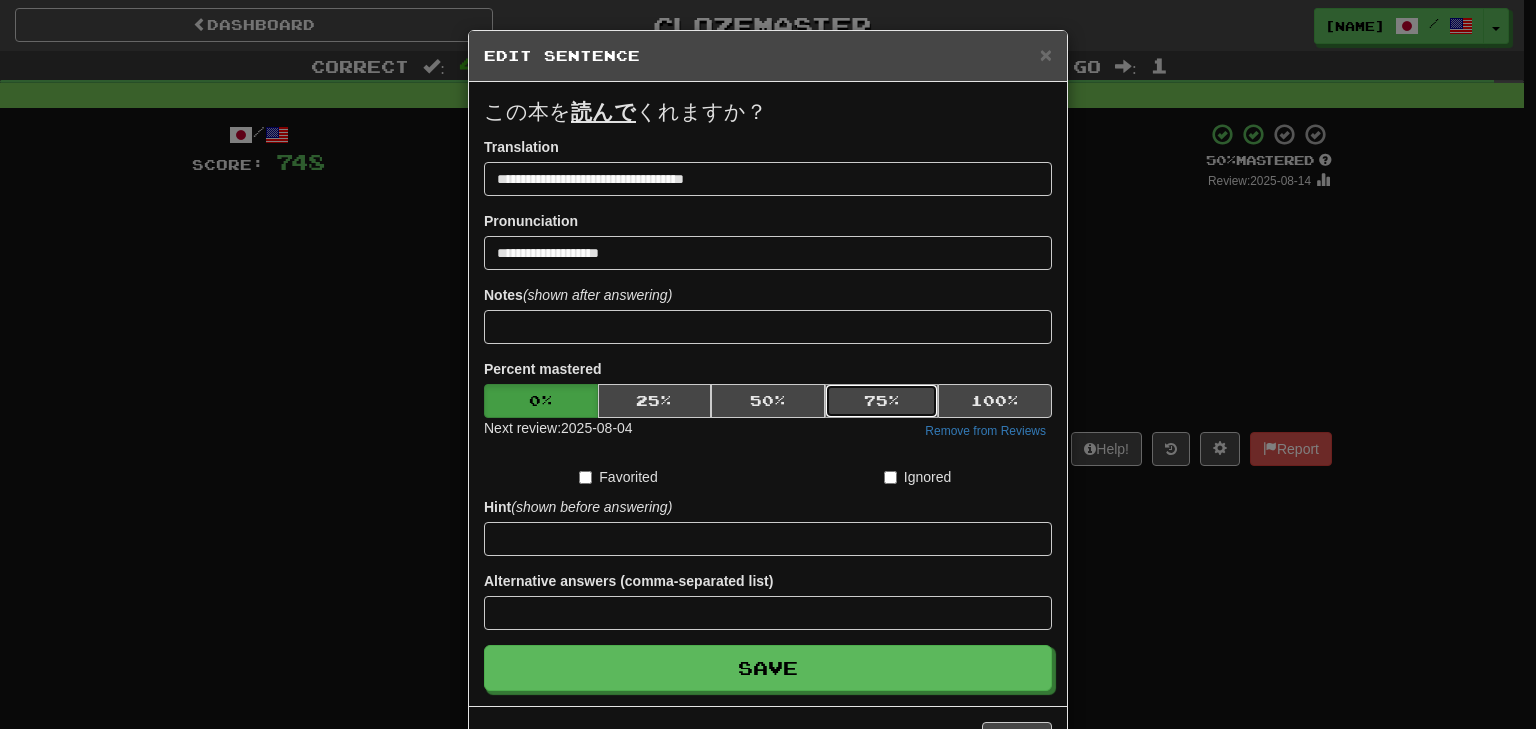 click on "75 %" at bounding box center (882, 401) 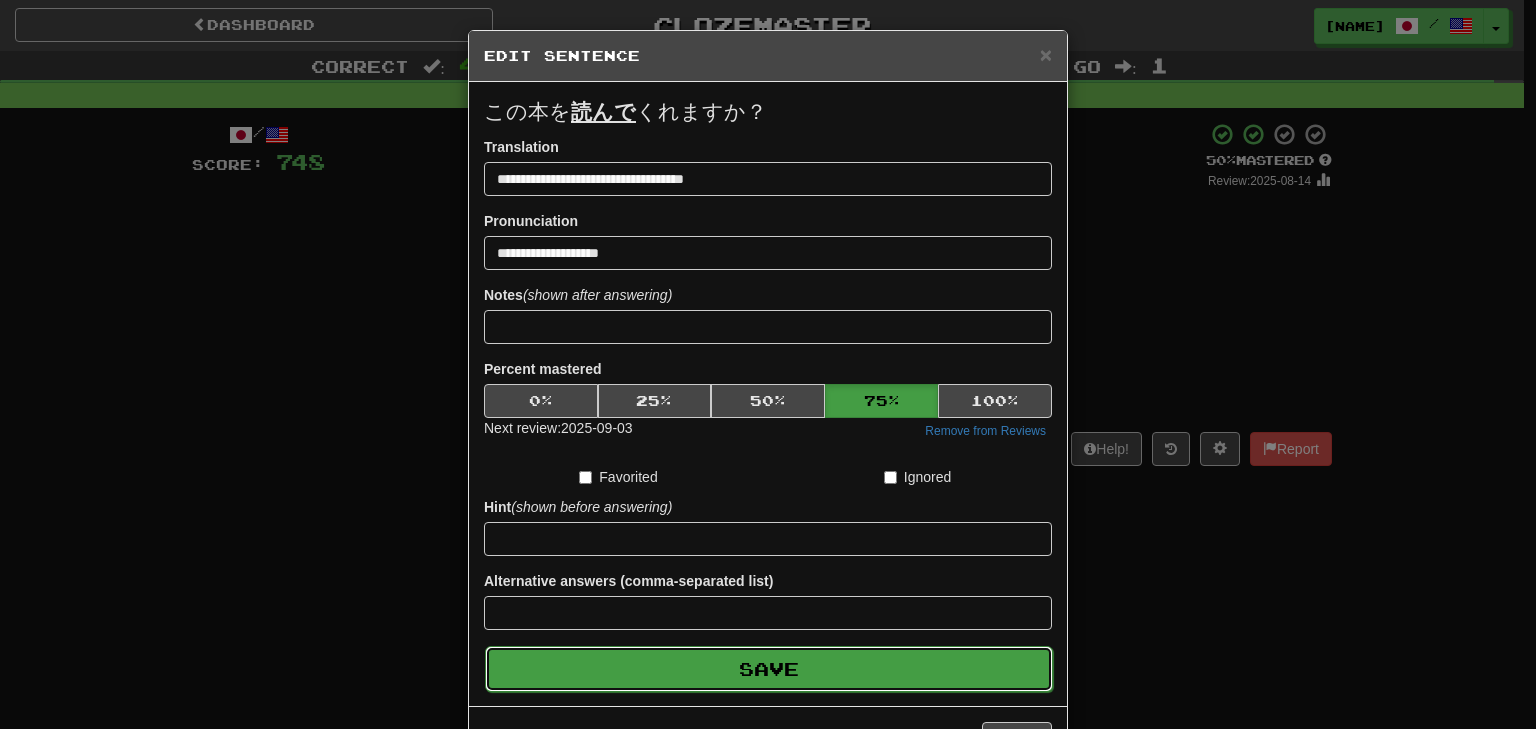 click on "Save" at bounding box center (769, 669) 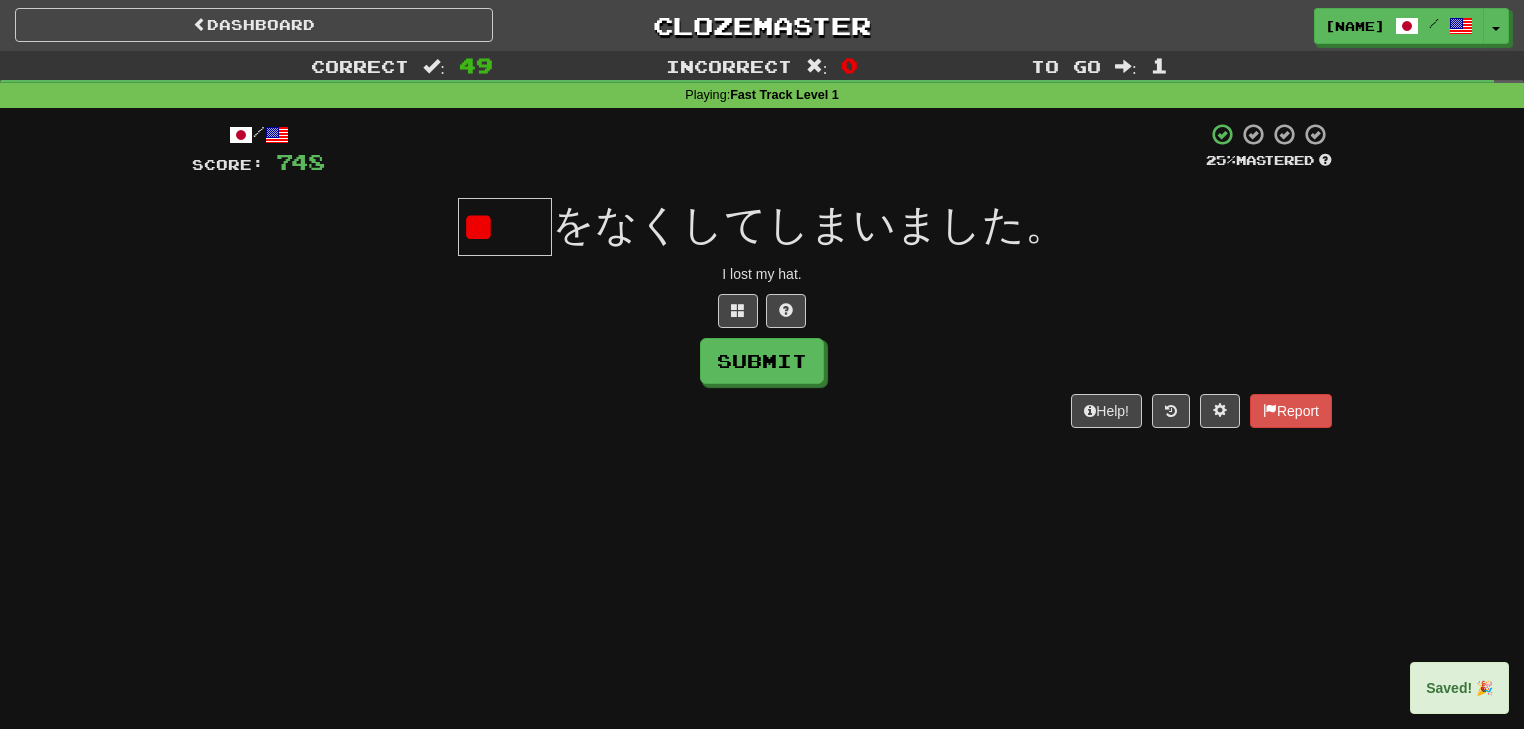 scroll, scrollTop: 0, scrollLeft: 0, axis: both 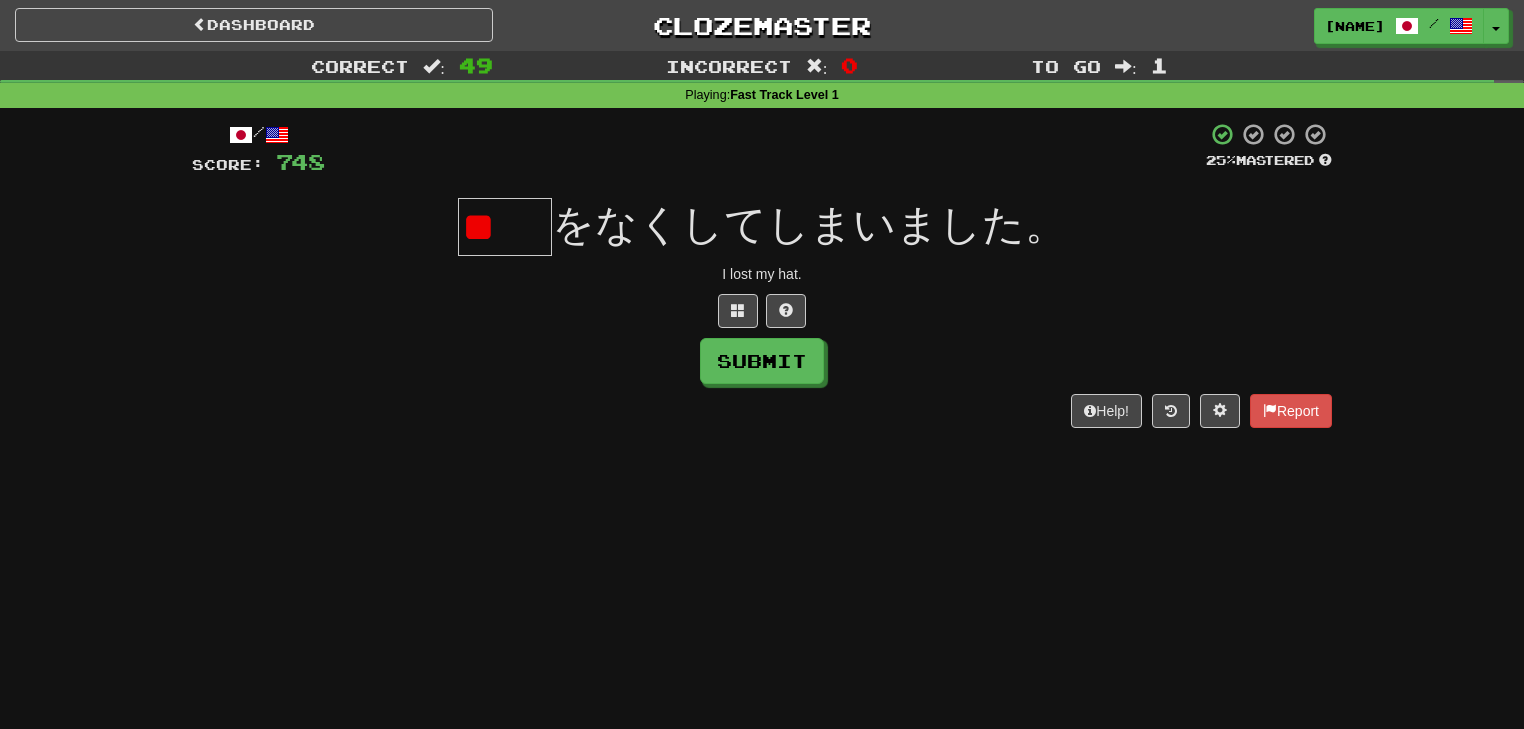type on "*" 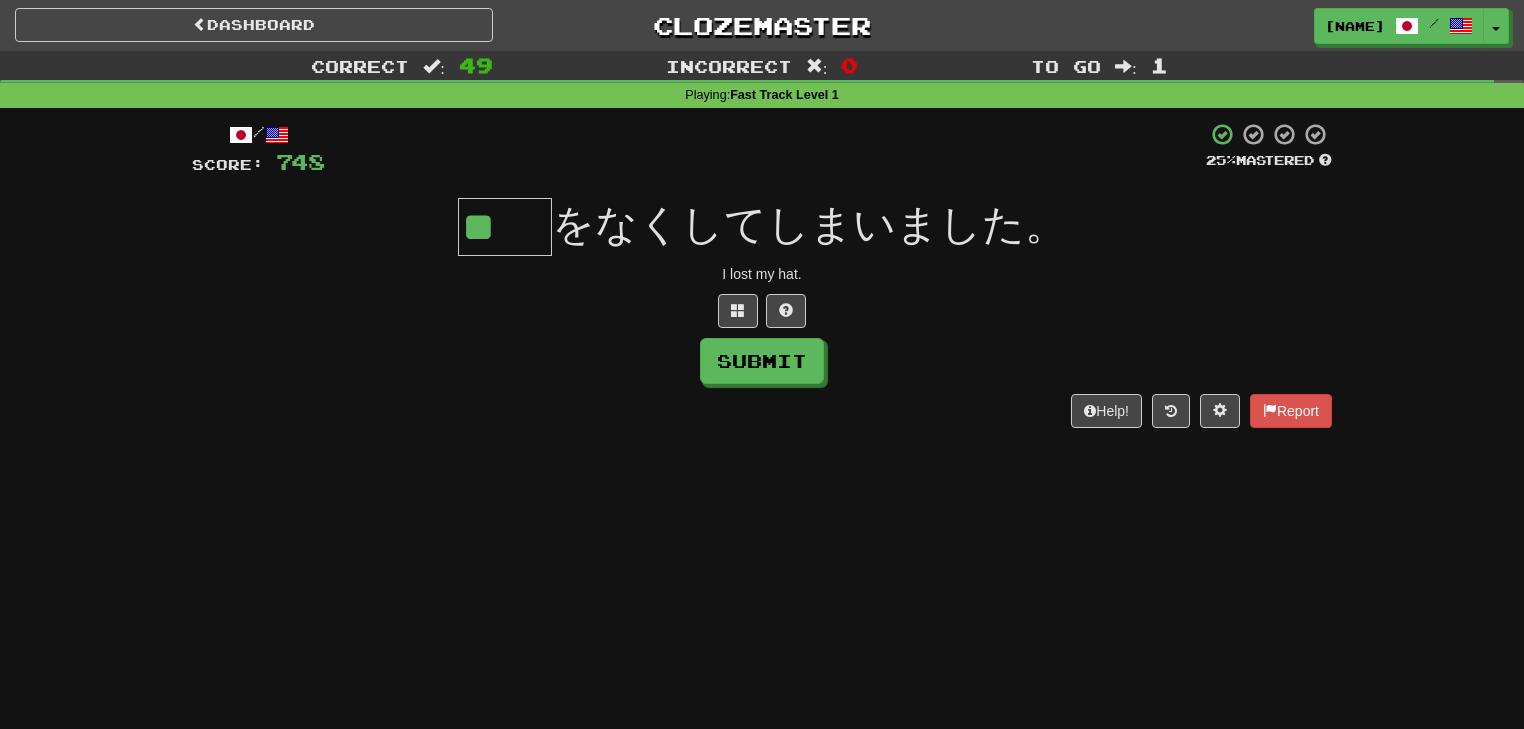 type on "**" 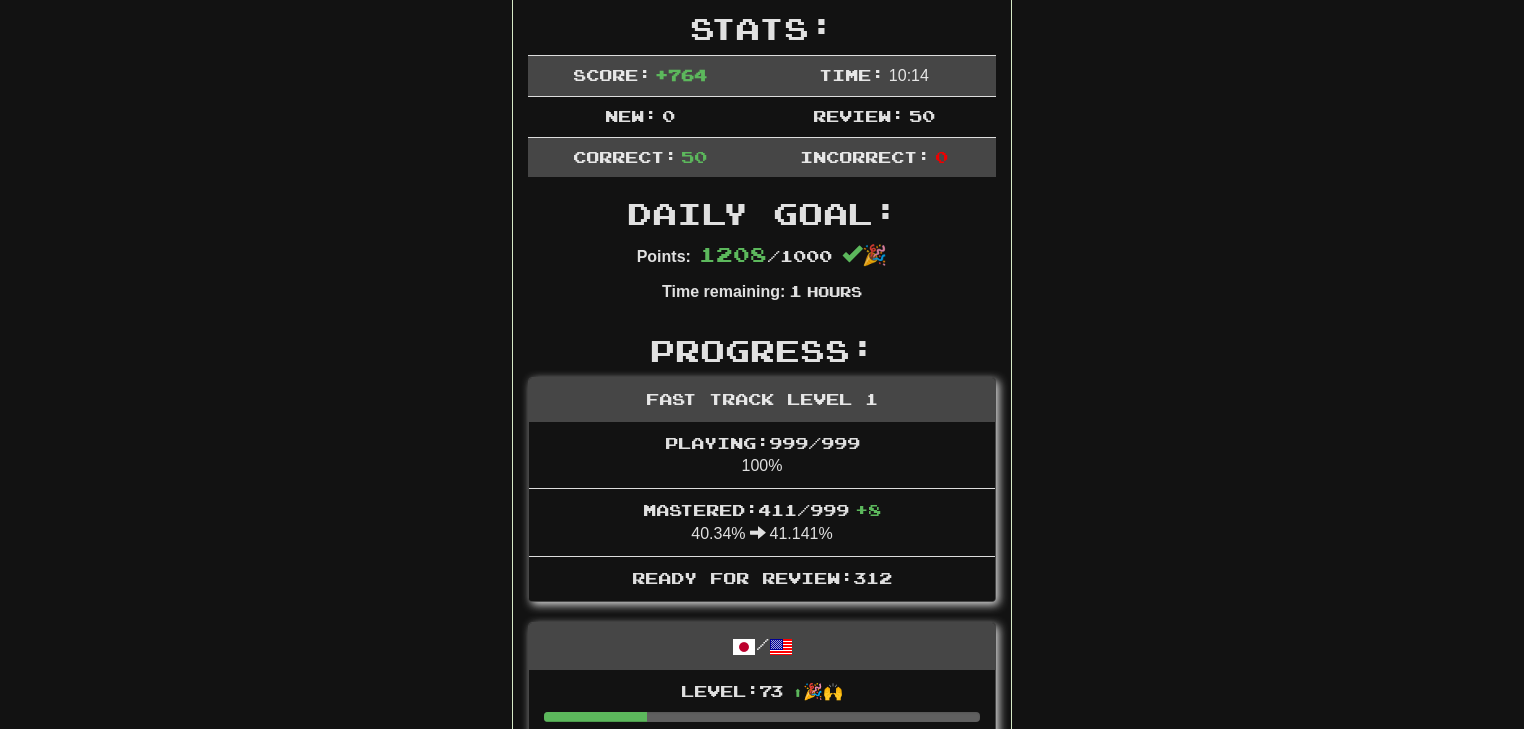 scroll, scrollTop: 0, scrollLeft: 0, axis: both 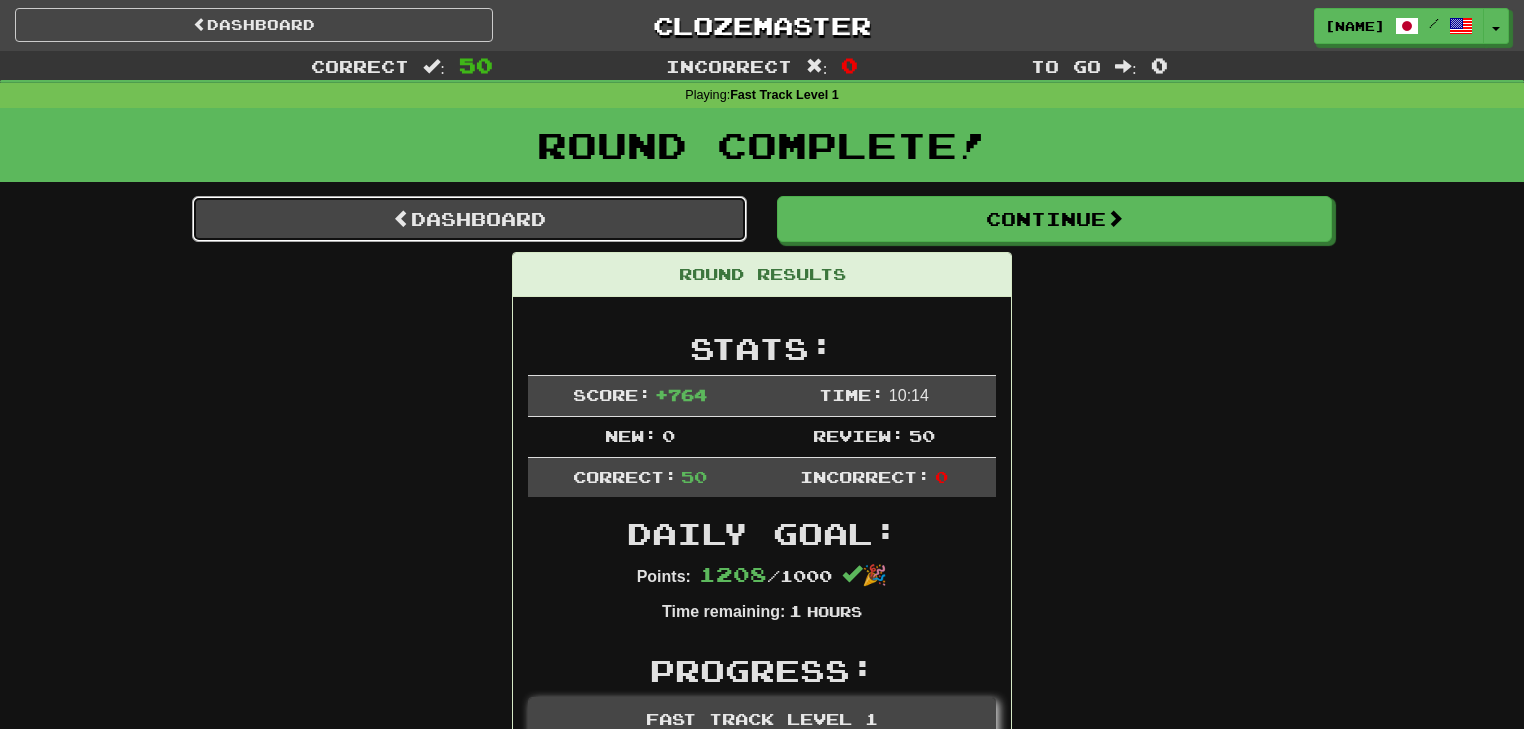 click on "Dashboard" at bounding box center [469, 219] 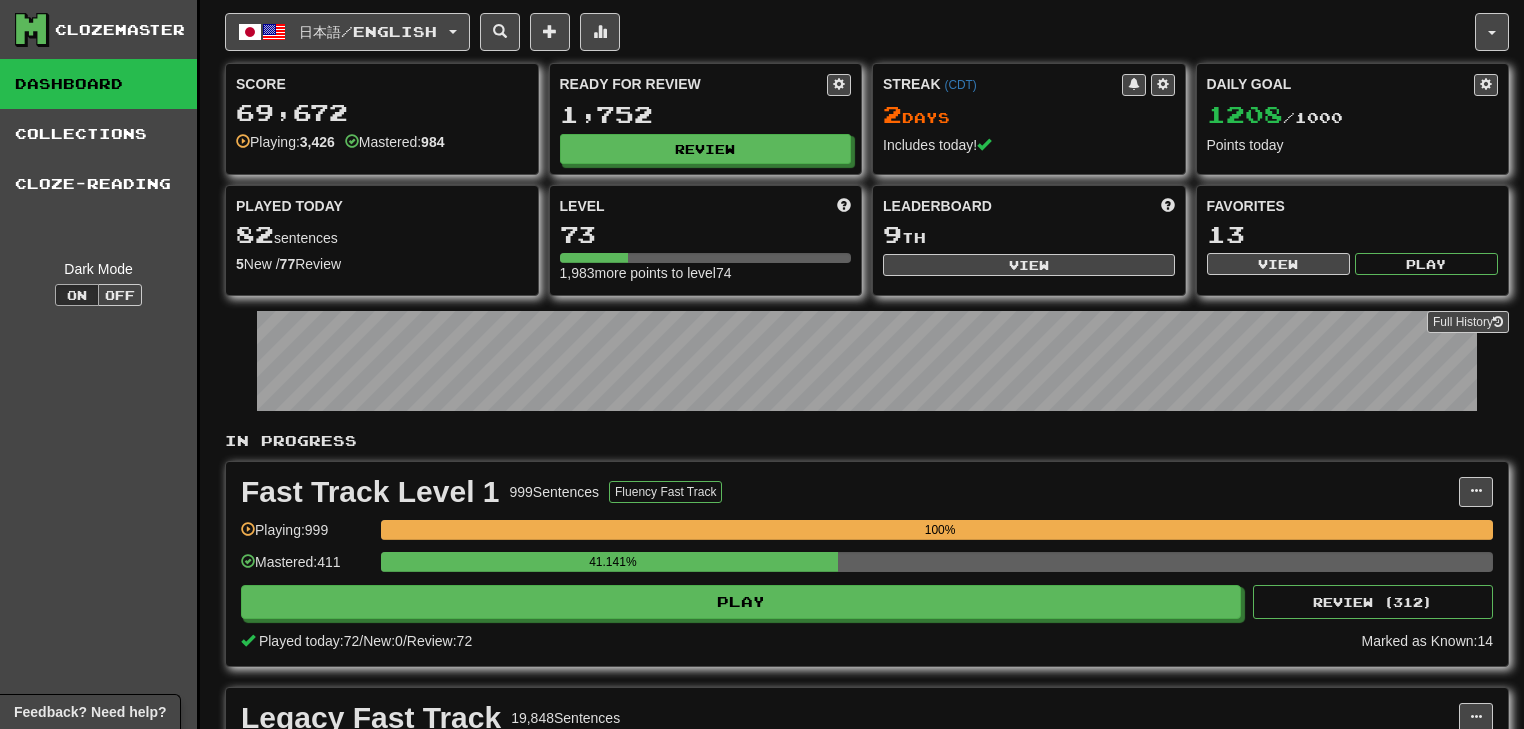 scroll, scrollTop: 0, scrollLeft: 0, axis: both 